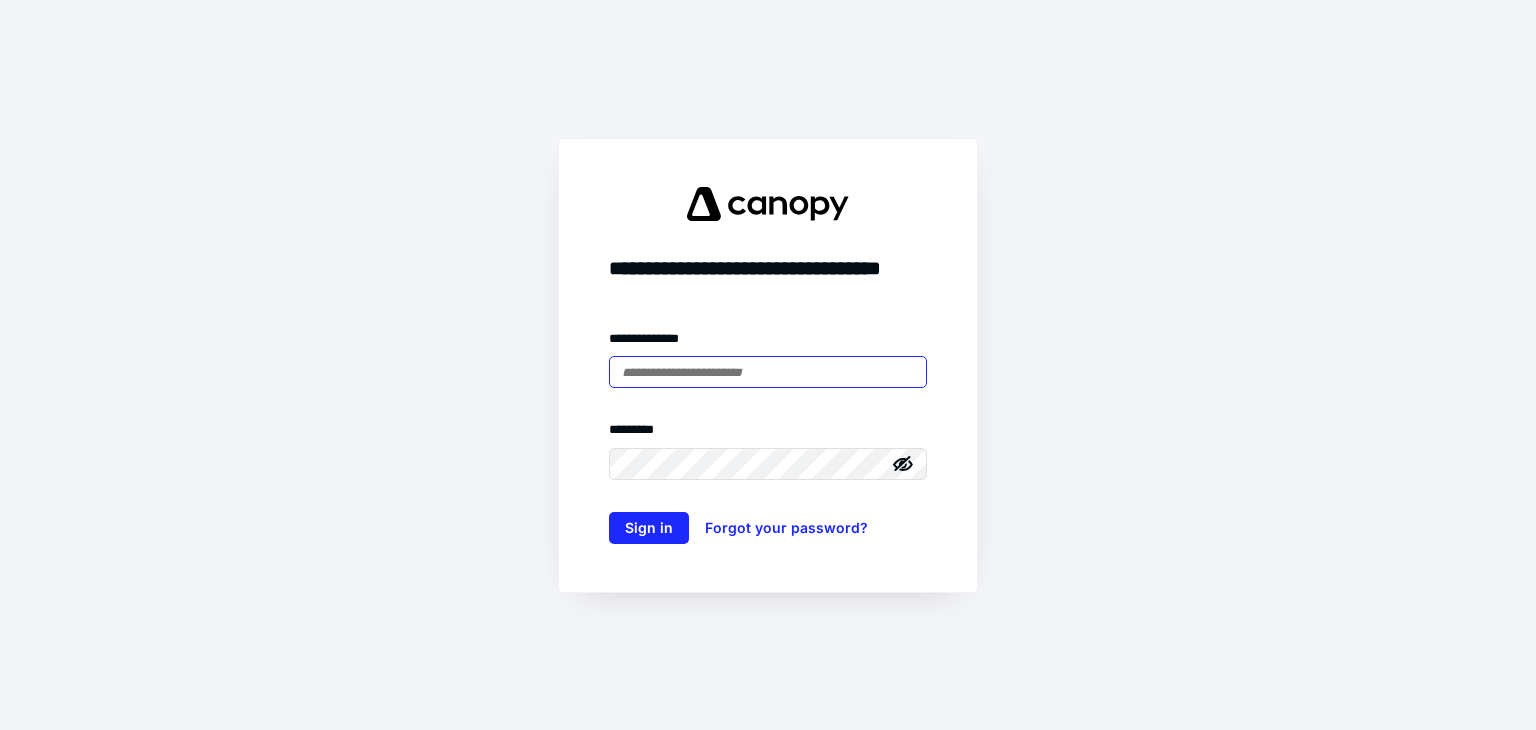 scroll, scrollTop: 0, scrollLeft: 0, axis: both 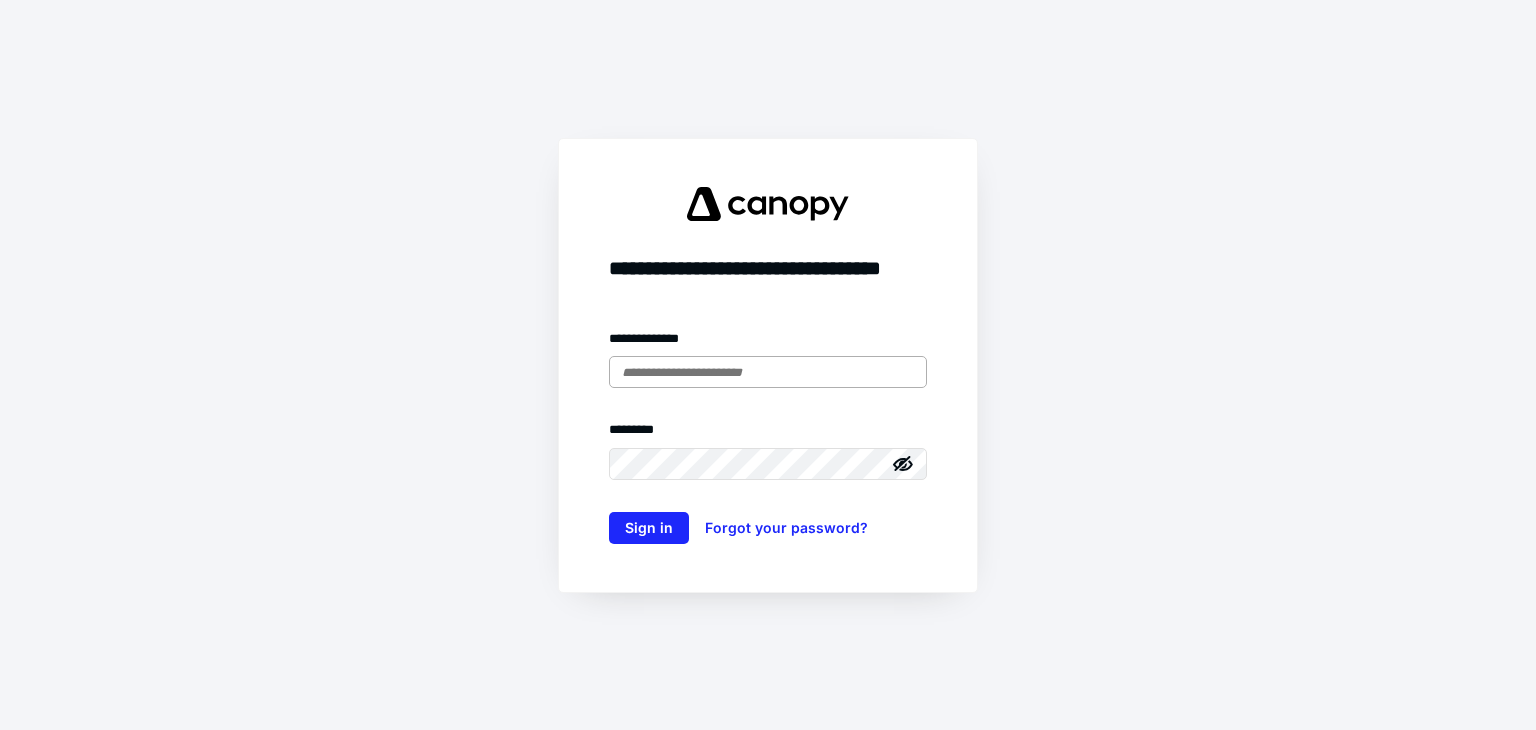 click at bounding box center [768, 372] 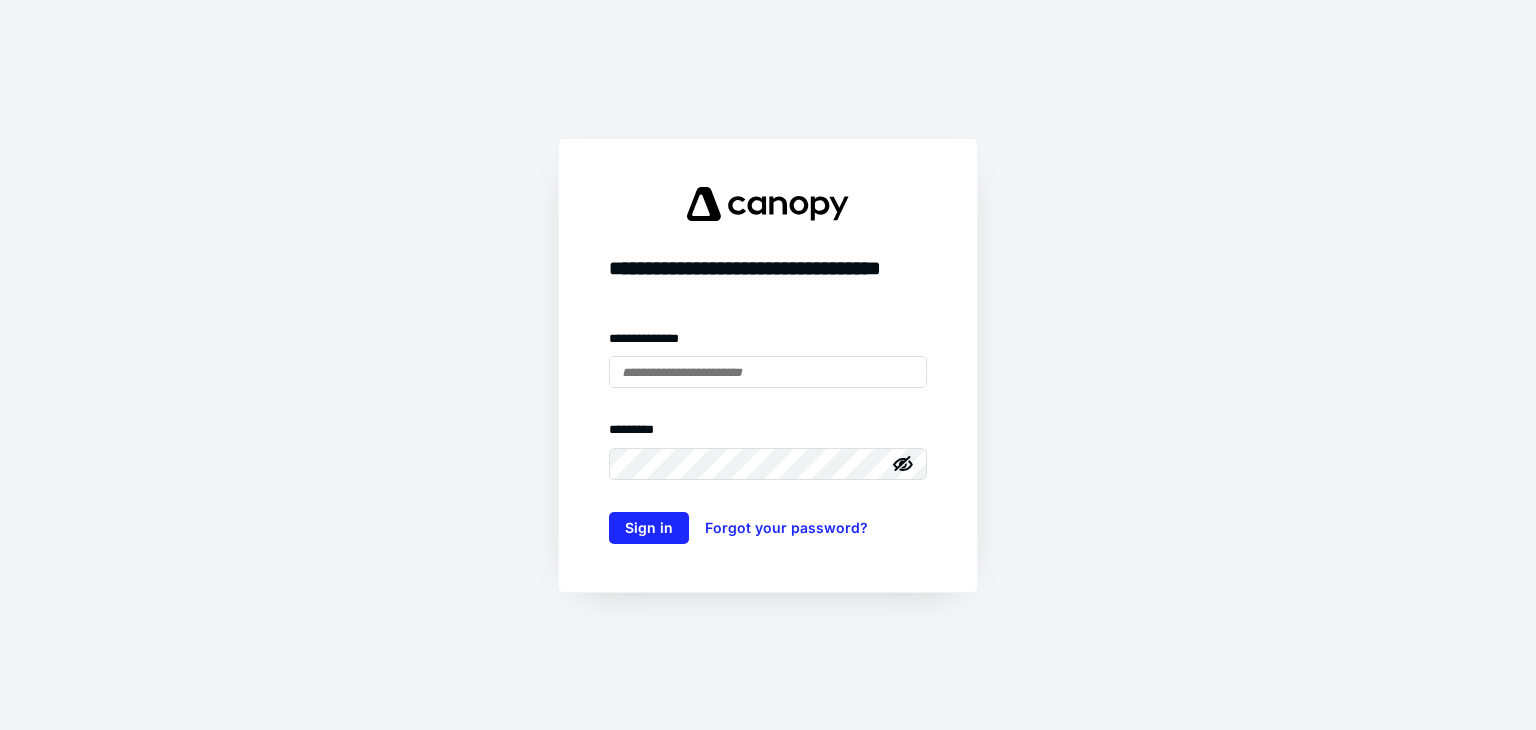 type on "**********" 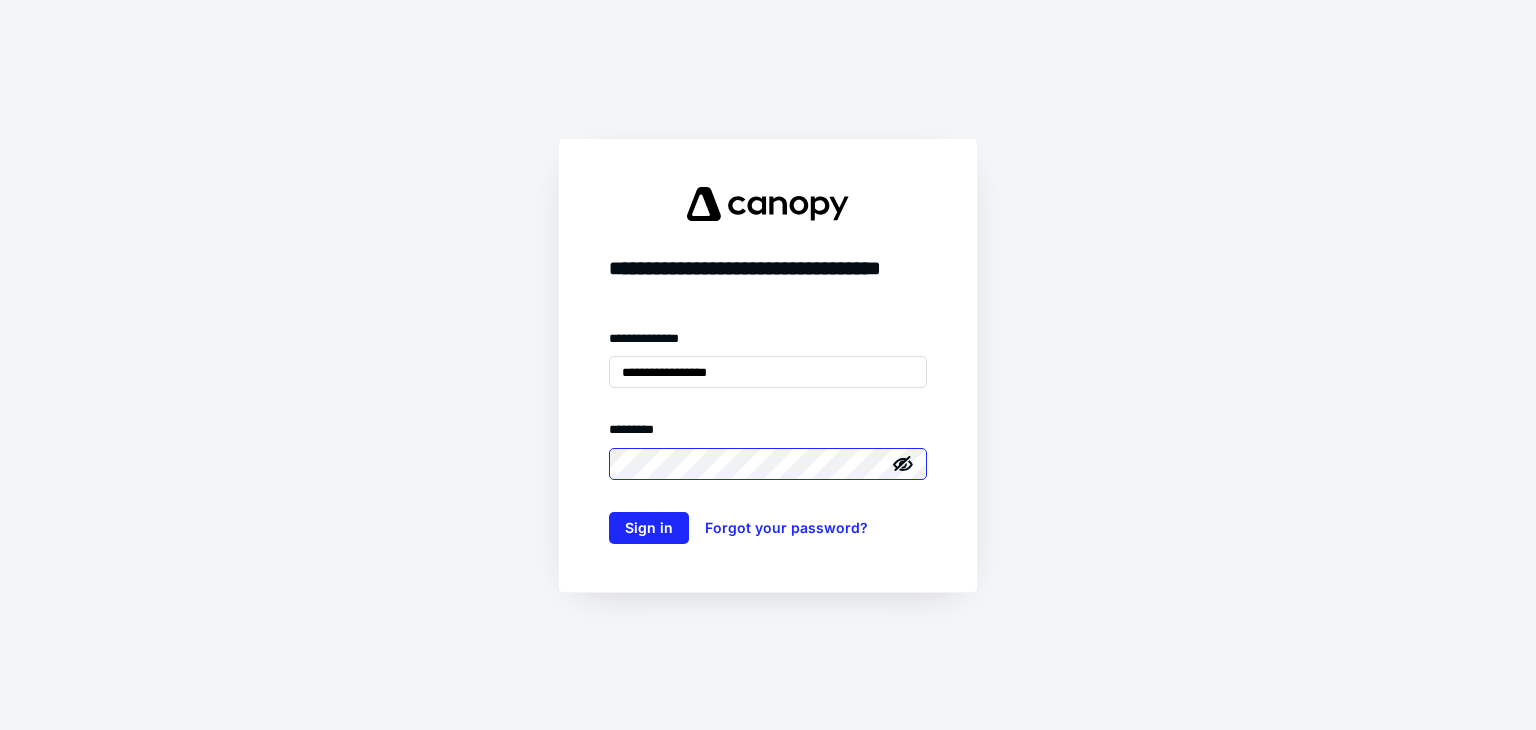 click on "Sign in" at bounding box center (649, 528) 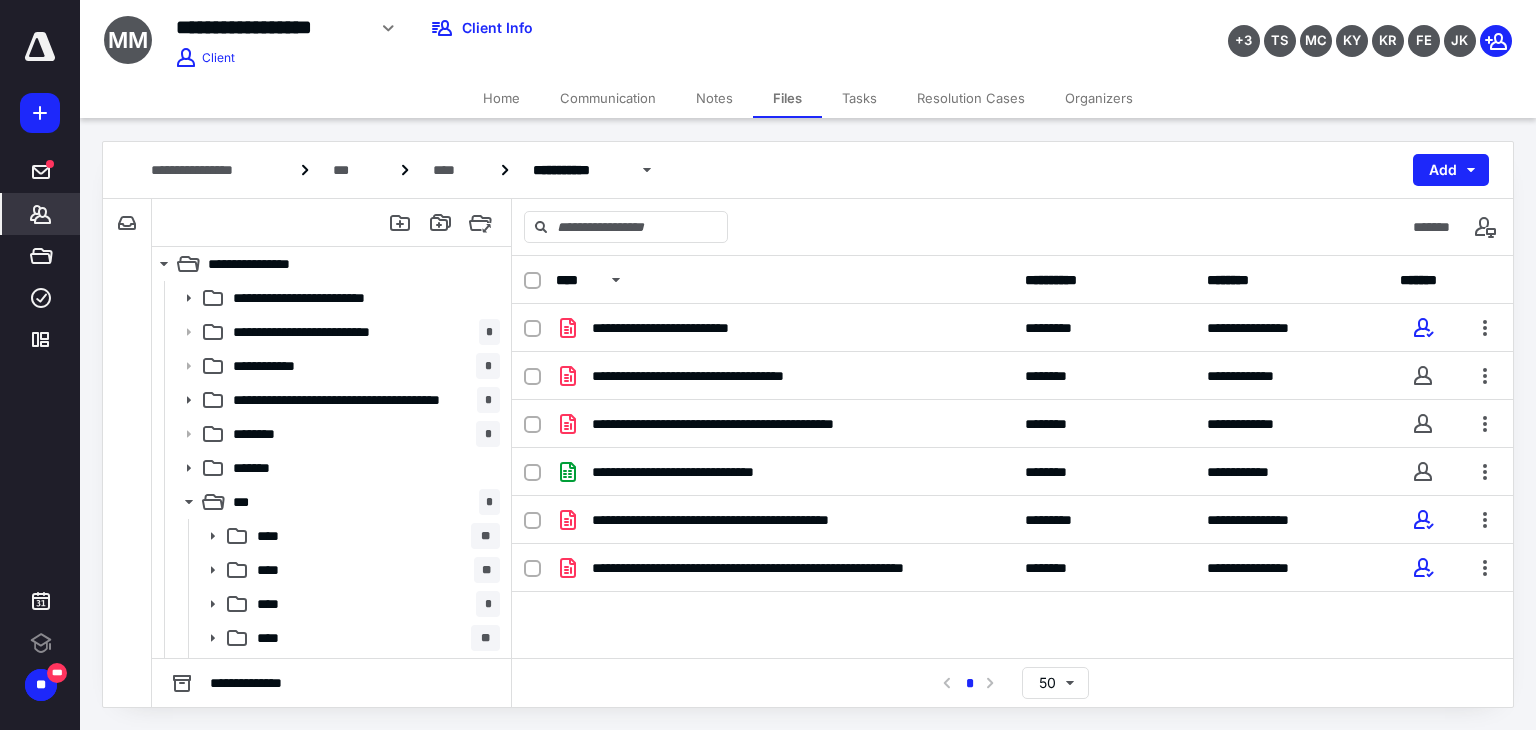 click 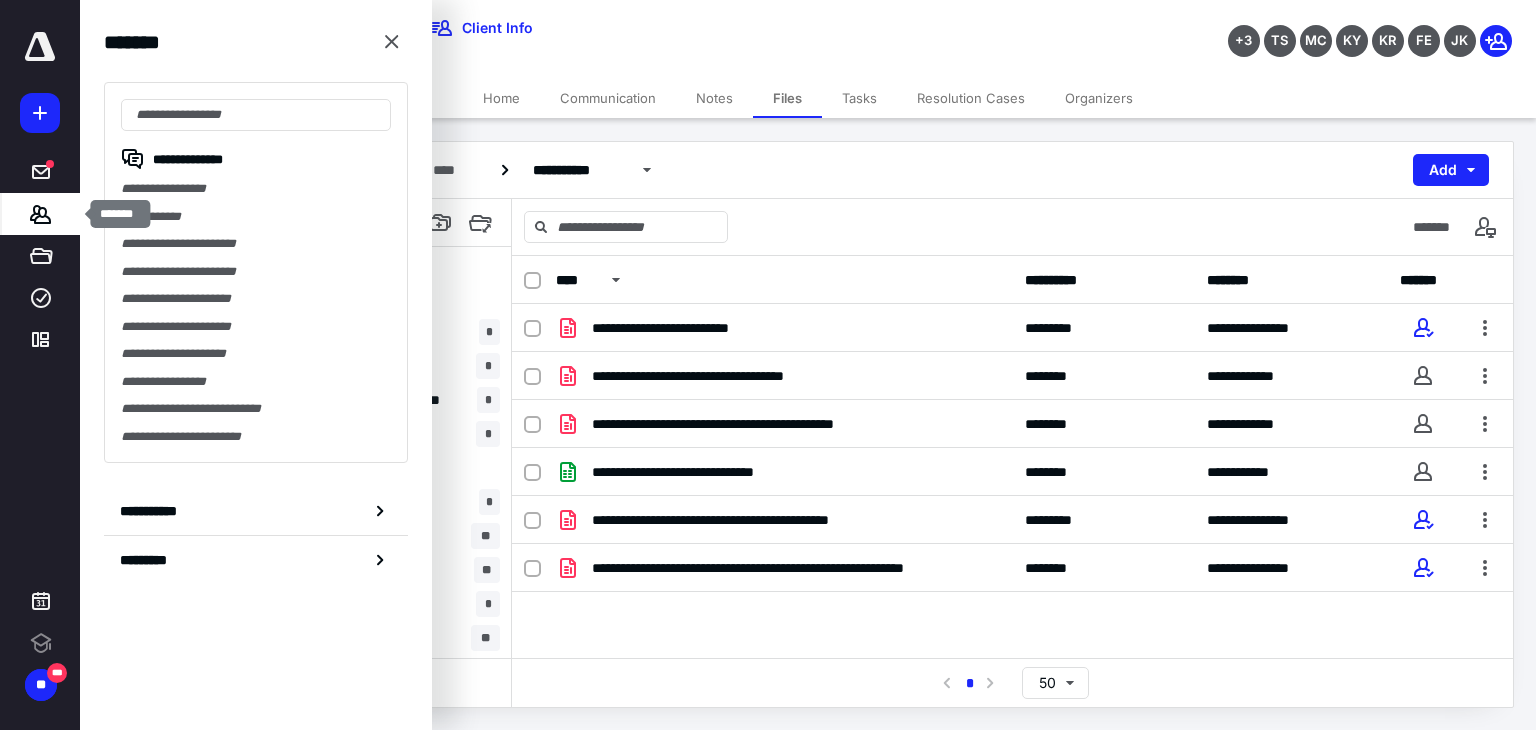 scroll, scrollTop: 0, scrollLeft: 0, axis: both 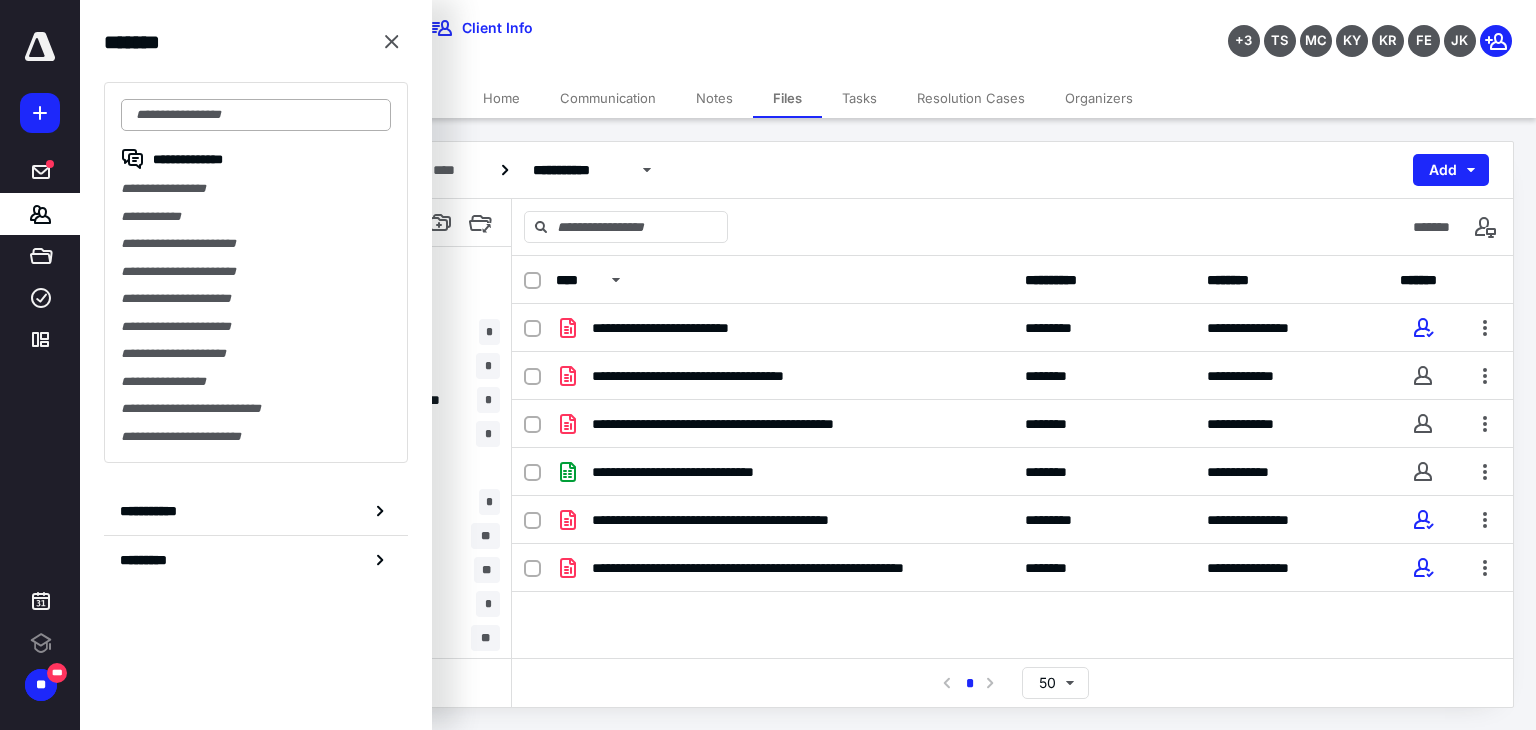 click at bounding box center [256, 115] 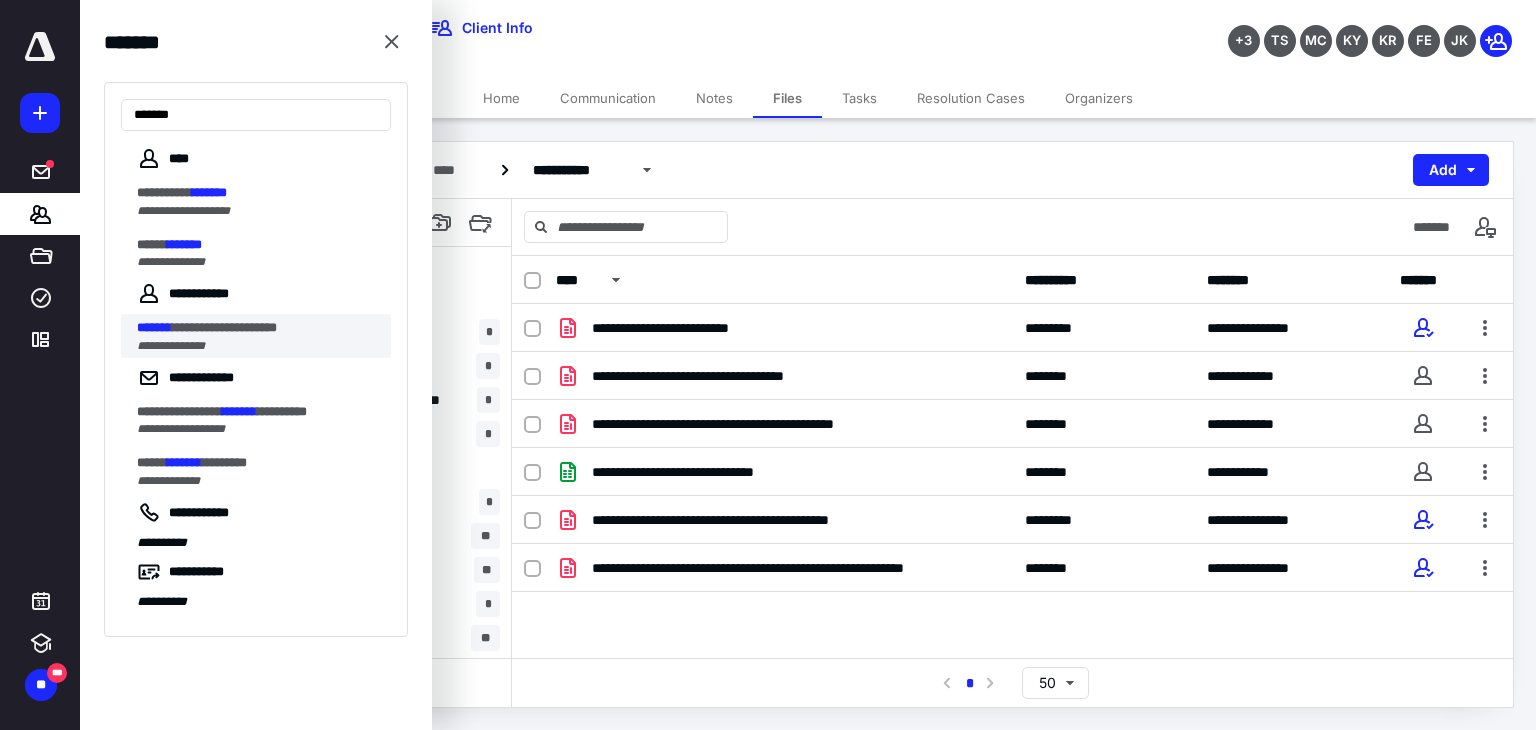 type on "*******" 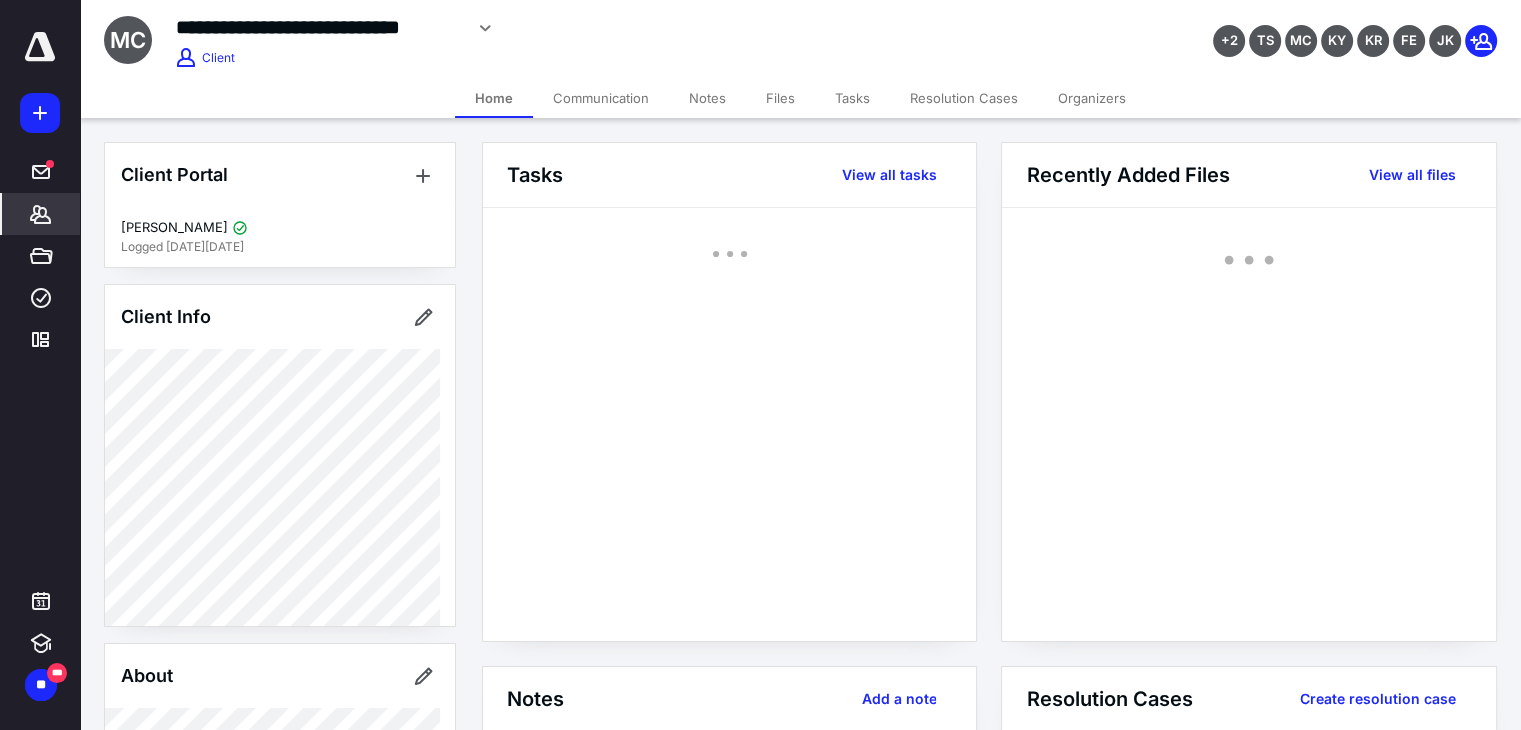 click on "Files" at bounding box center (780, 98) 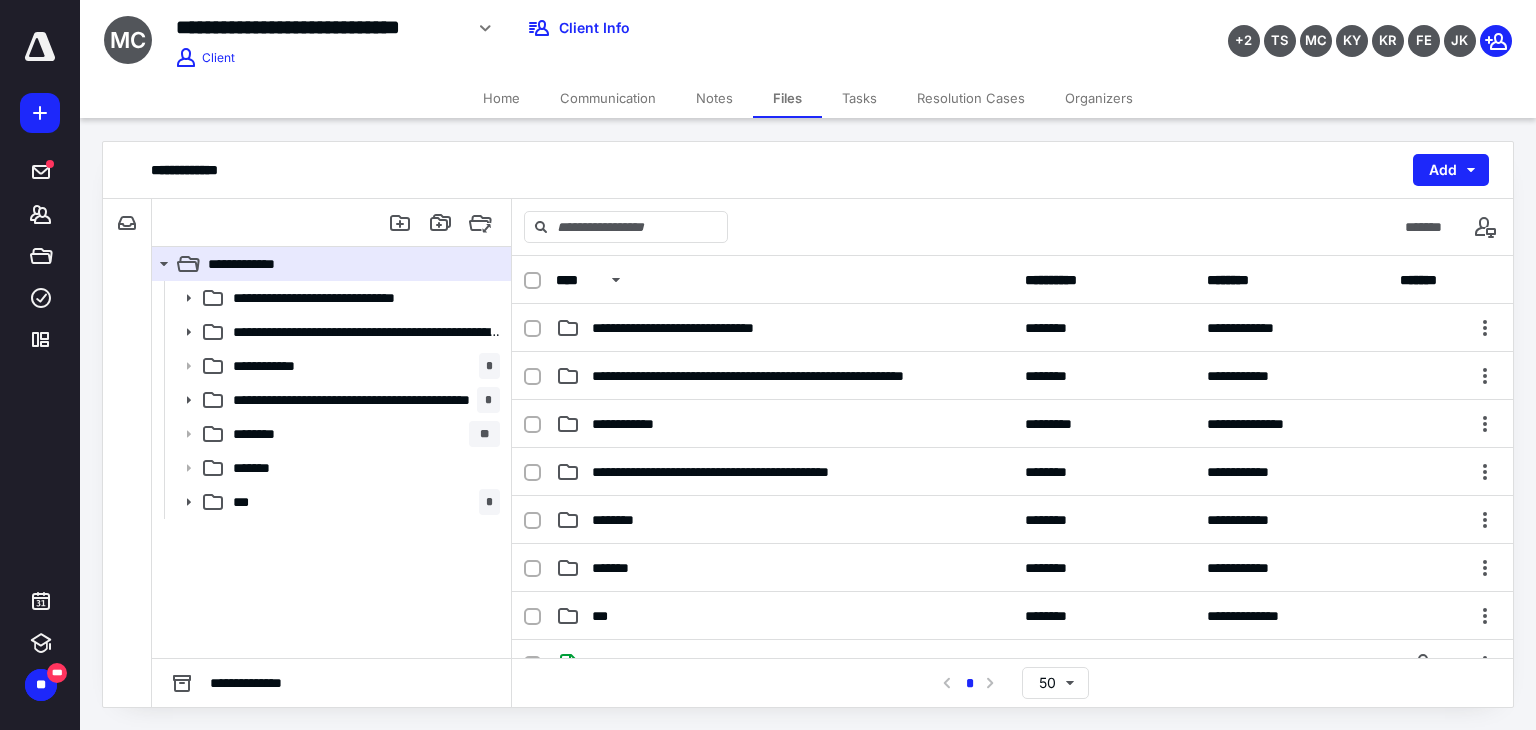 click on "Home" at bounding box center [501, 98] 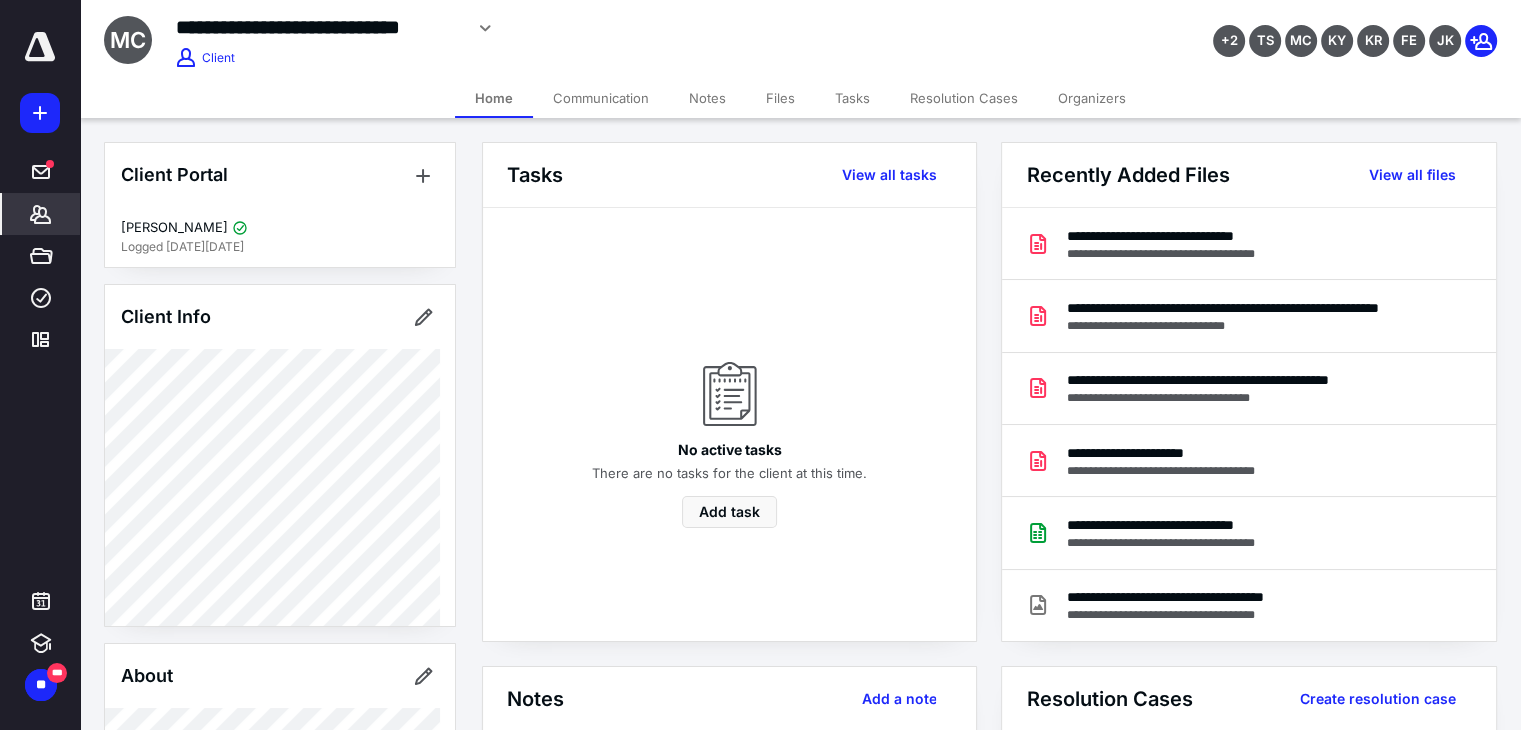 click on "Files" at bounding box center [780, 98] 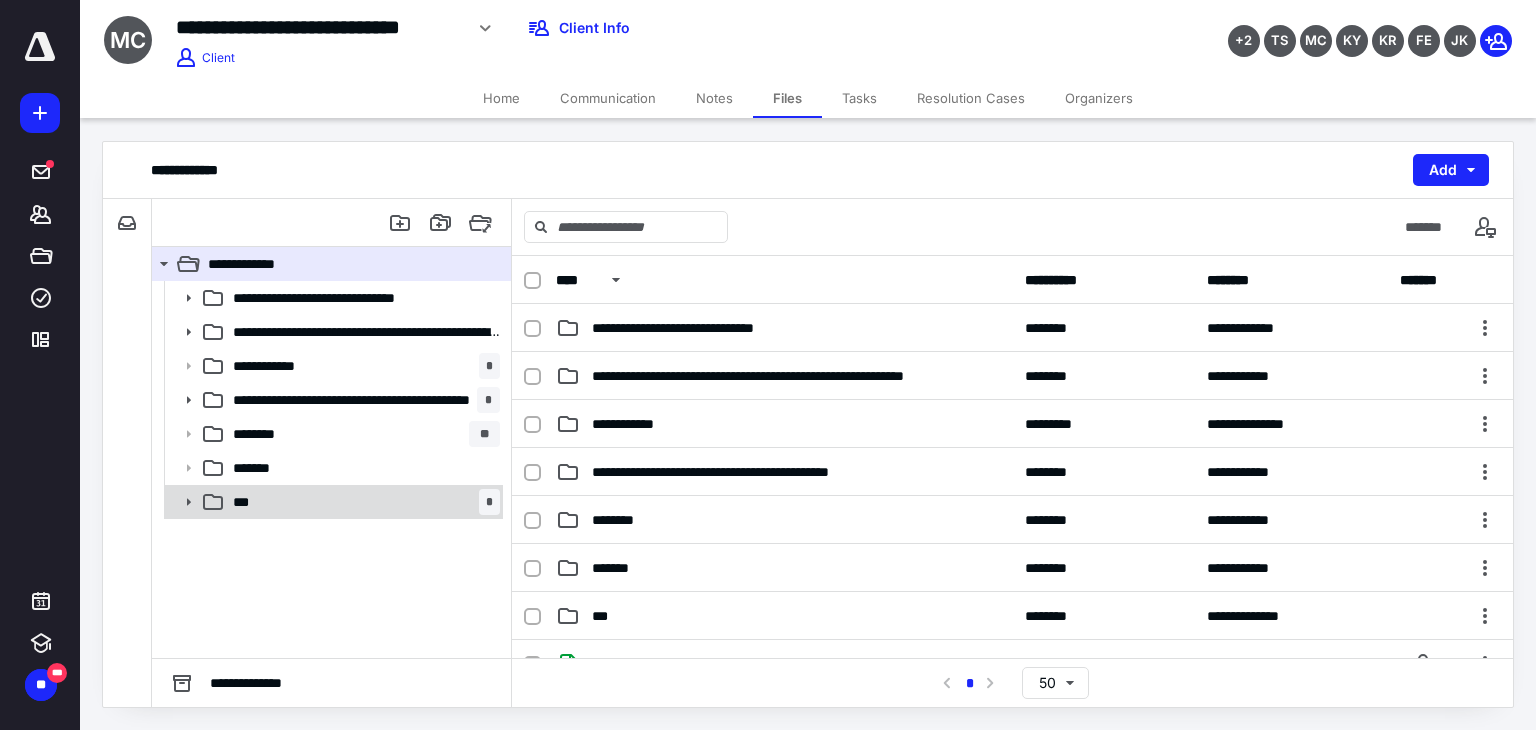 click on "*** *" at bounding box center [362, 502] 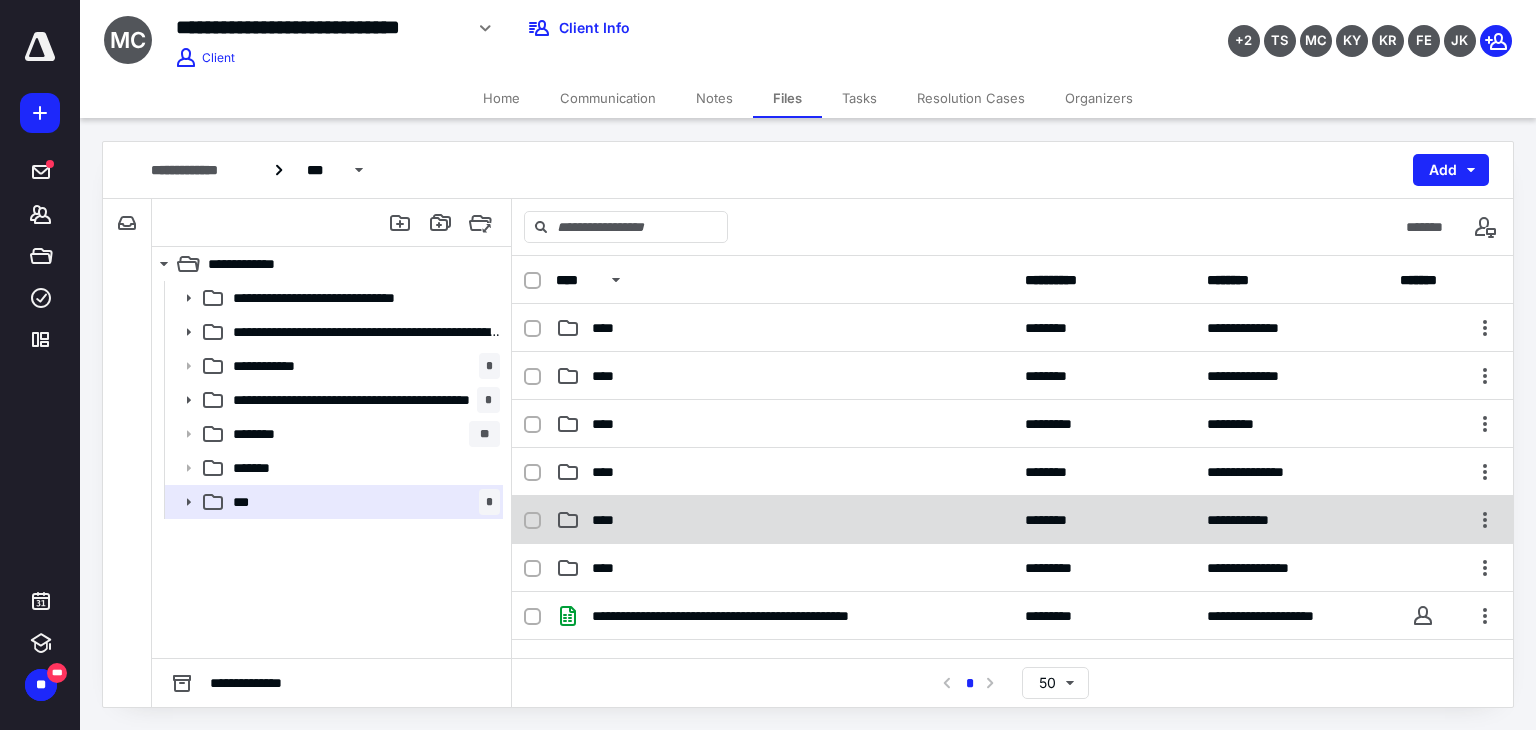 click on "**********" at bounding box center (1012, 520) 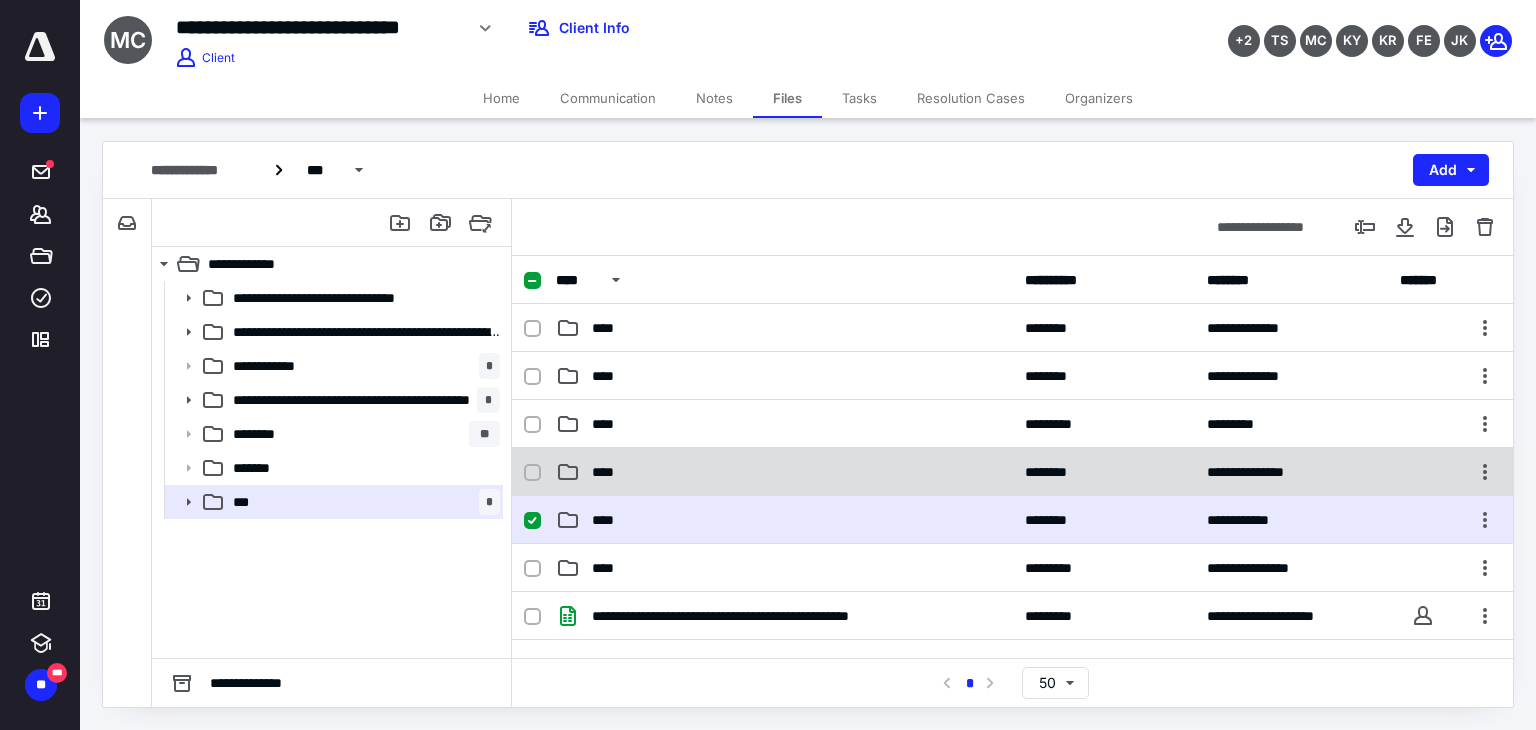 click on "****" at bounding box center (784, 472) 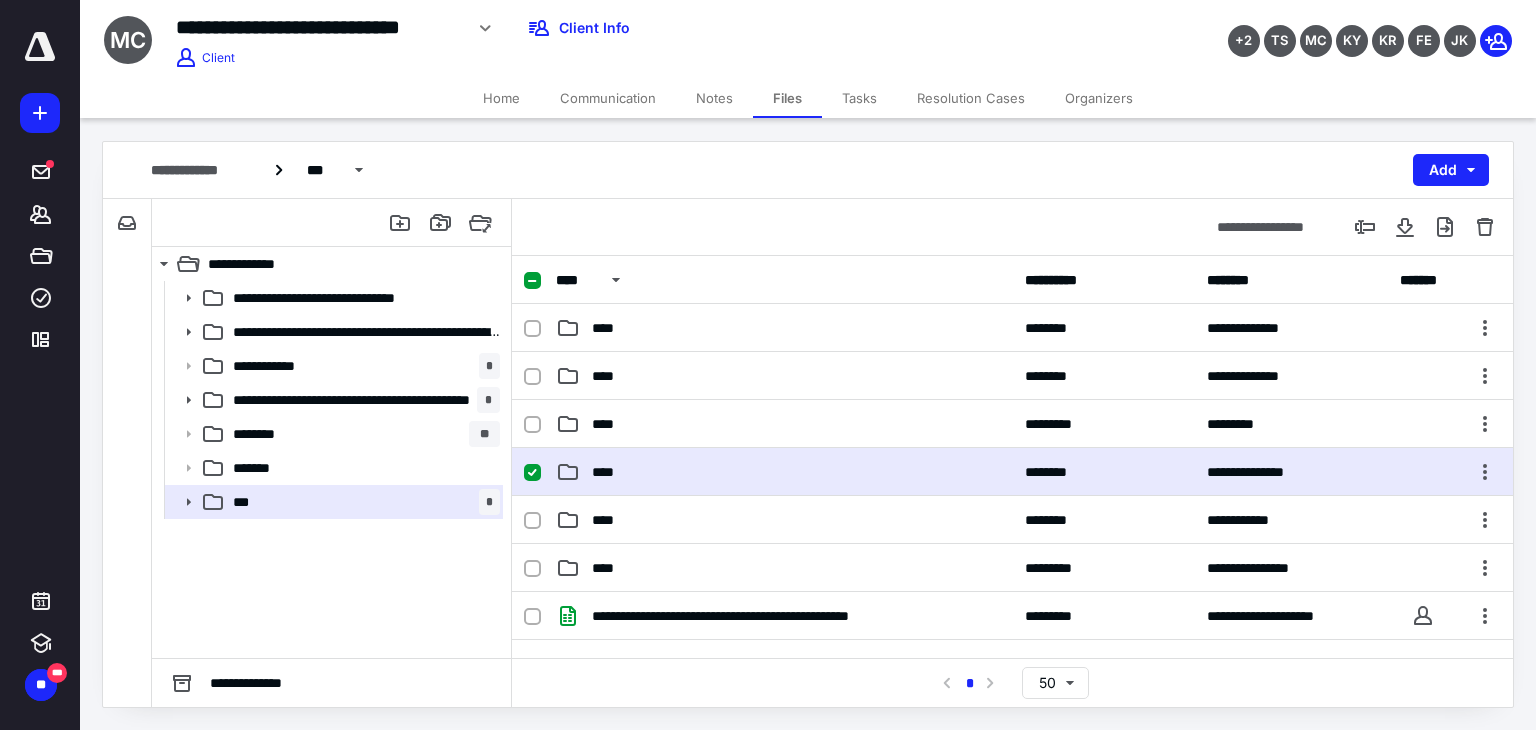 click on "****" at bounding box center [784, 472] 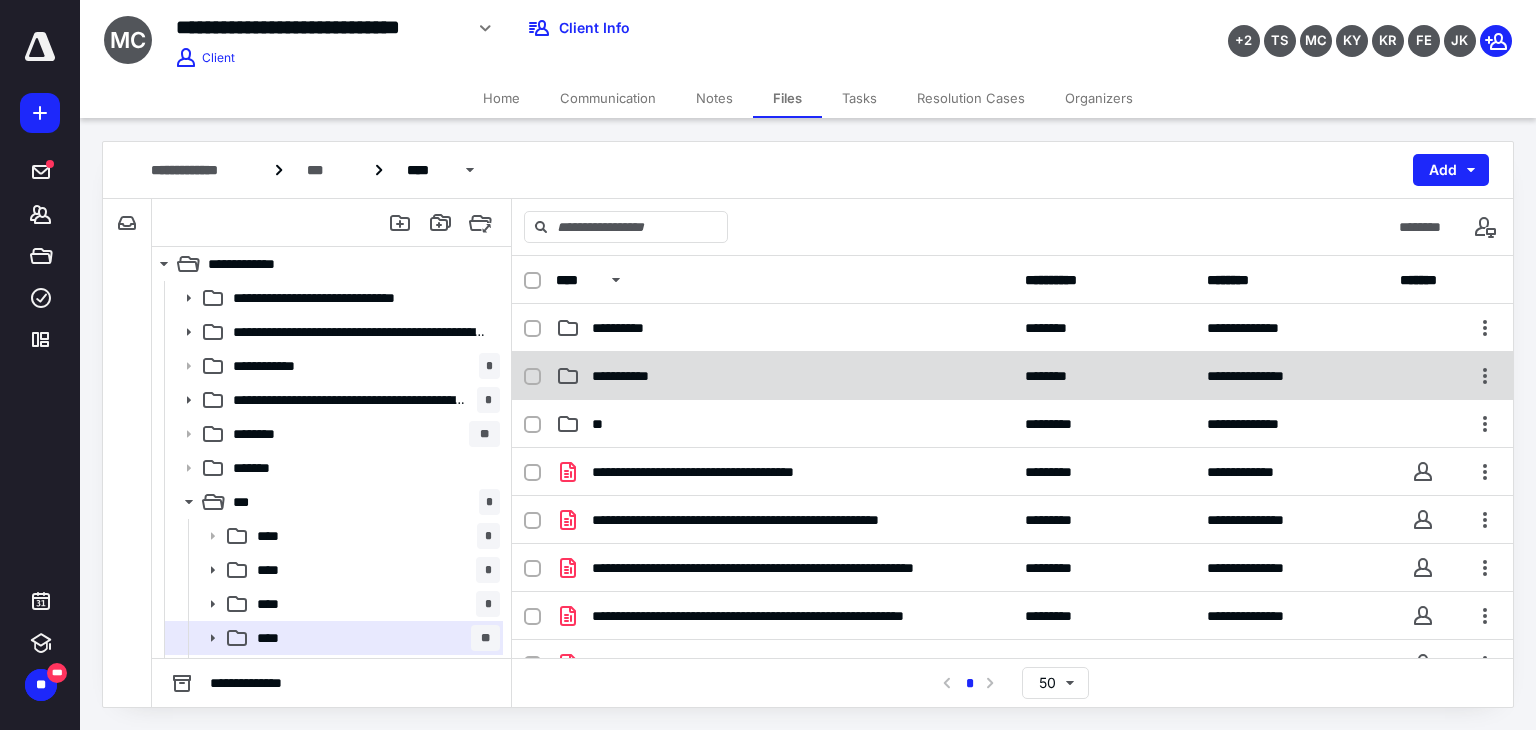 click on "**********" at bounding box center [784, 376] 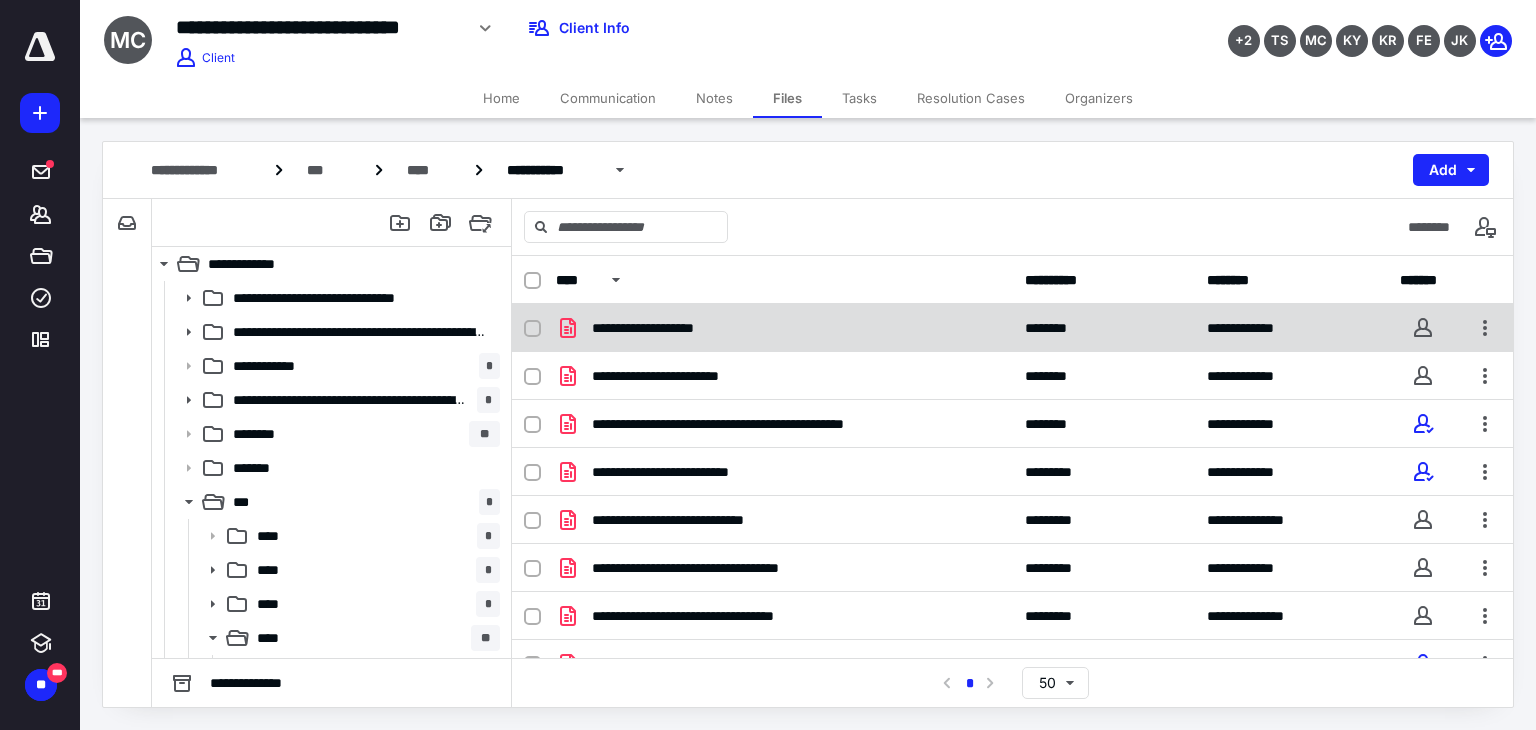 click on "**********" at bounding box center [784, 328] 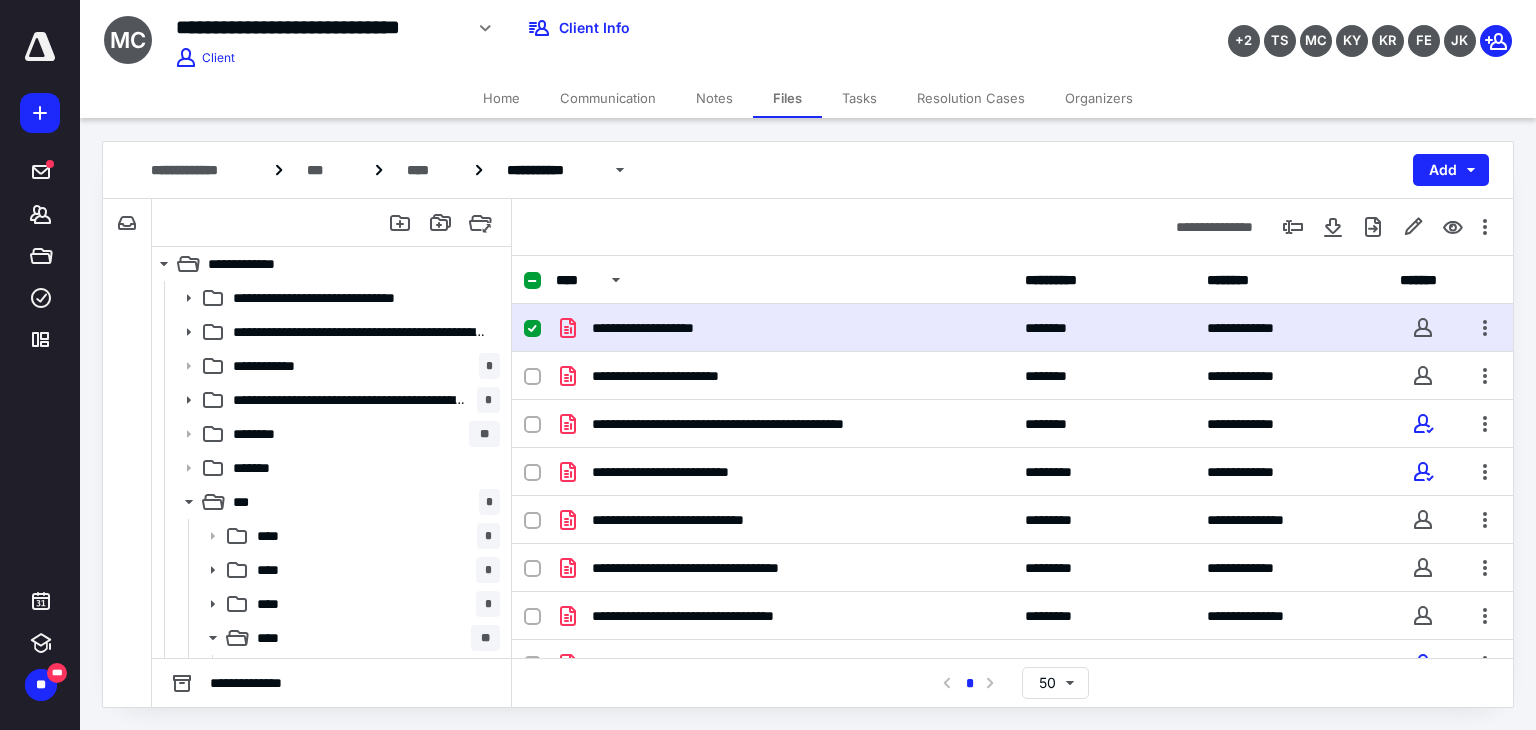 click on "**********" at bounding box center [784, 328] 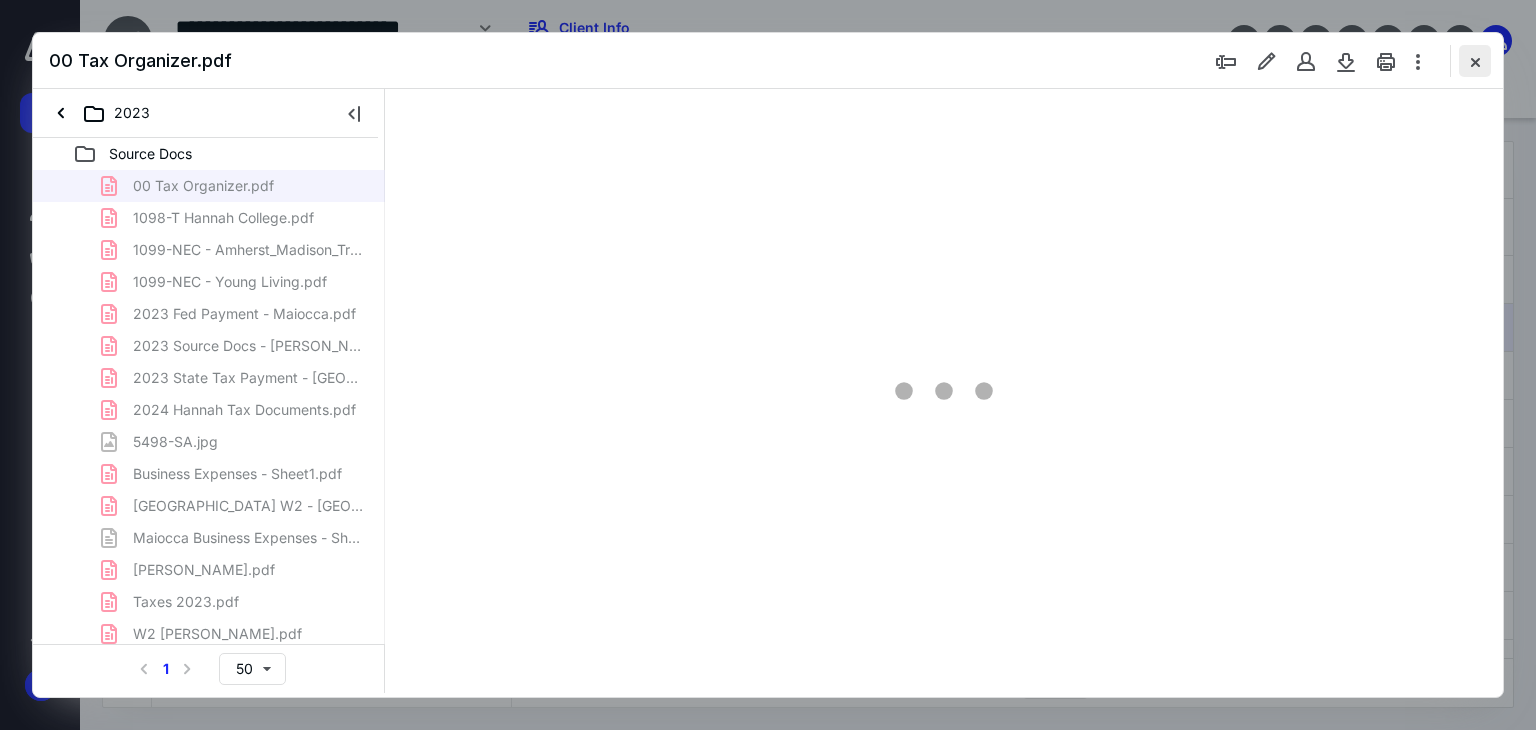 scroll, scrollTop: 0, scrollLeft: 0, axis: both 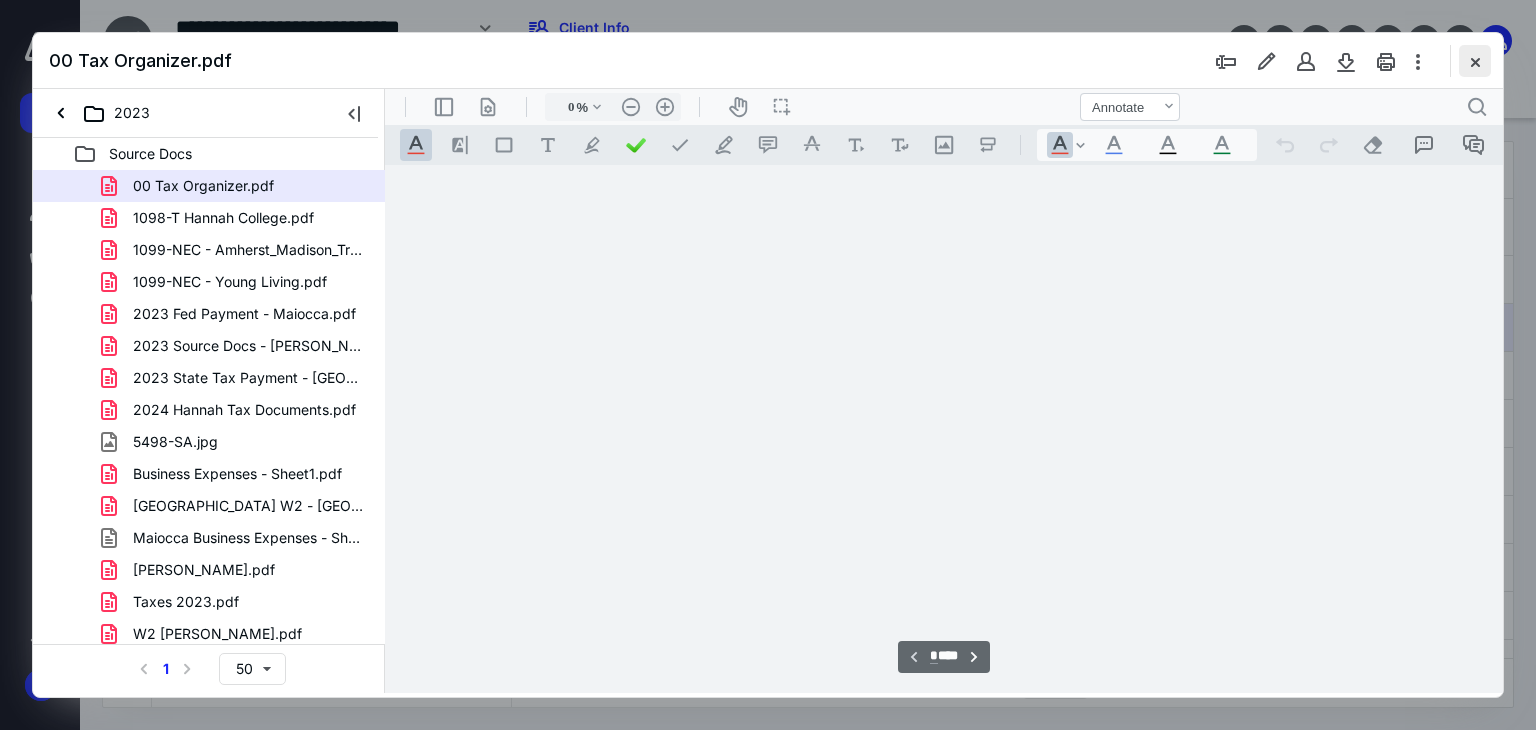 type on "179" 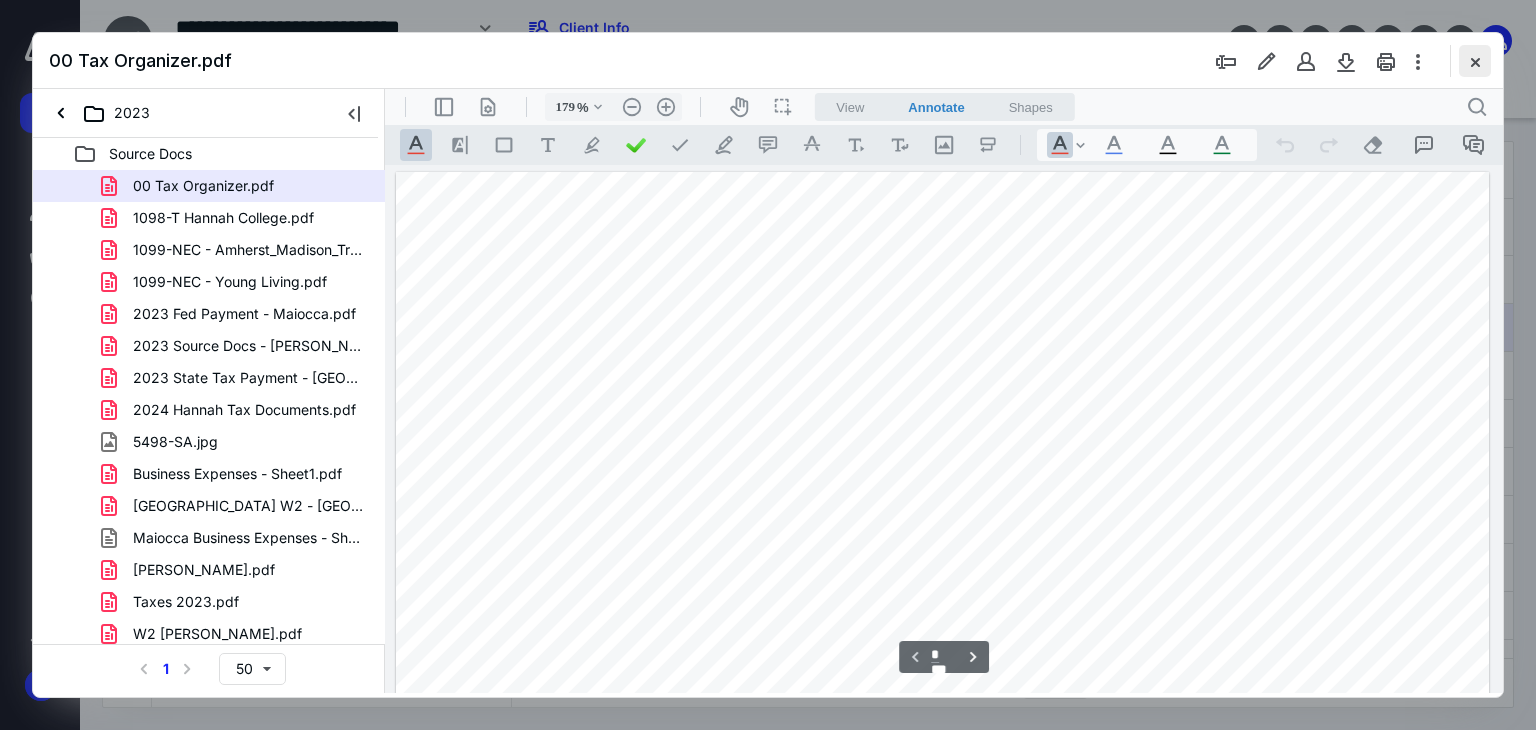 scroll, scrollTop: 83, scrollLeft: 0, axis: vertical 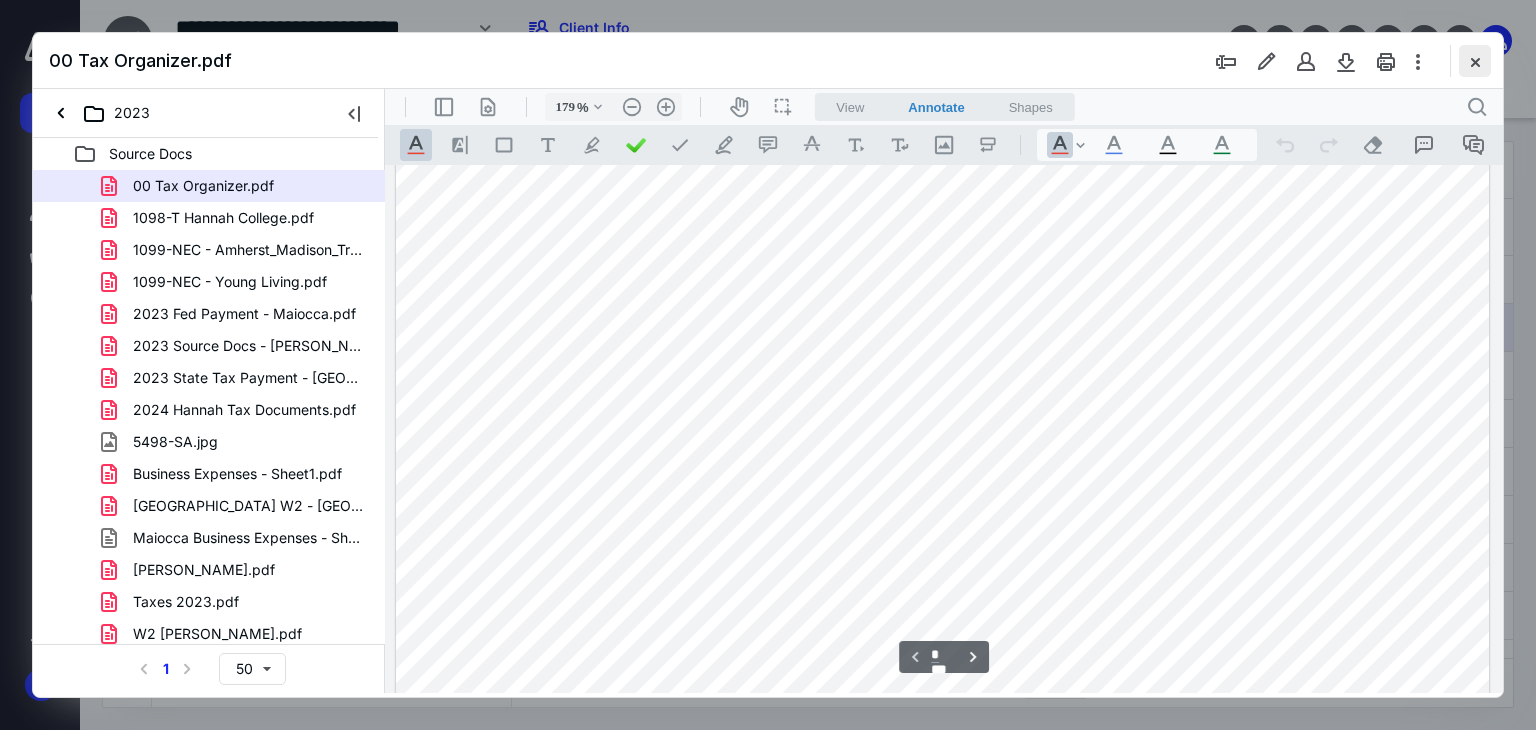 click at bounding box center (1475, 61) 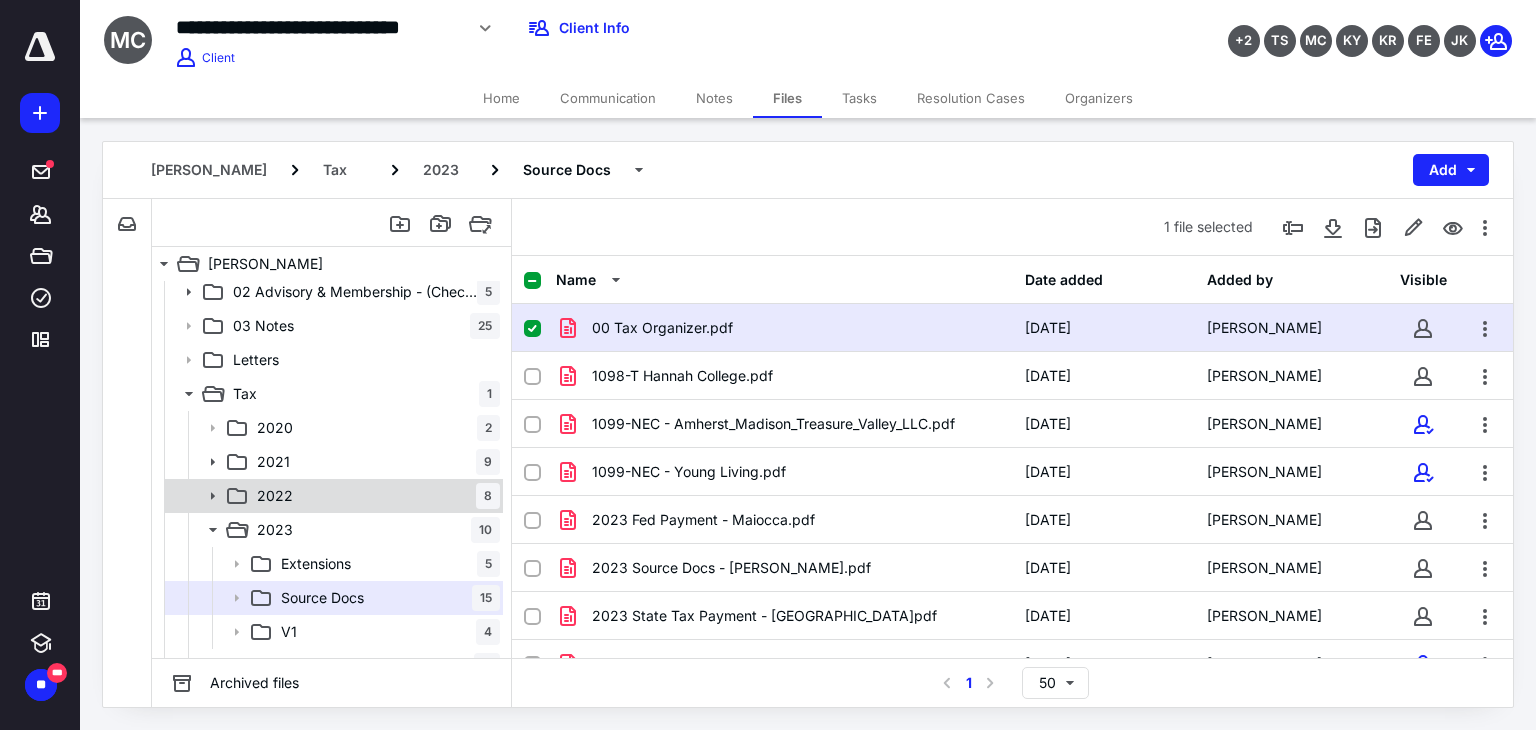 scroll, scrollTop: 166, scrollLeft: 0, axis: vertical 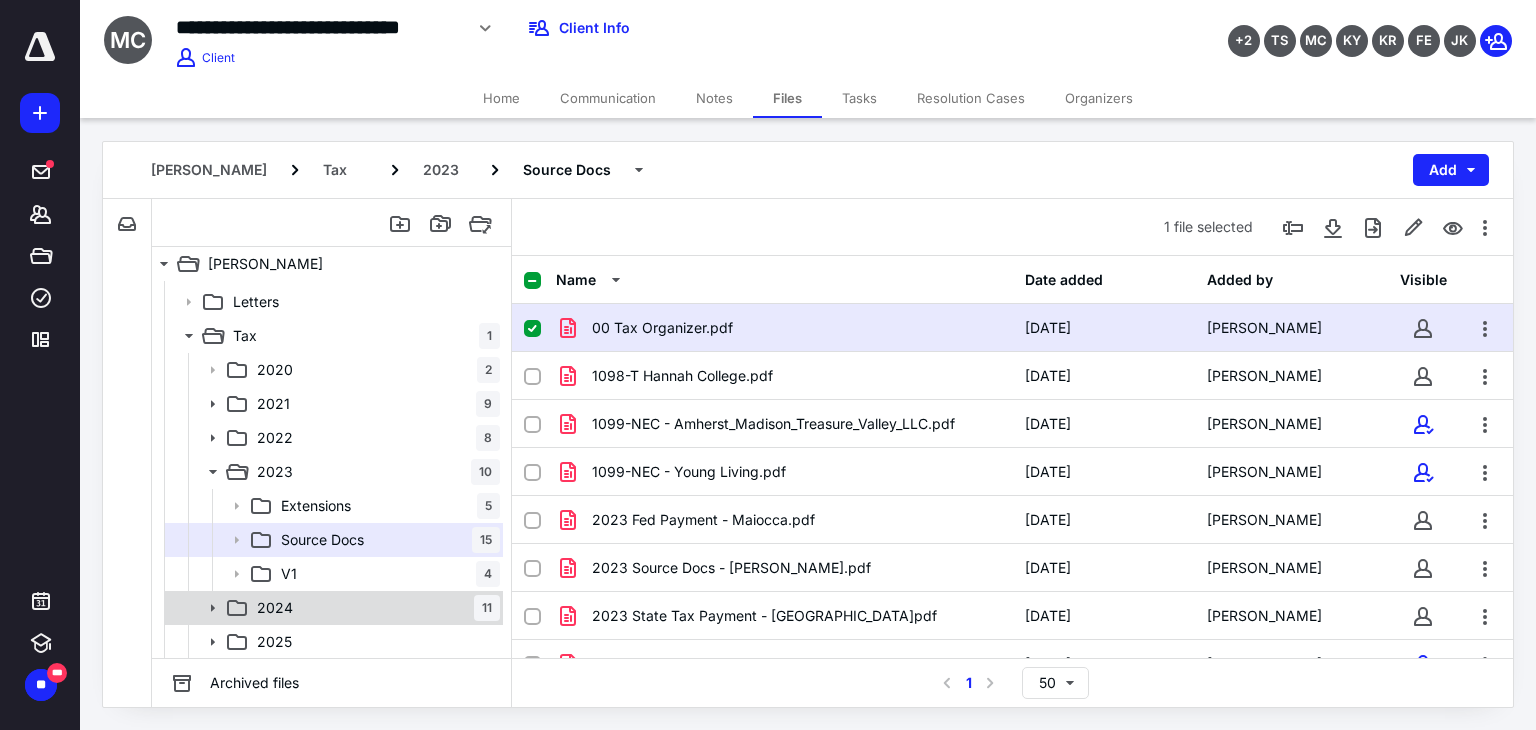click on "2024 11" at bounding box center (374, 608) 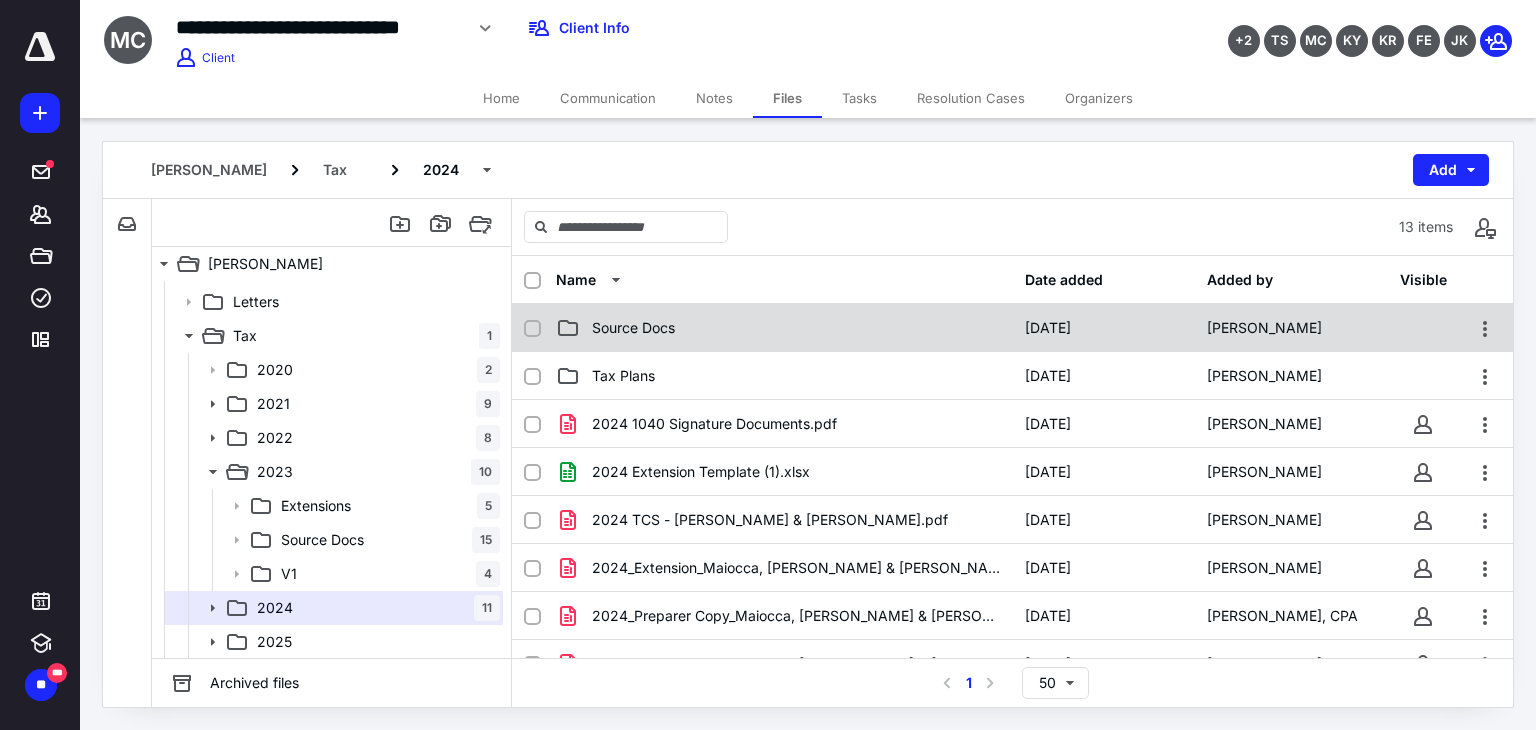 click on "Source Docs" at bounding box center [633, 328] 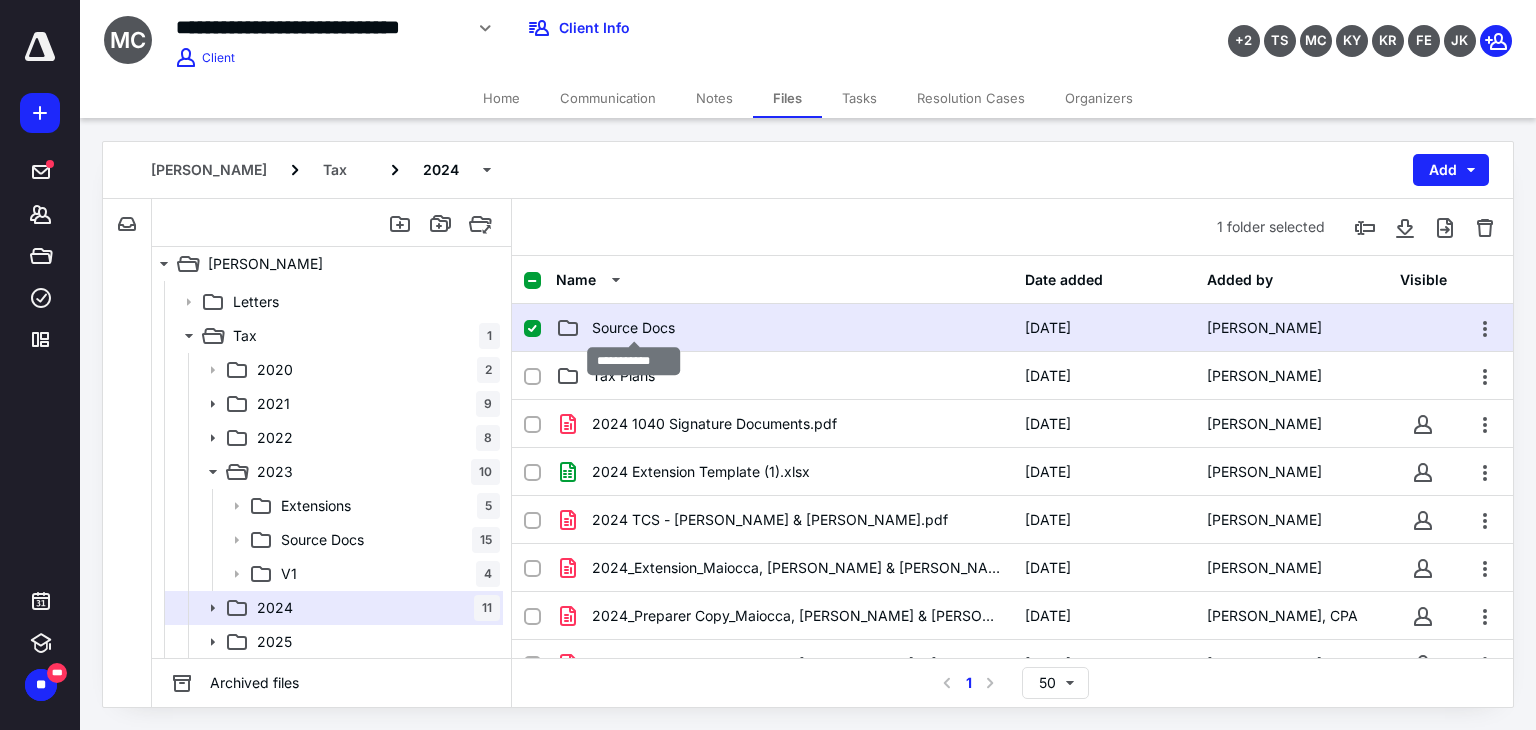 click on "Source Docs" at bounding box center (633, 328) 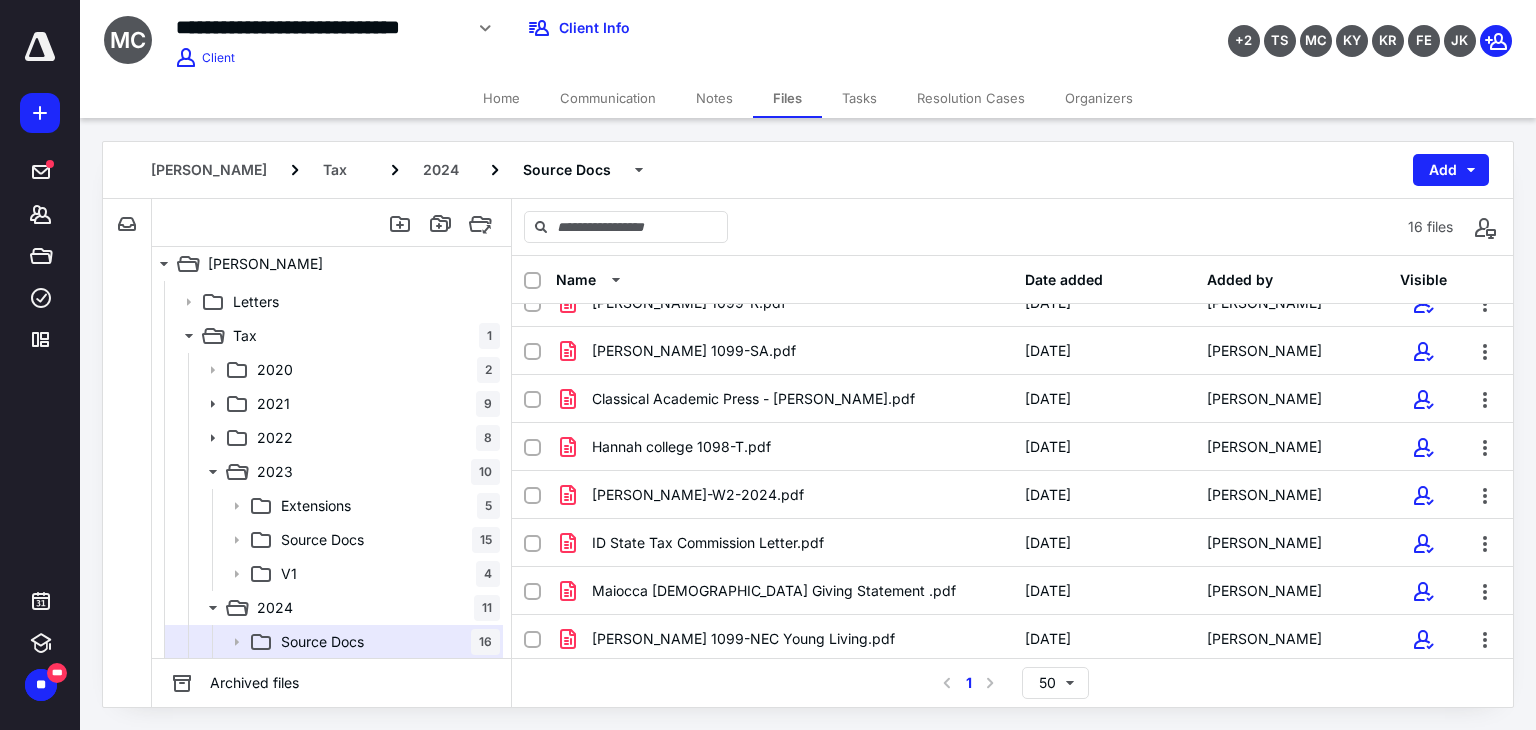 scroll, scrollTop: 410, scrollLeft: 0, axis: vertical 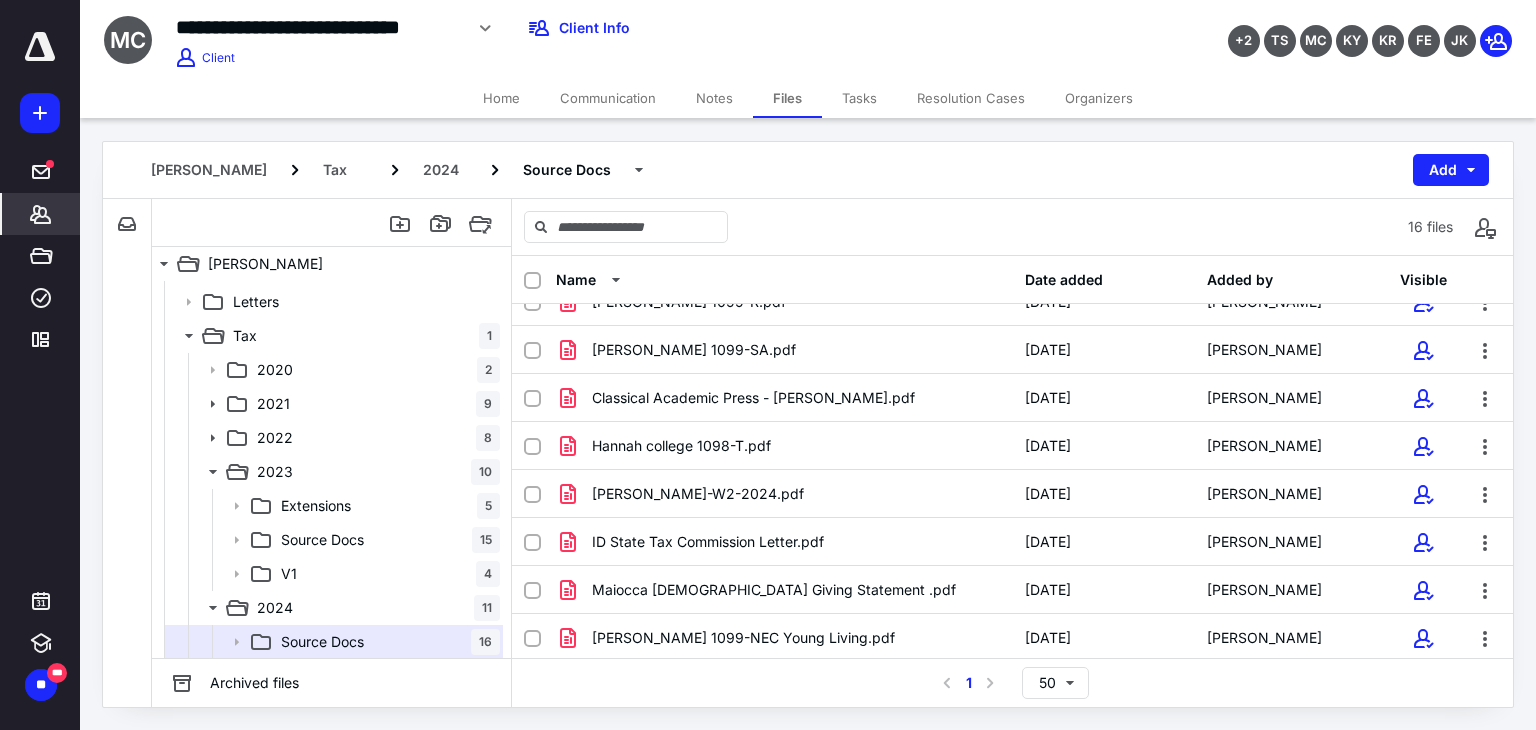 click on "*******" at bounding box center (41, 214) 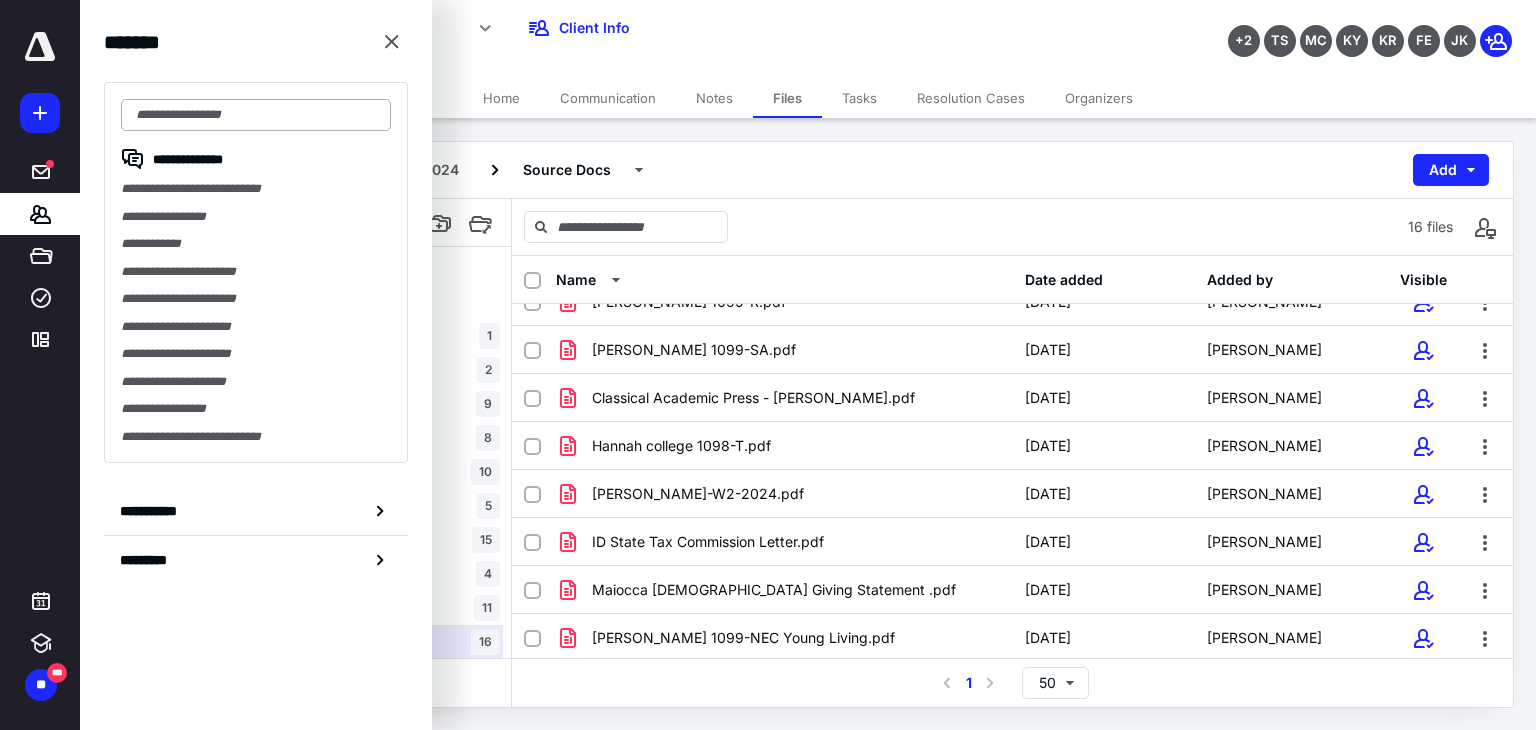 click at bounding box center [256, 115] 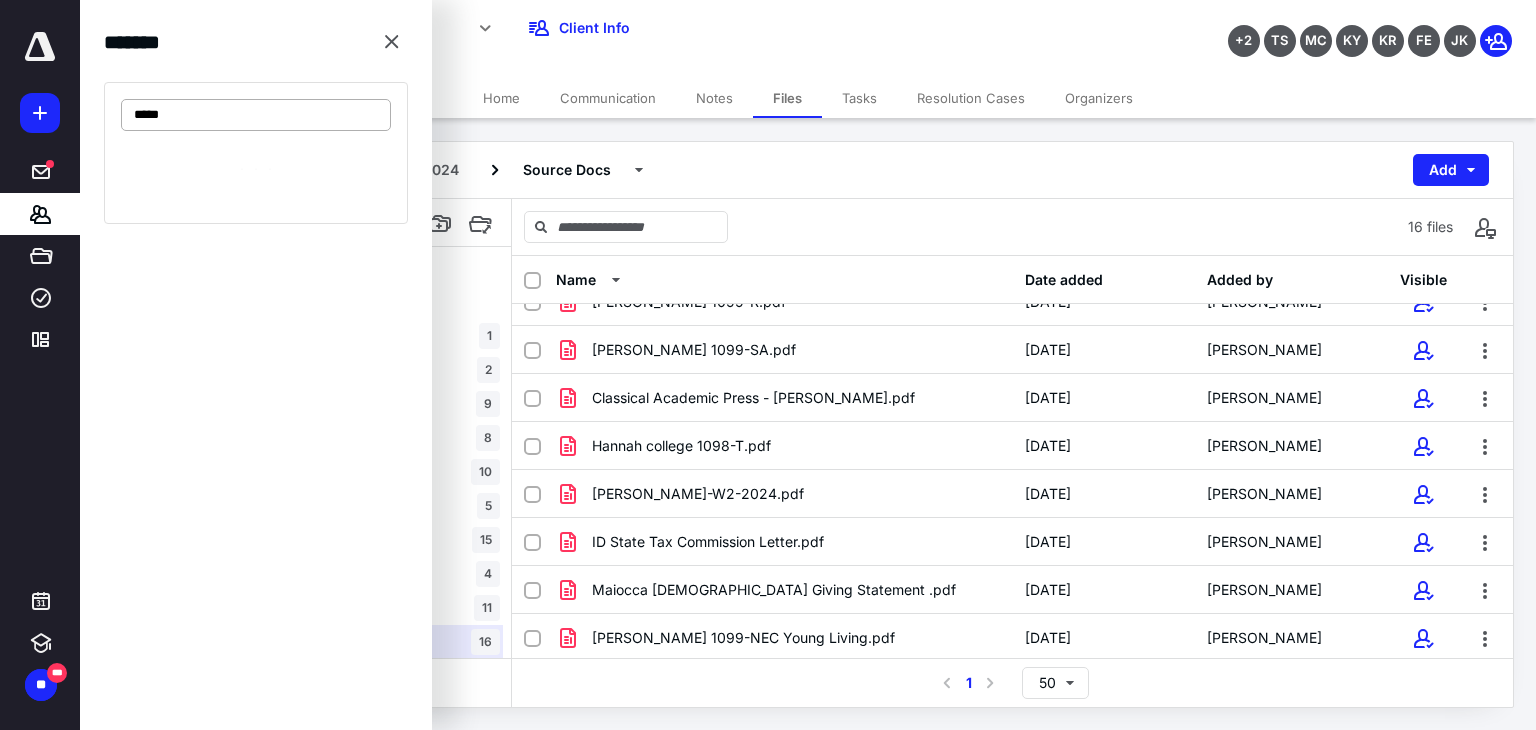 type on "*****" 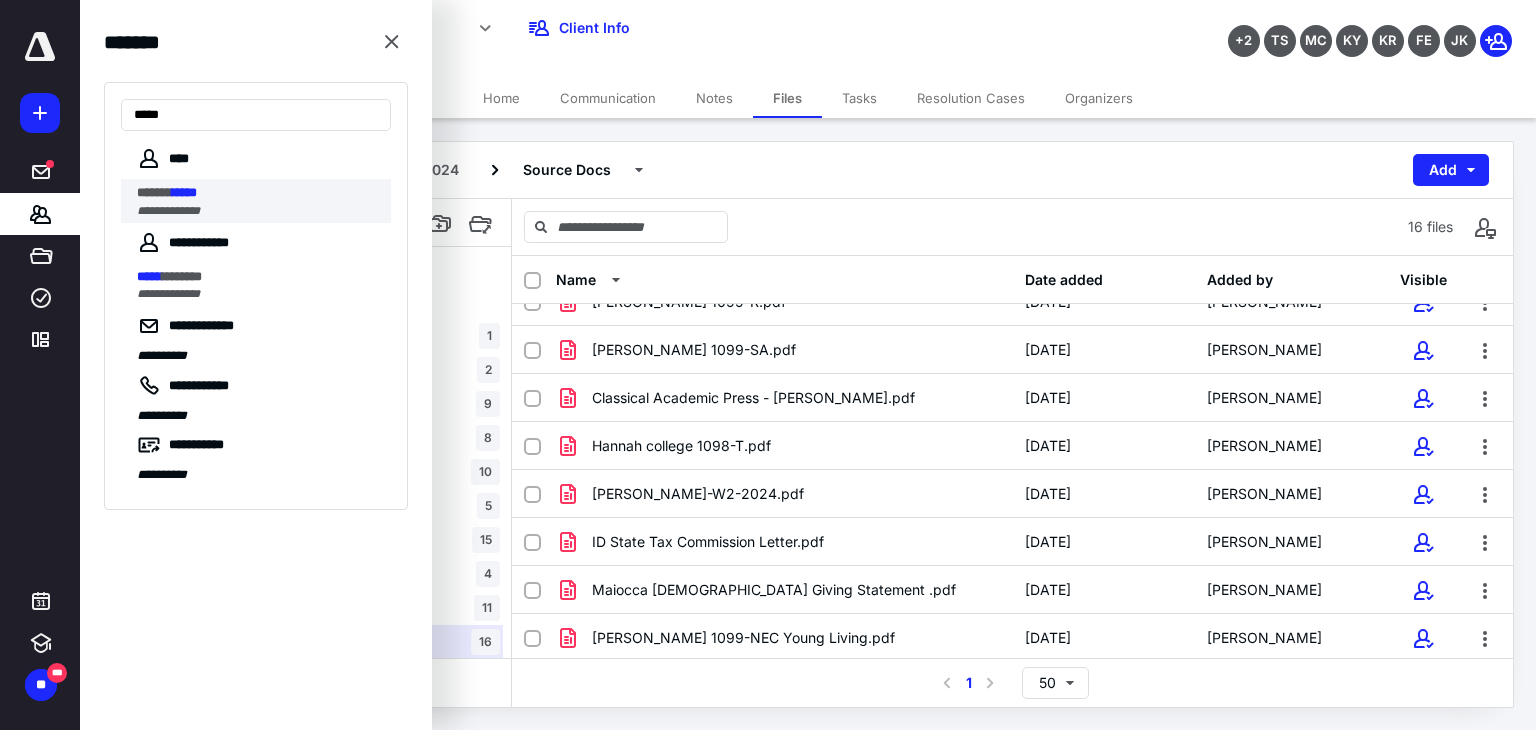 click on "****** *****" at bounding box center (258, 193) 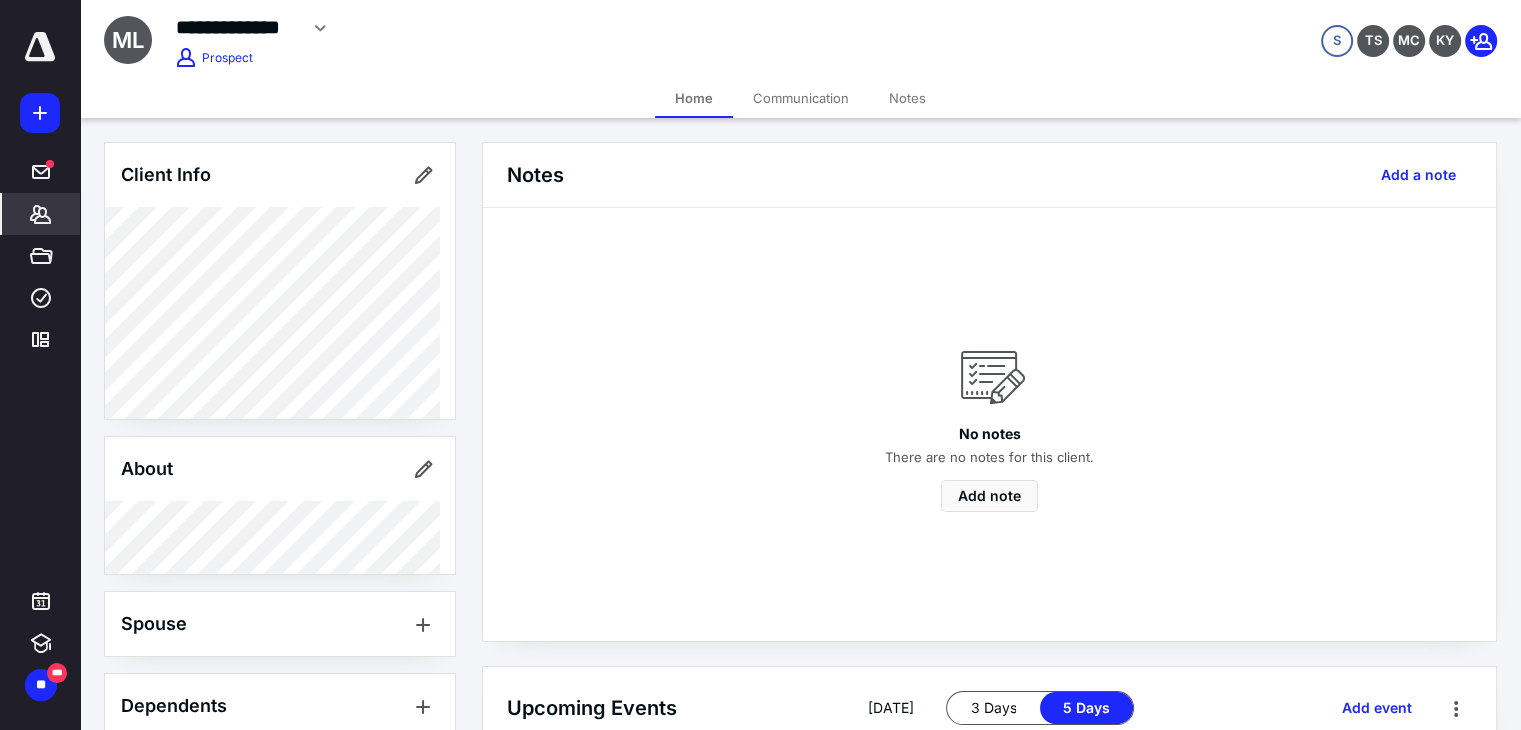 click on "*******" at bounding box center [41, 214] 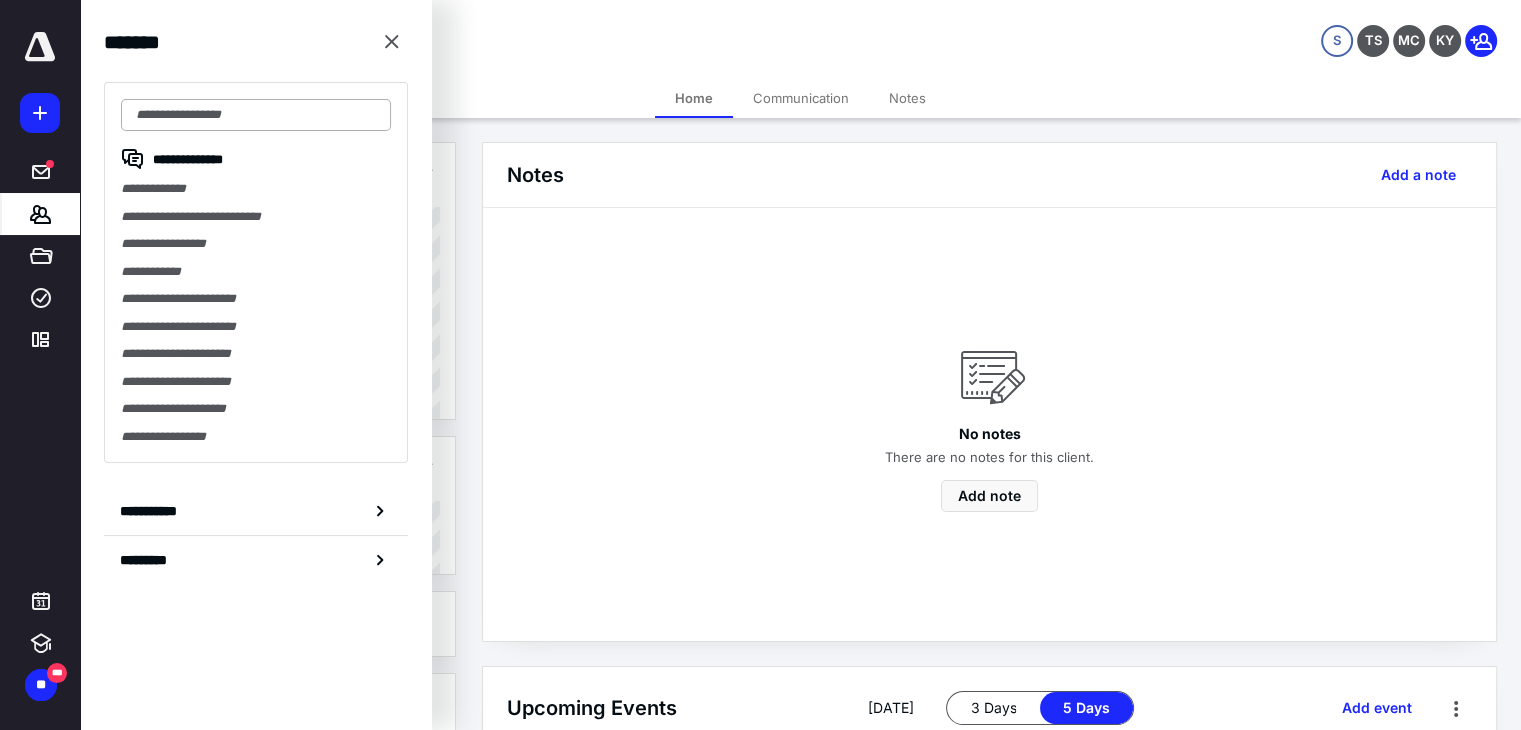 click at bounding box center (256, 115) 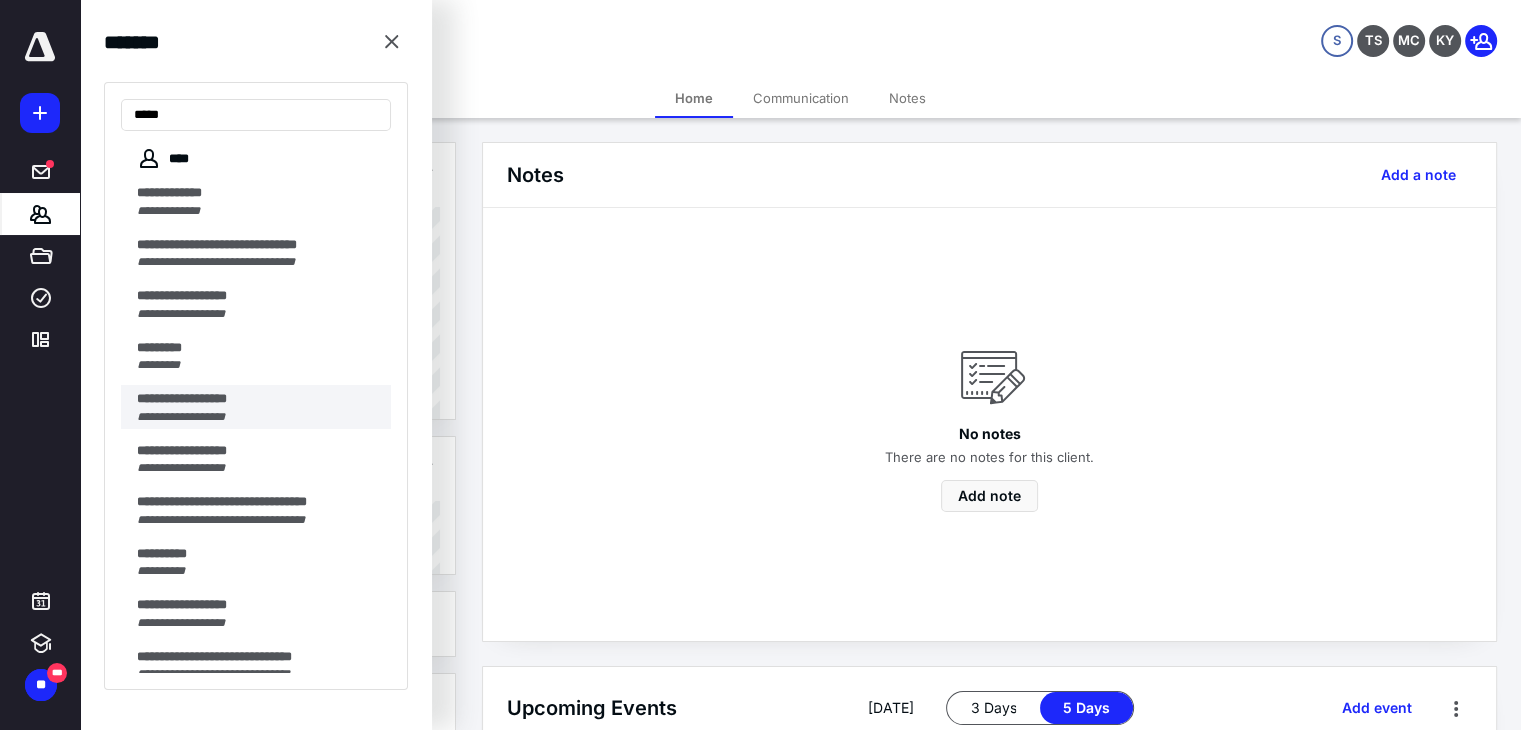 type on "****" 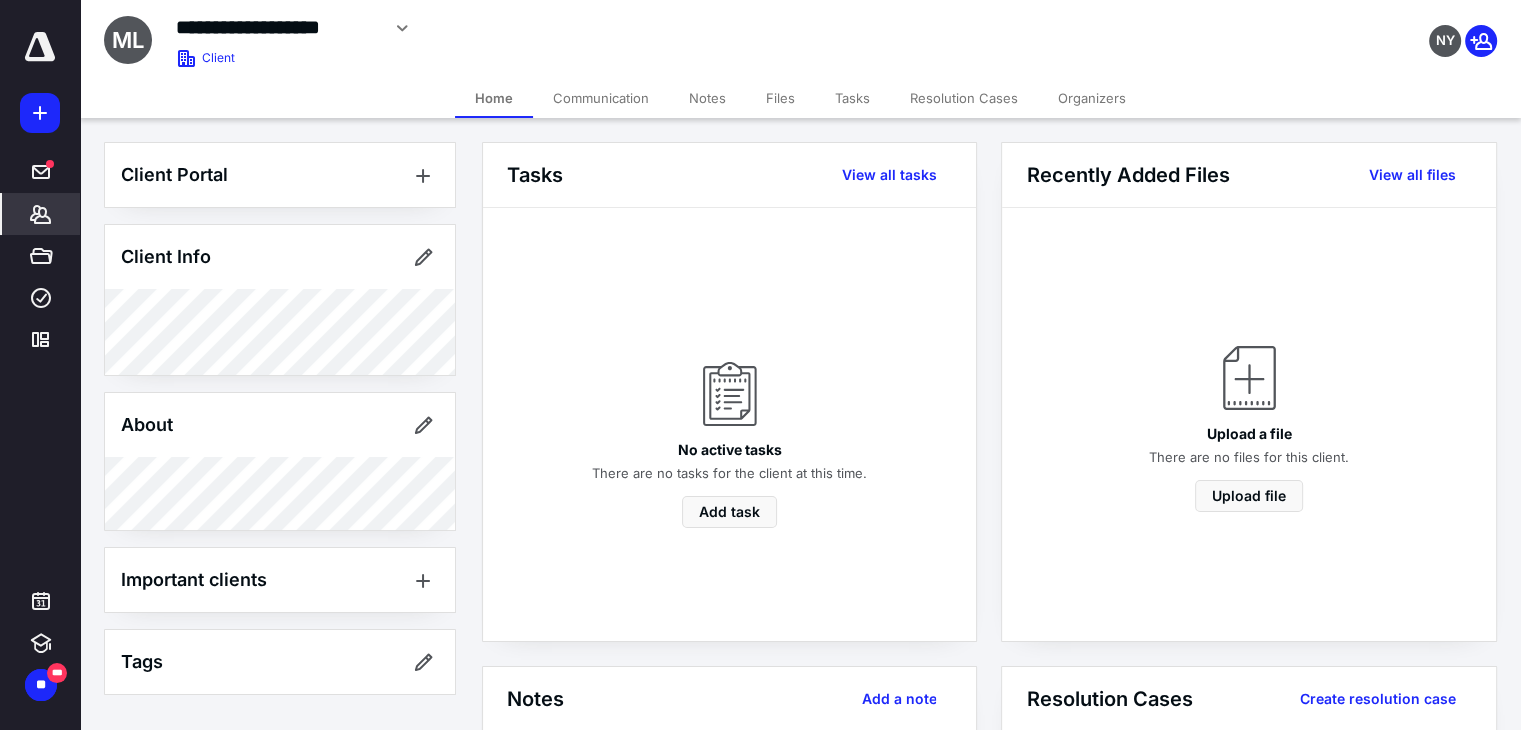 click on "Files" at bounding box center [780, 98] 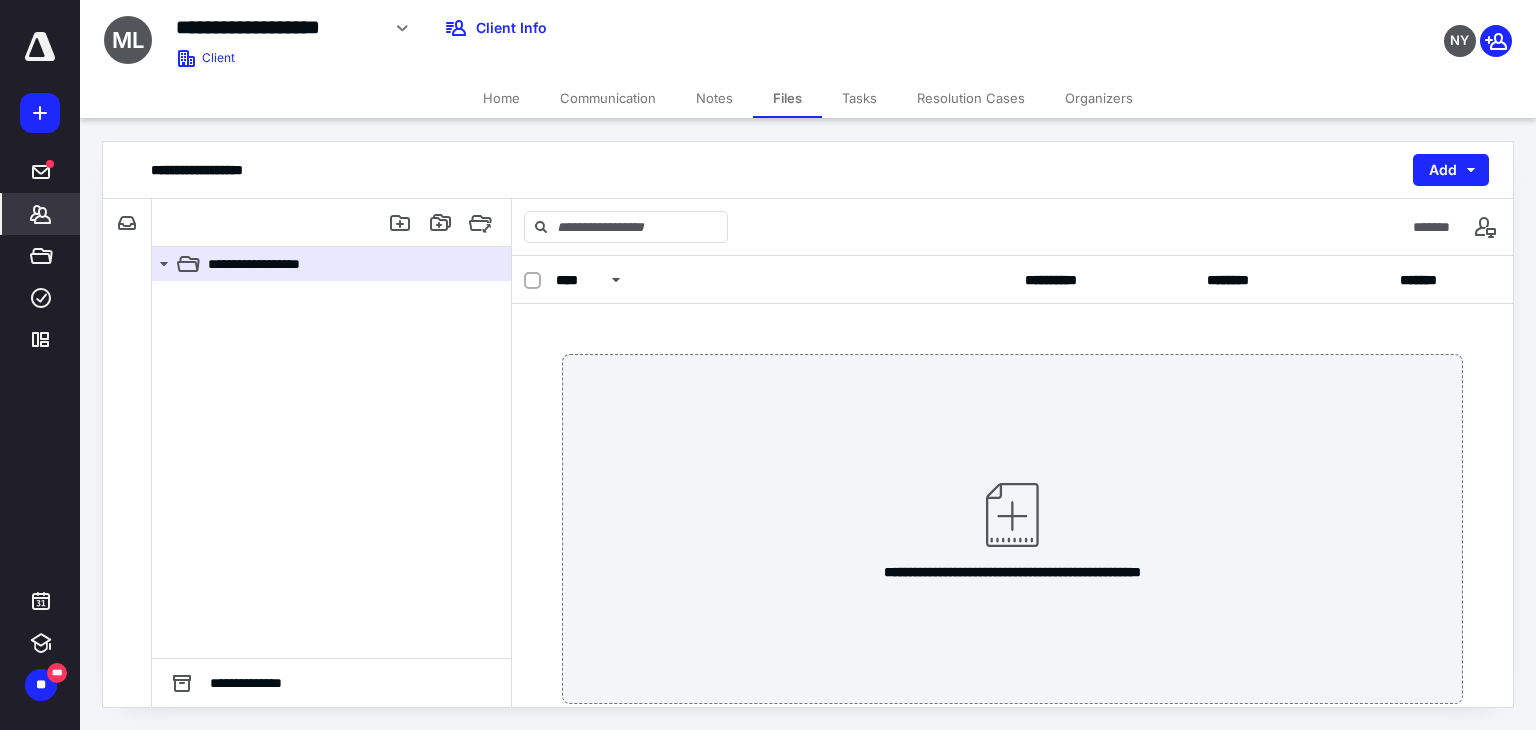 click on "*******" at bounding box center [41, 214] 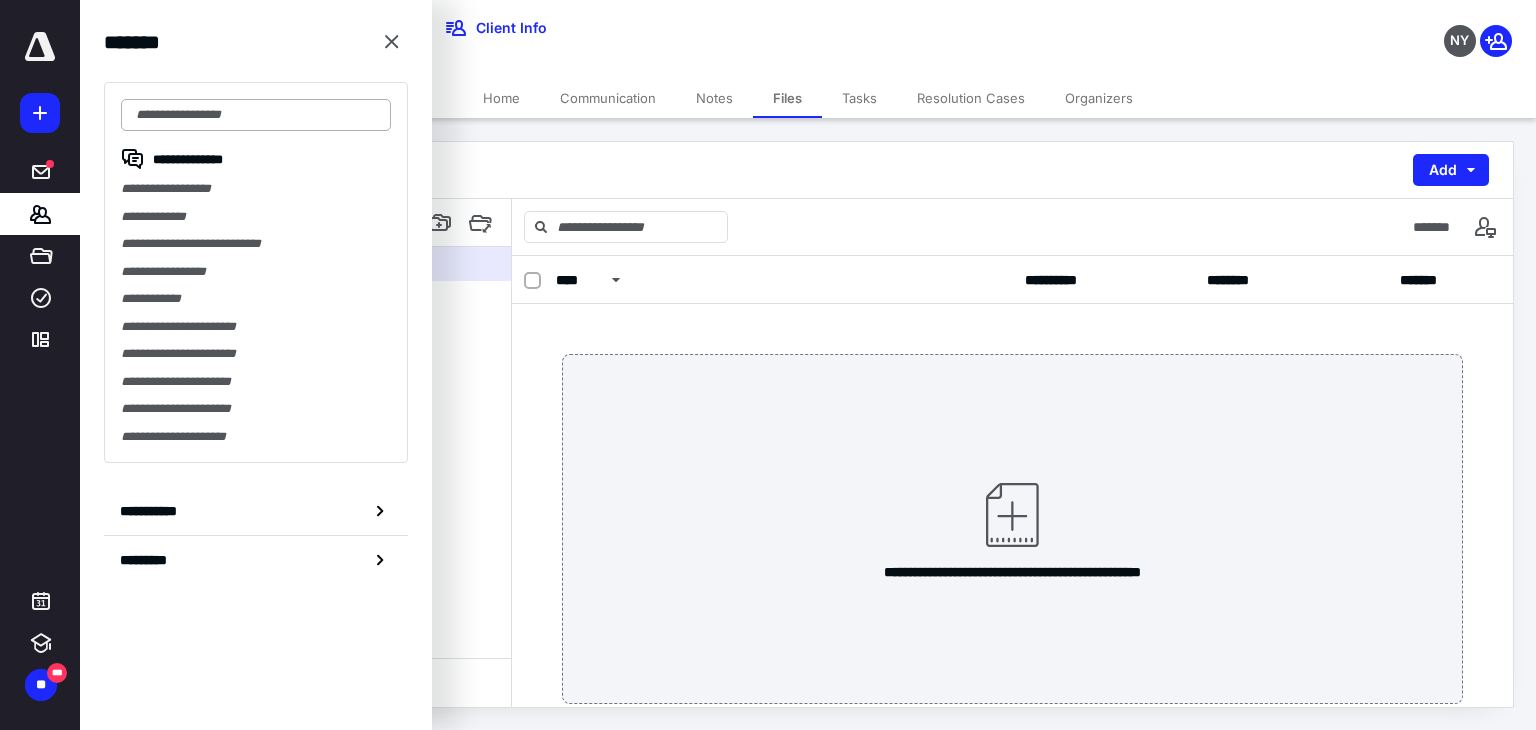 click at bounding box center (256, 115) 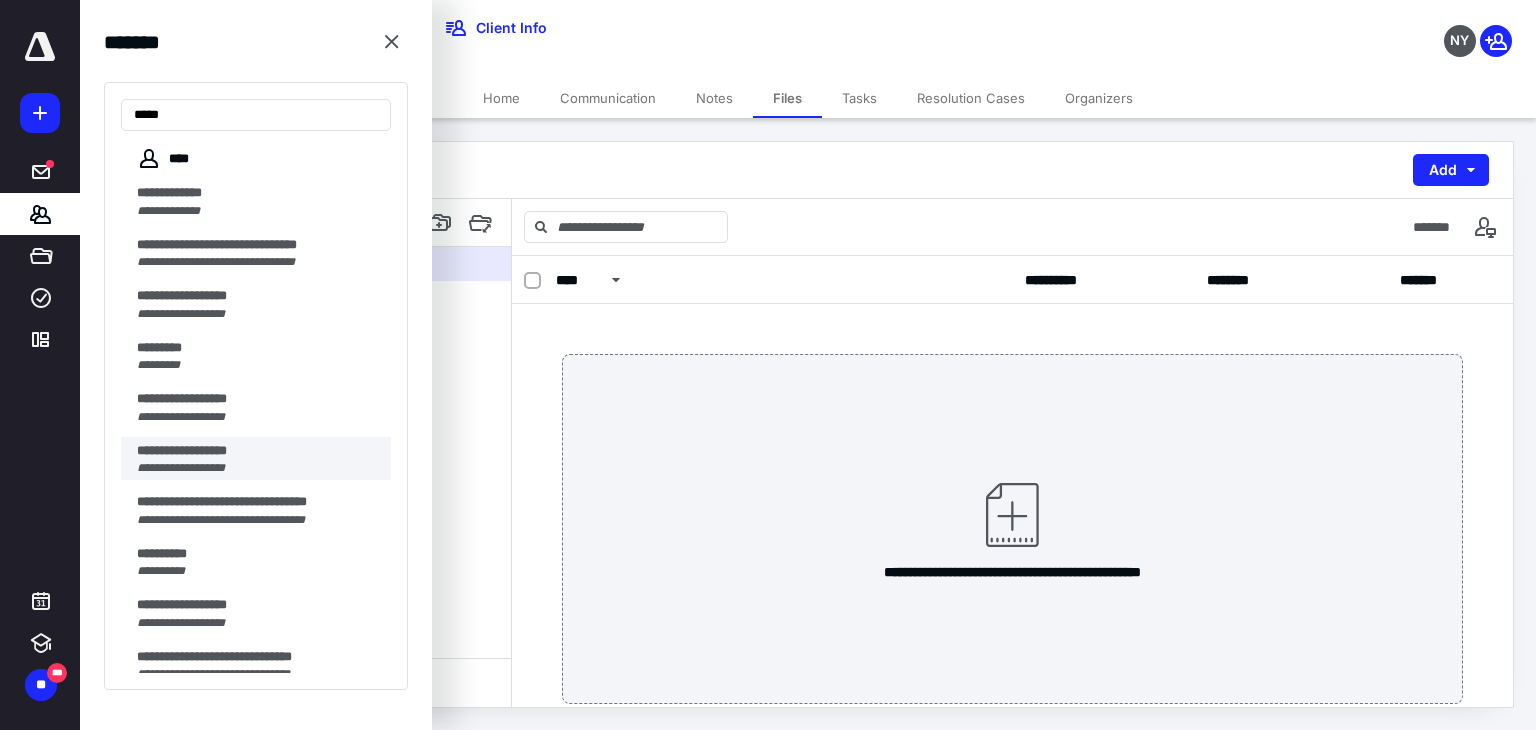 type on "****" 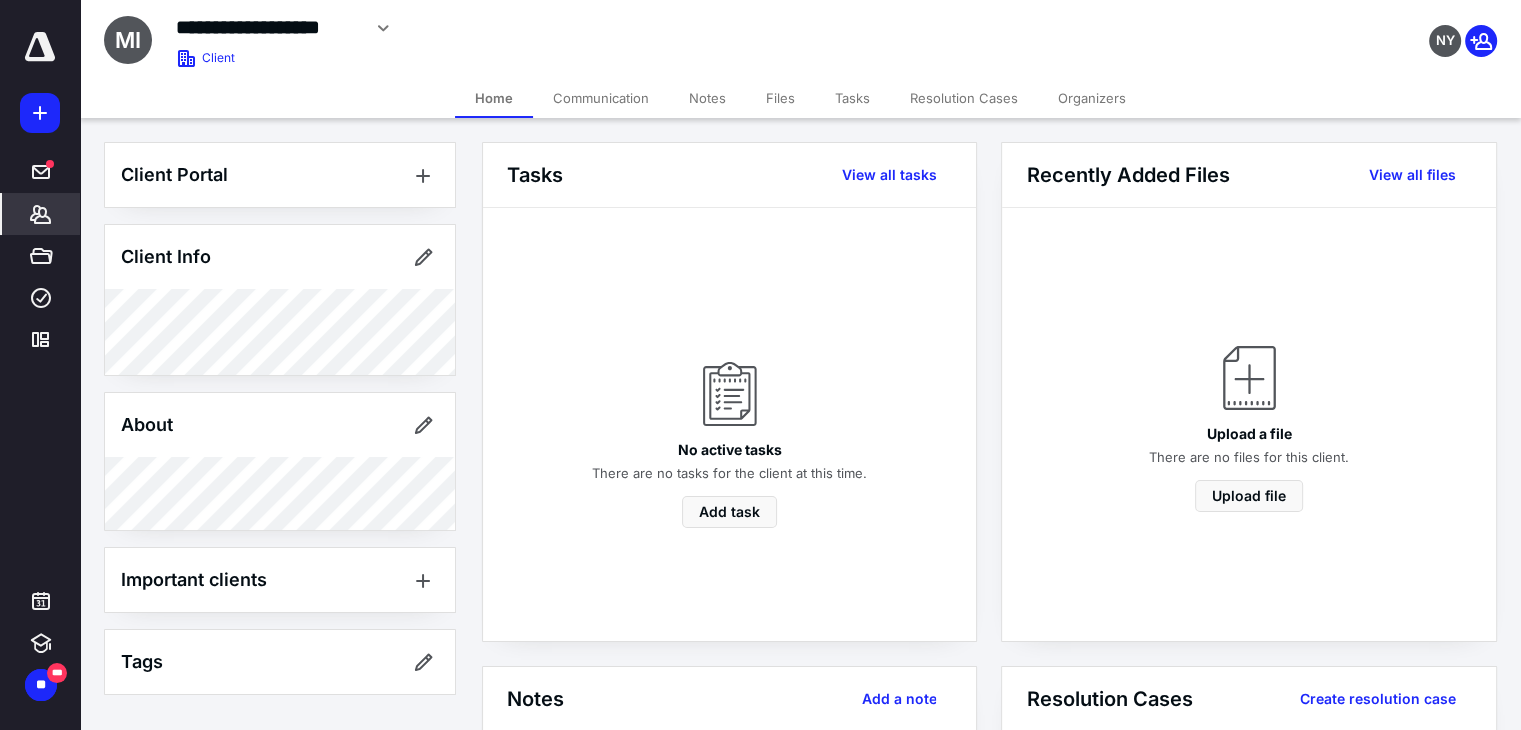 click on "Files" at bounding box center [780, 98] 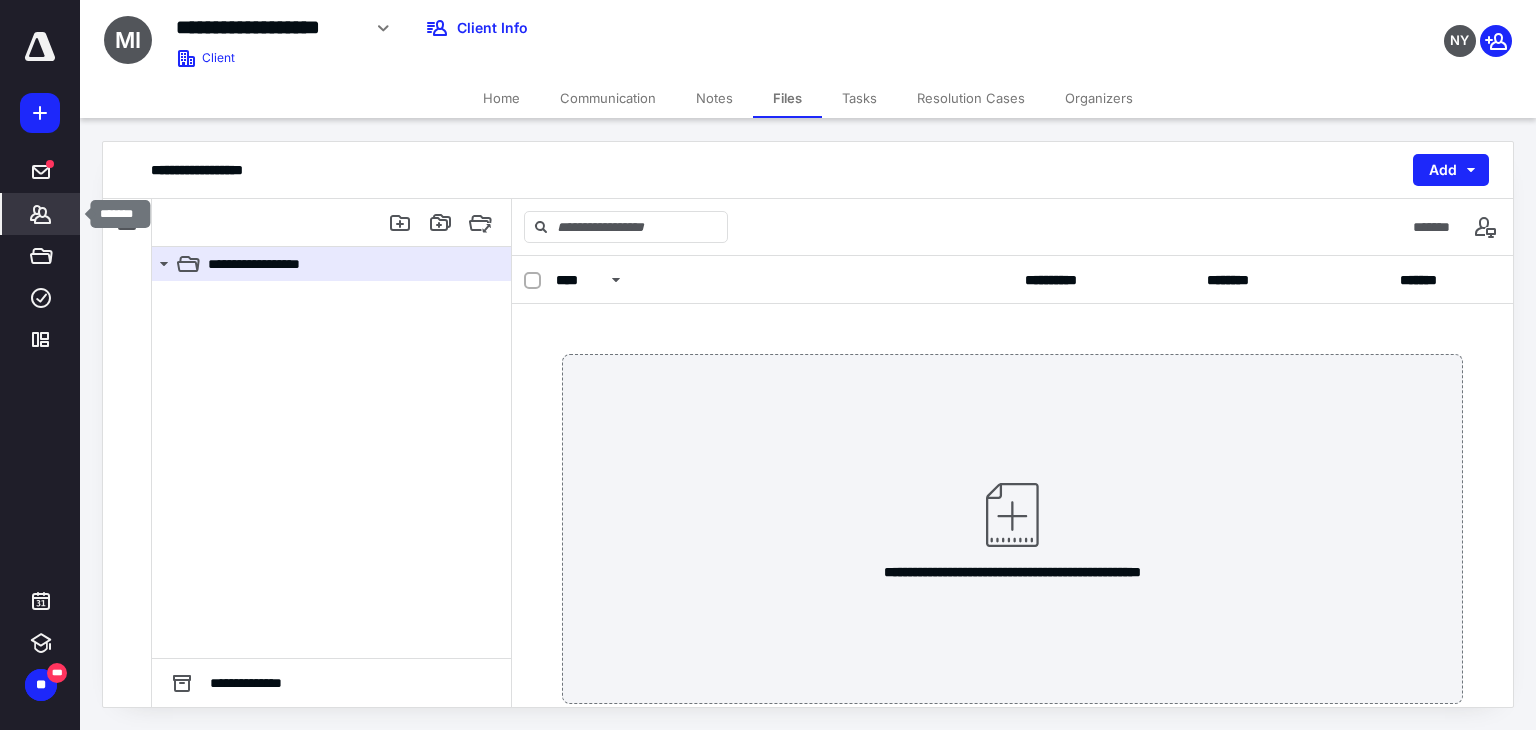 click on "*******" at bounding box center [41, 214] 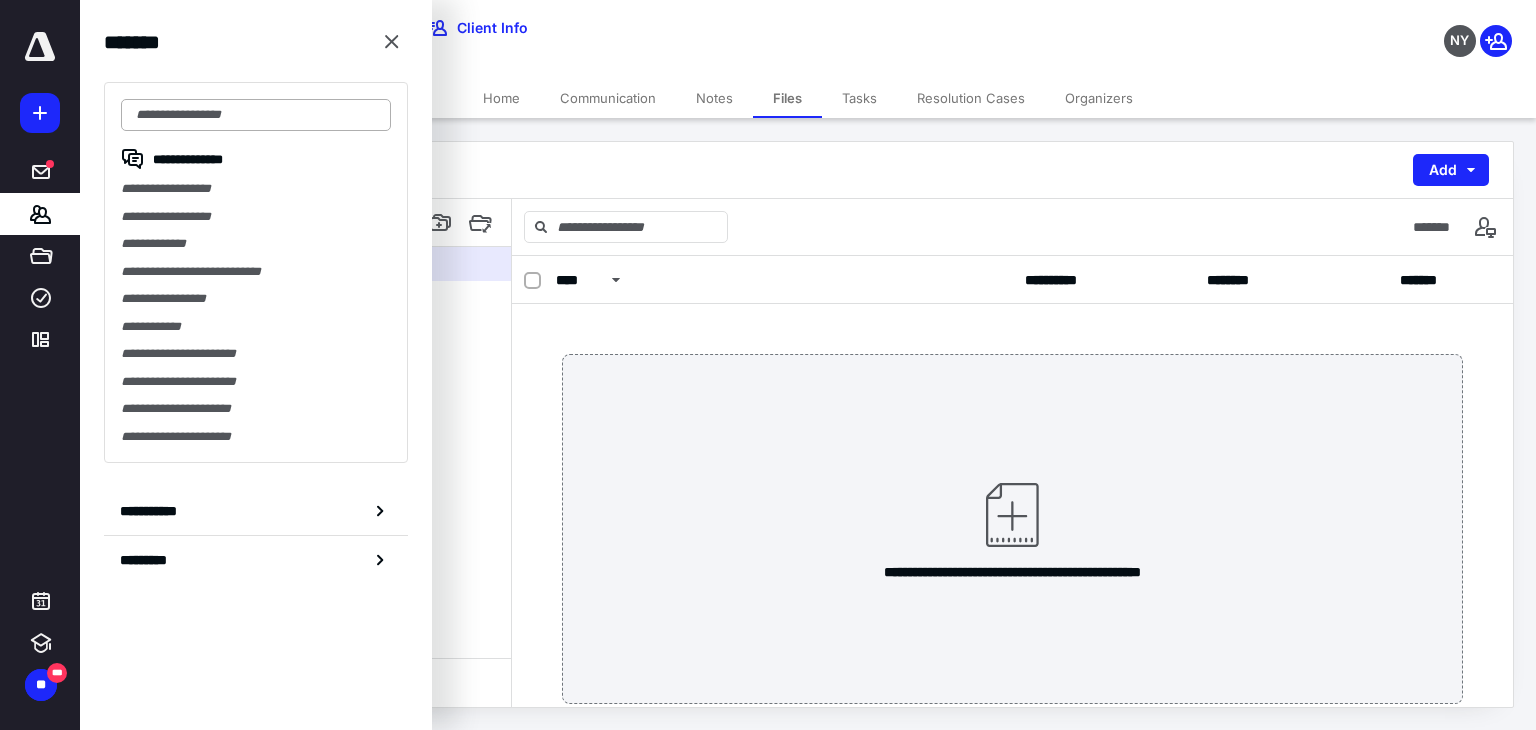 click at bounding box center (256, 115) 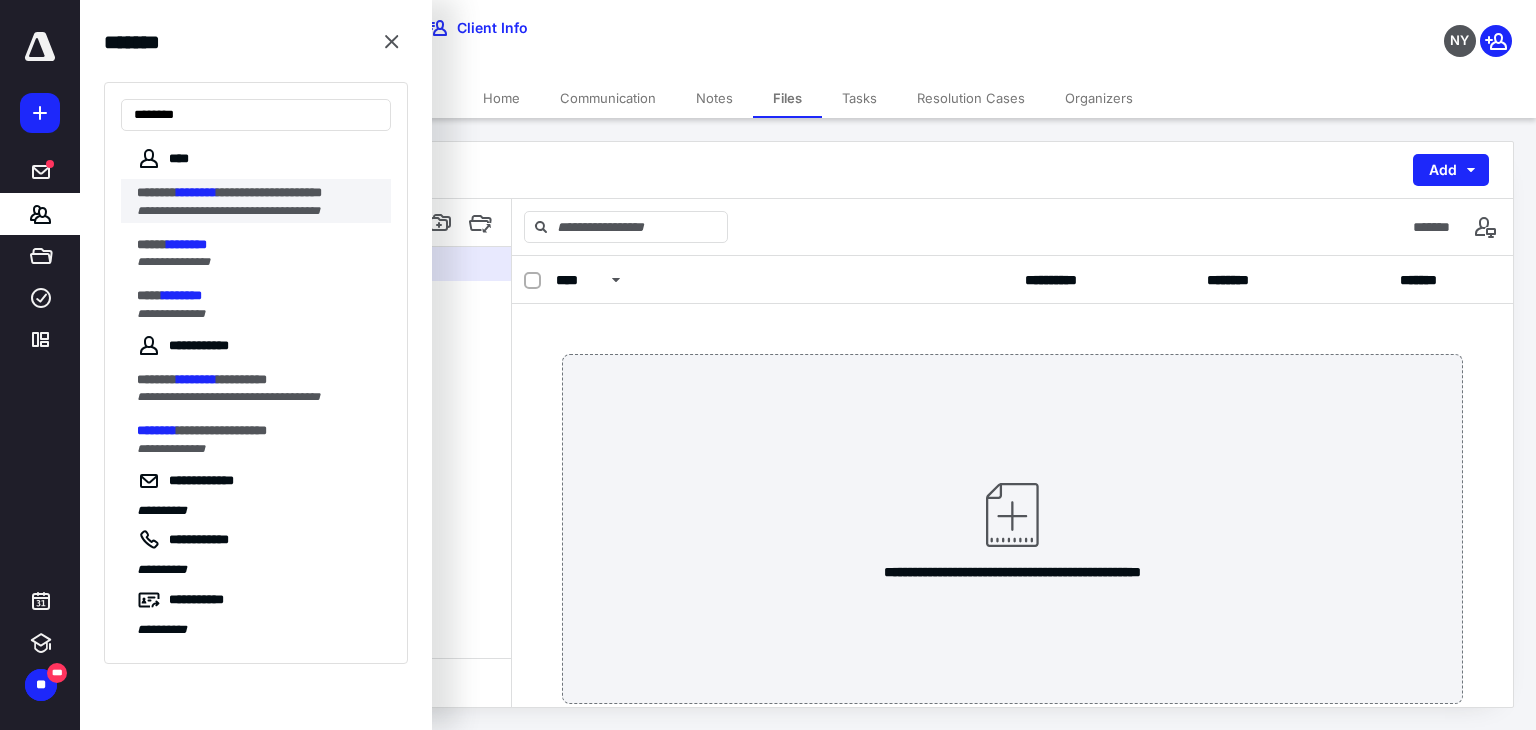 type on "********" 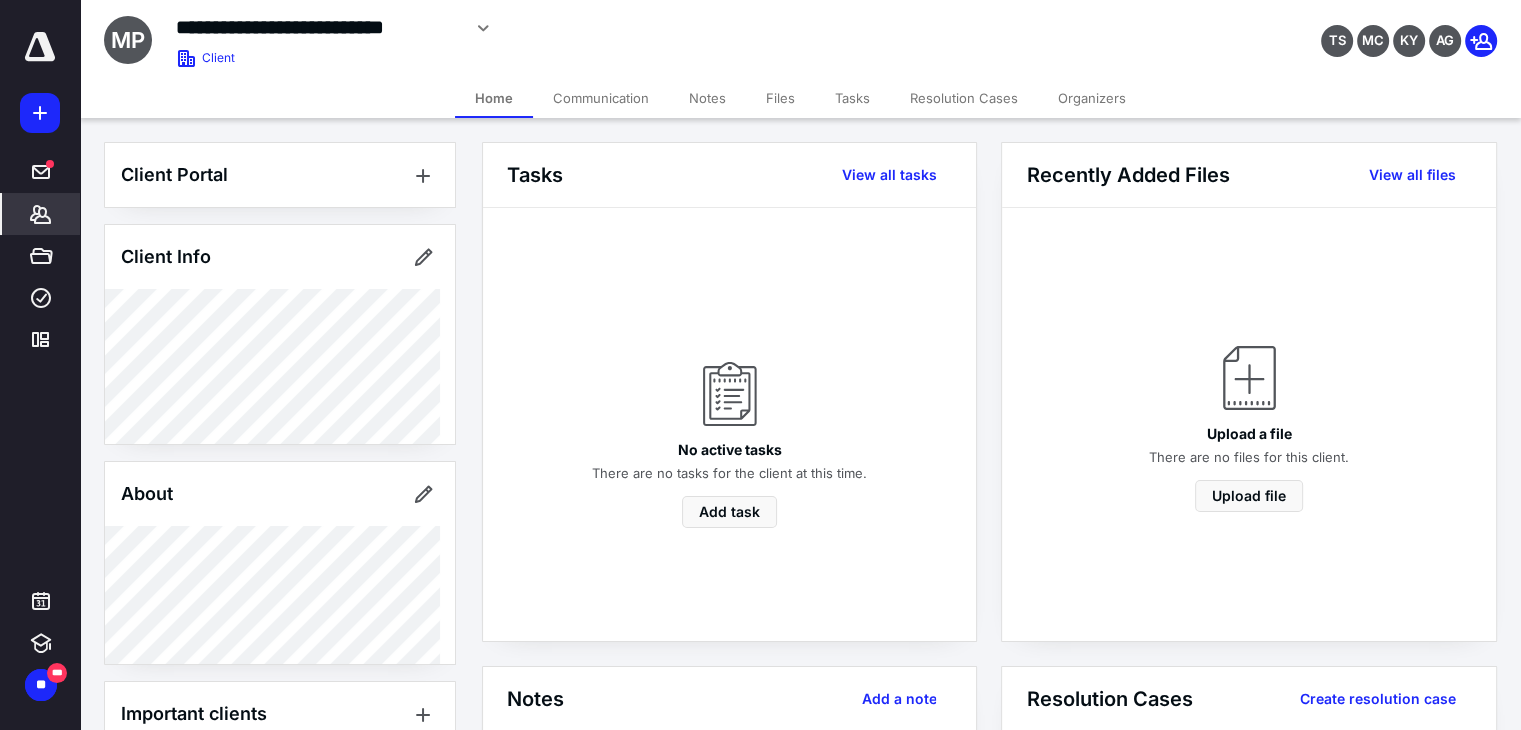 click on "Files" at bounding box center (780, 98) 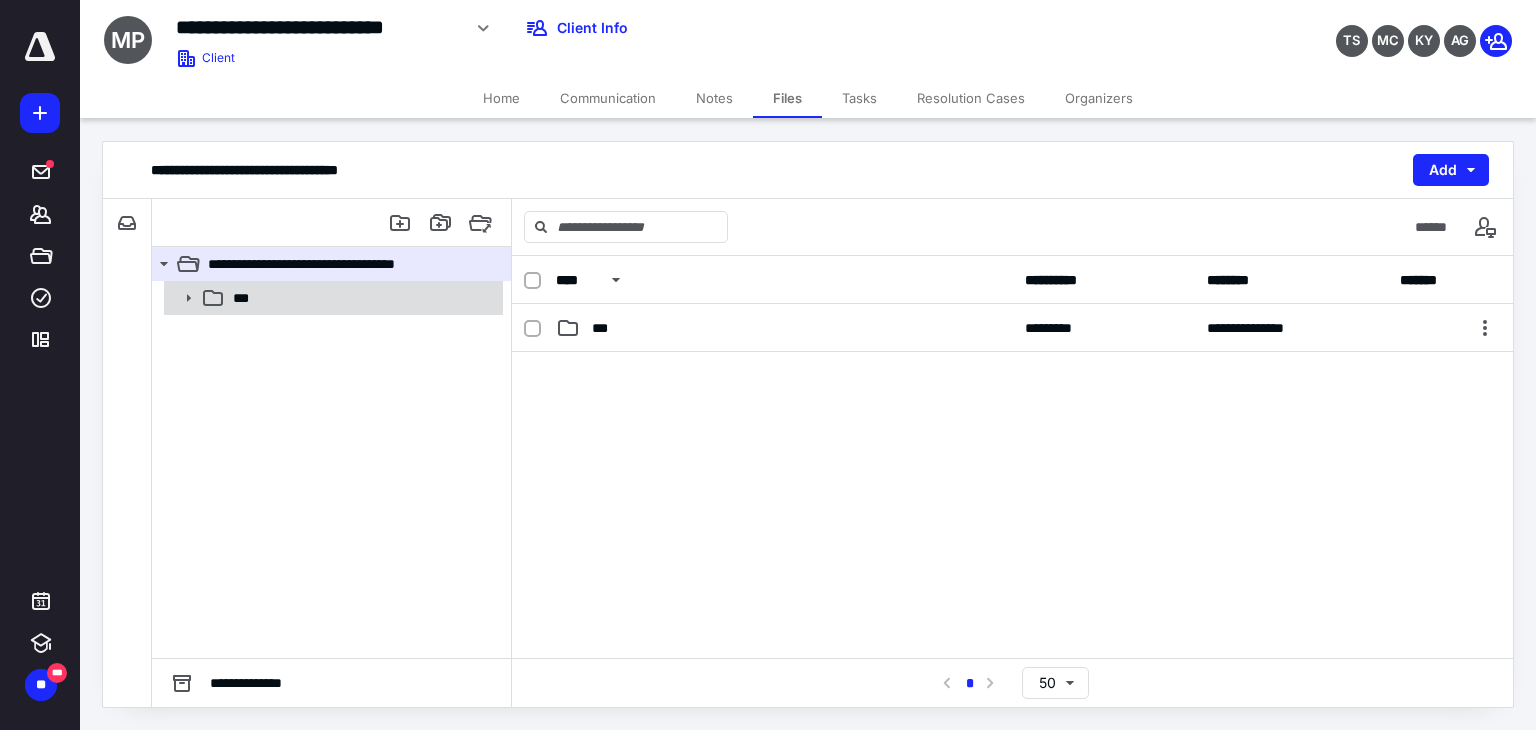 click on "***" at bounding box center (362, 298) 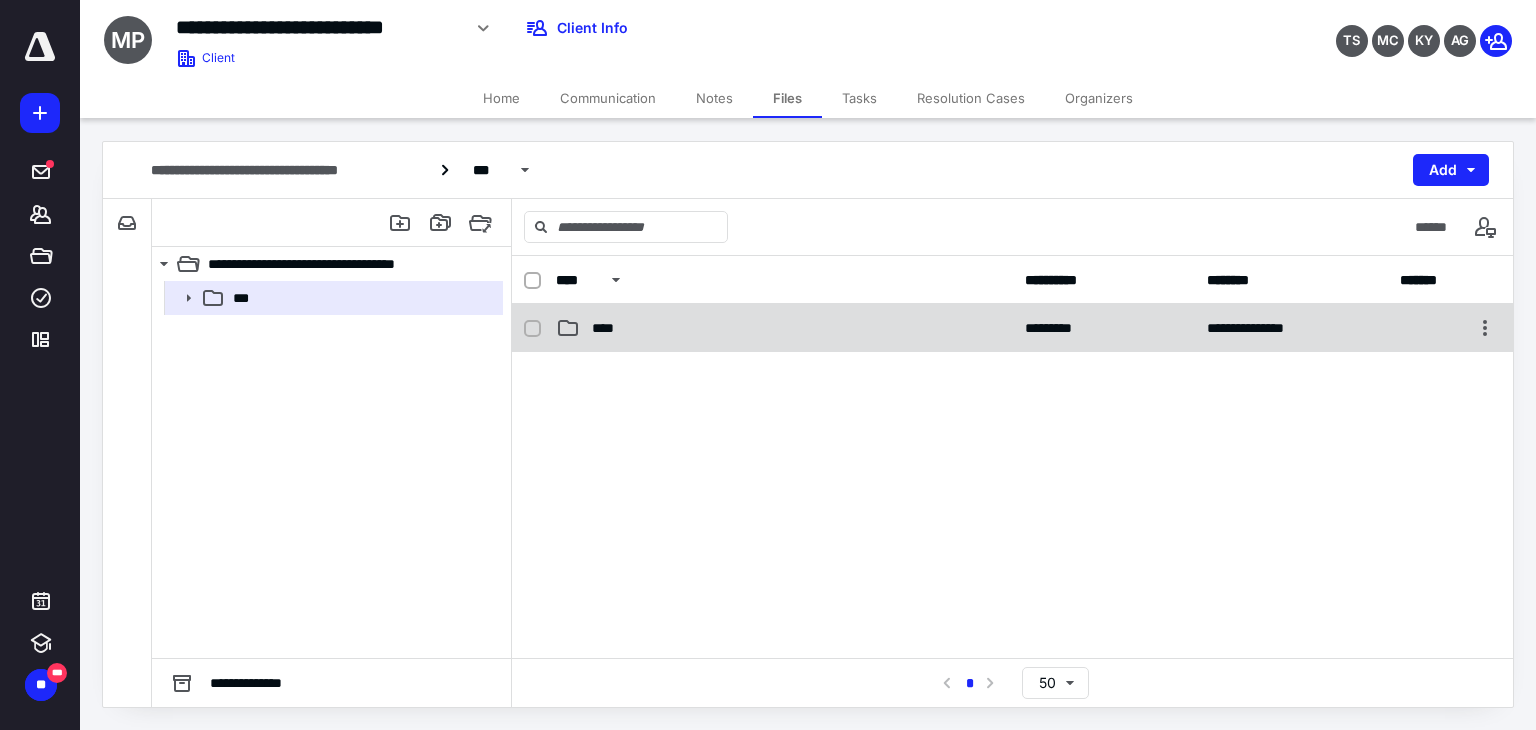 click on "****" at bounding box center [784, 328] 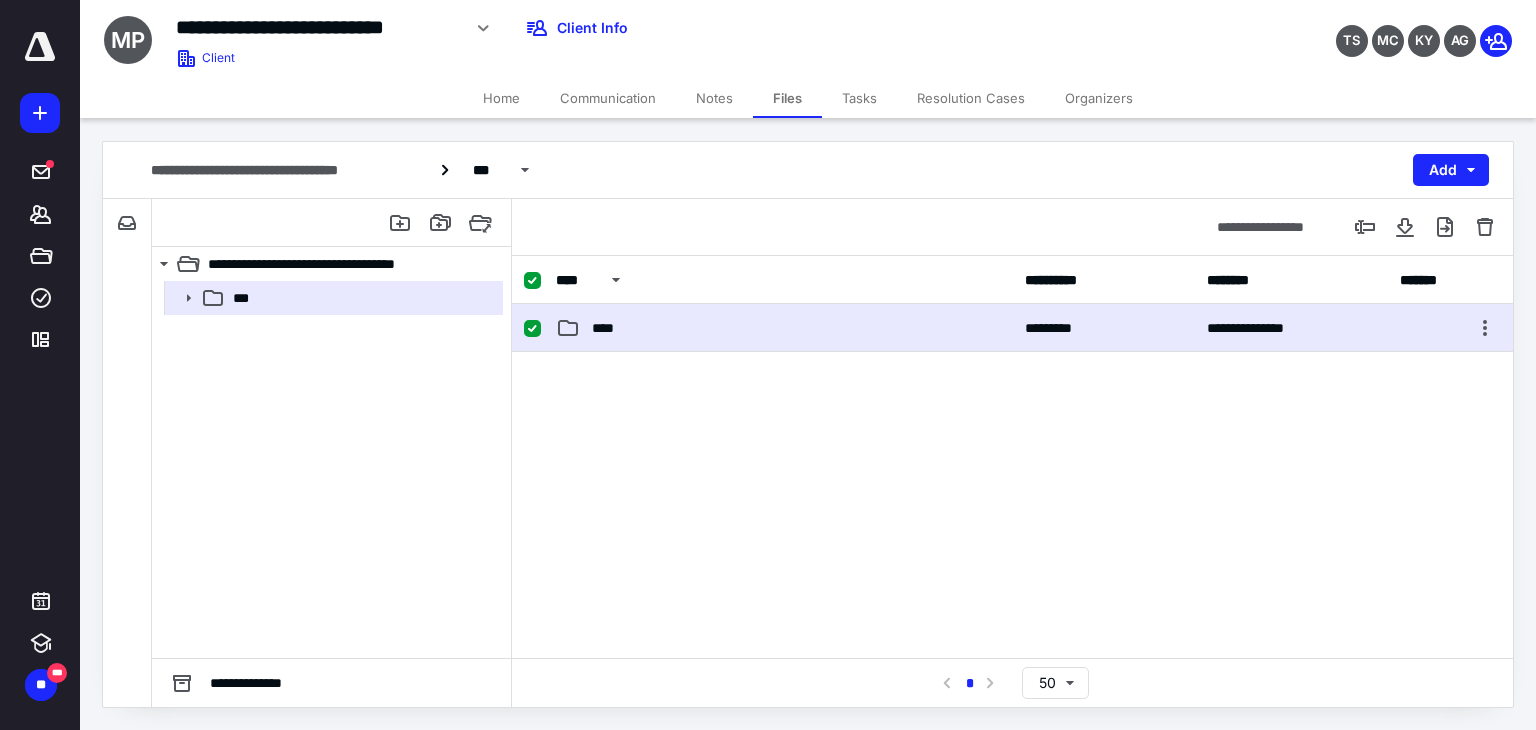 click on "****" at bounding box center [784, 328] 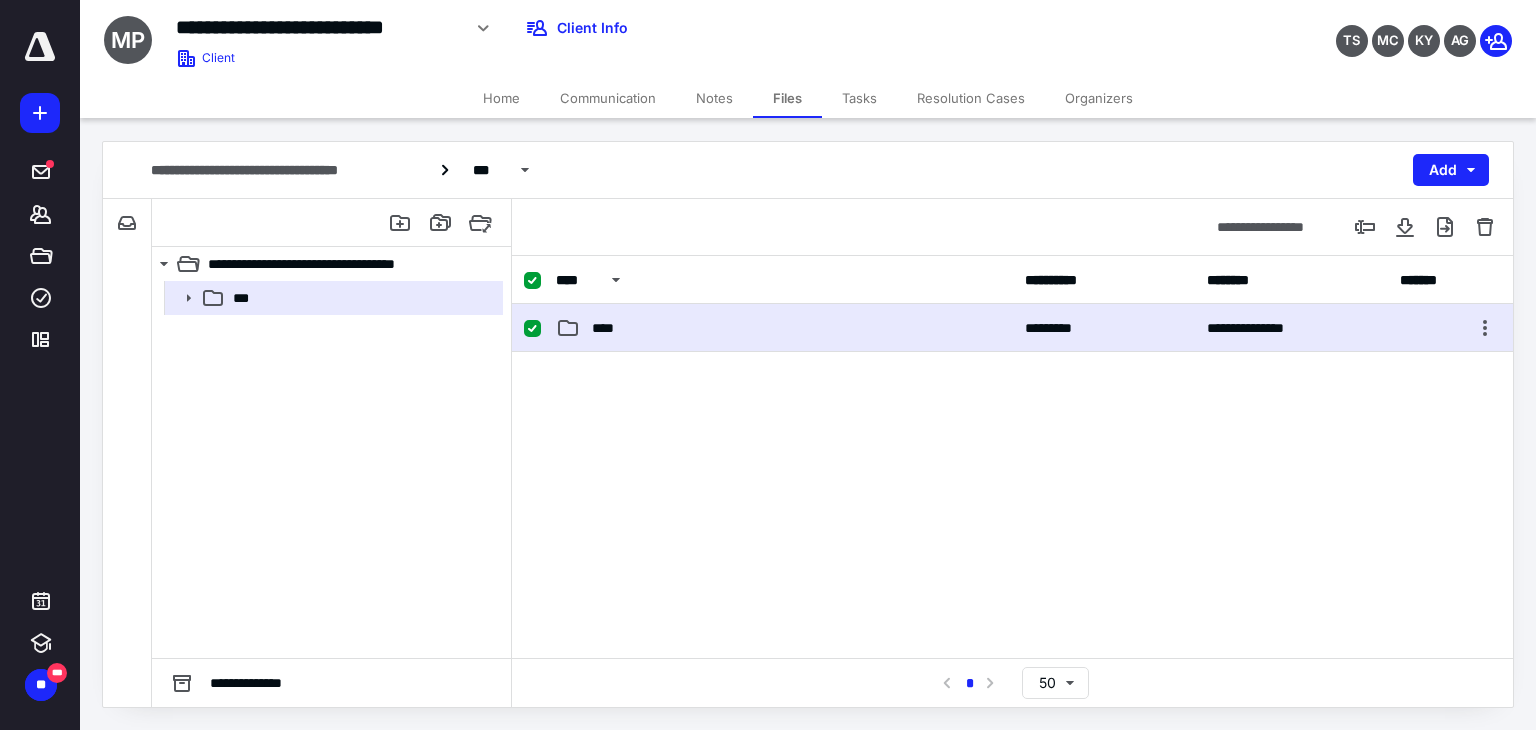 checkbox on "false" 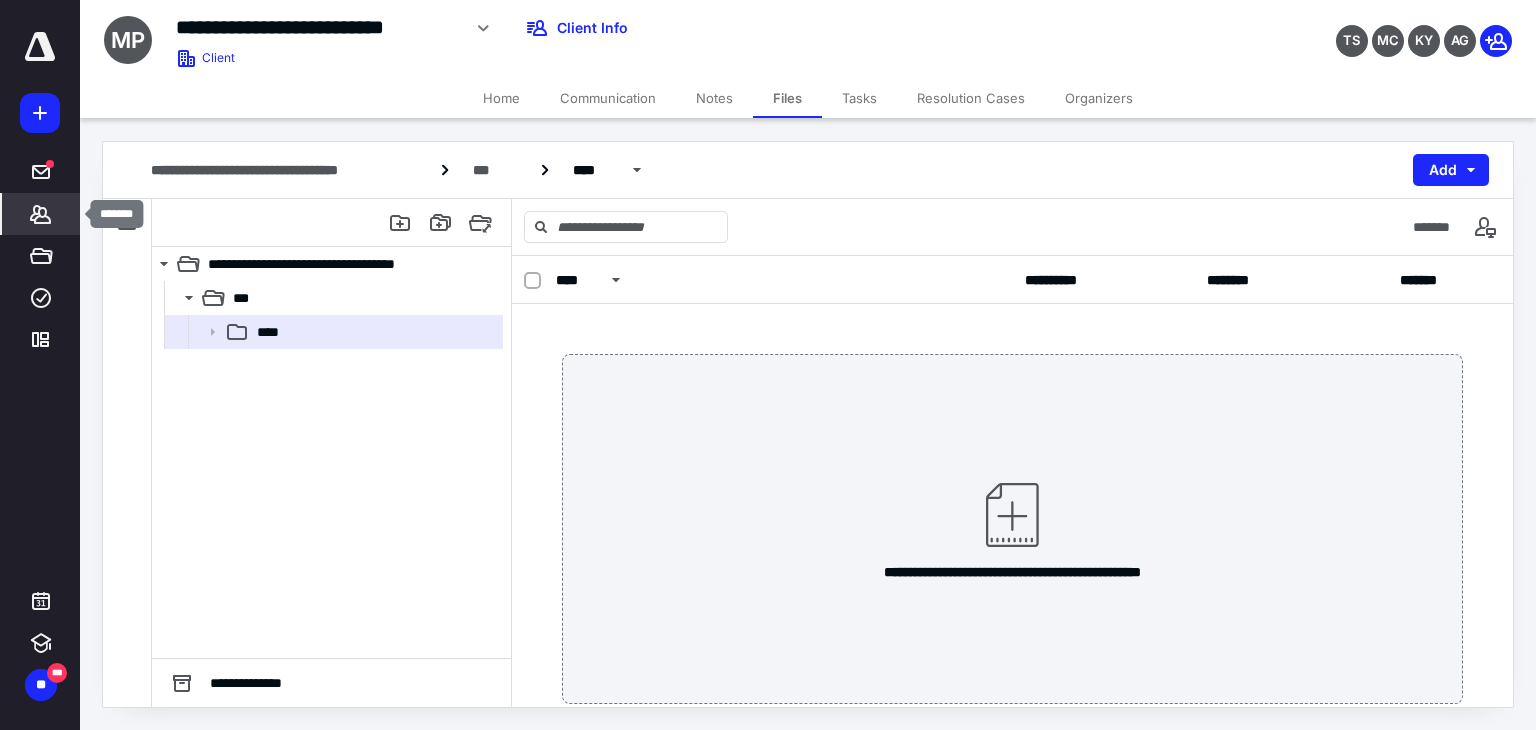 click on "*******" at bounding box center (41, 214) 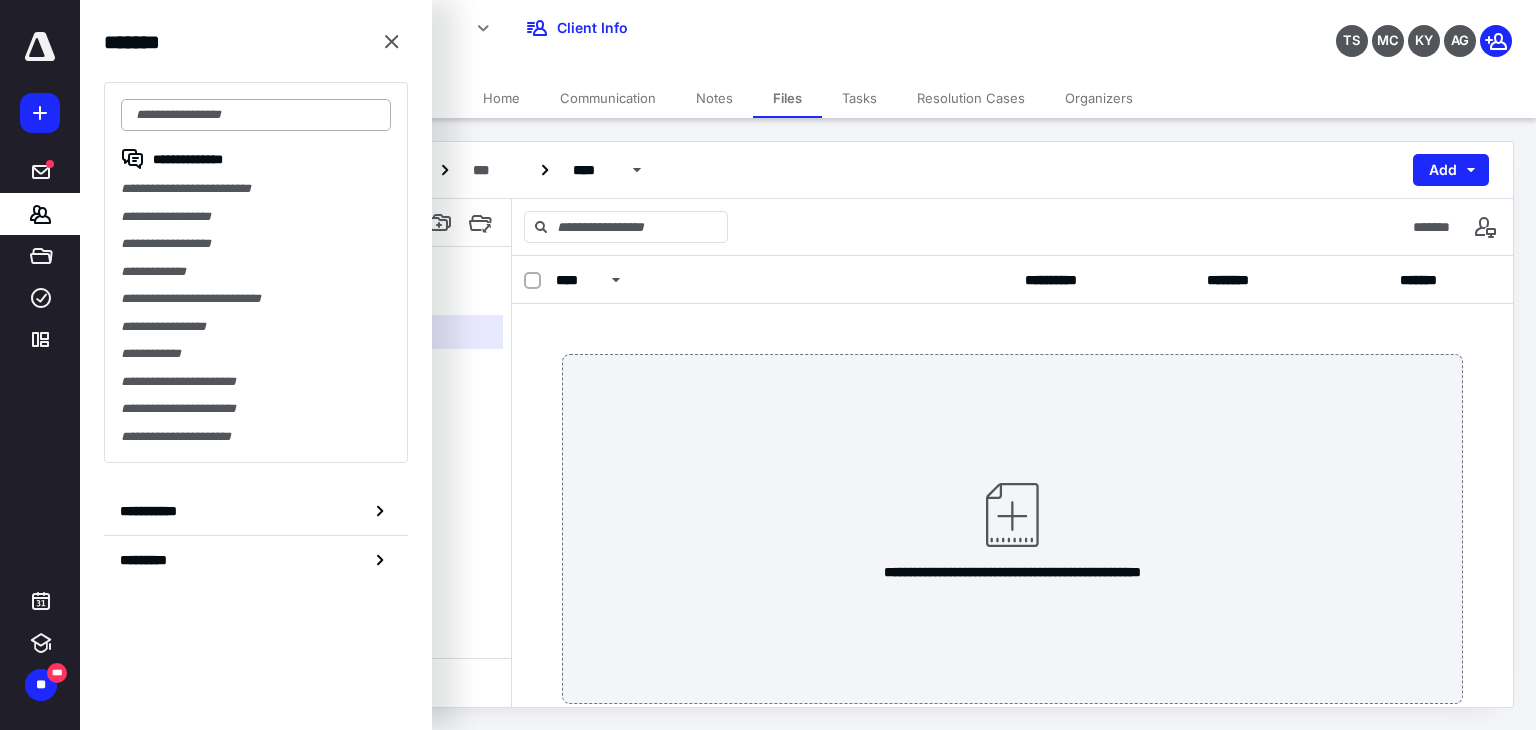 click at bounding box center [256, 115] 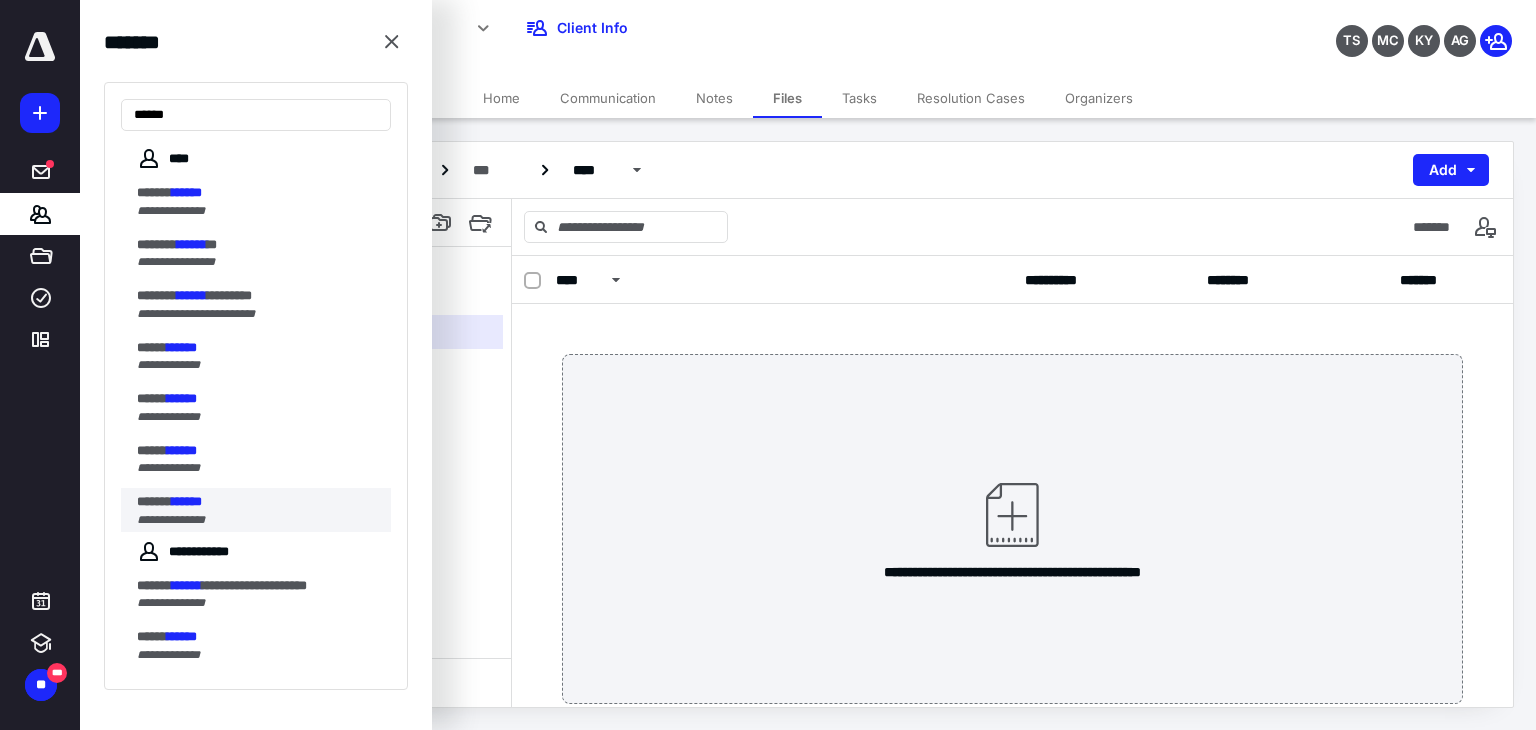 type on "******" 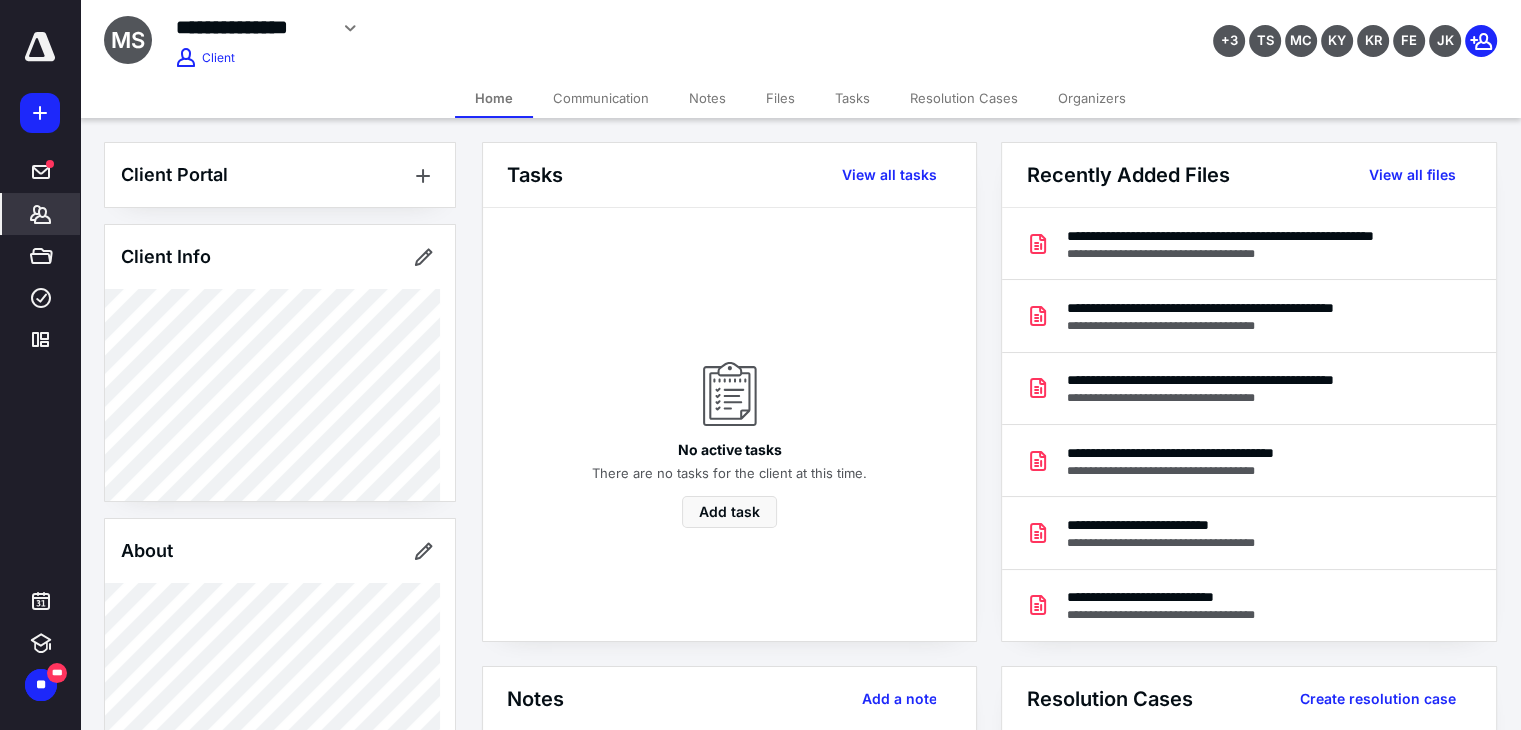 click on "Files" at bounding box center (780, 98) 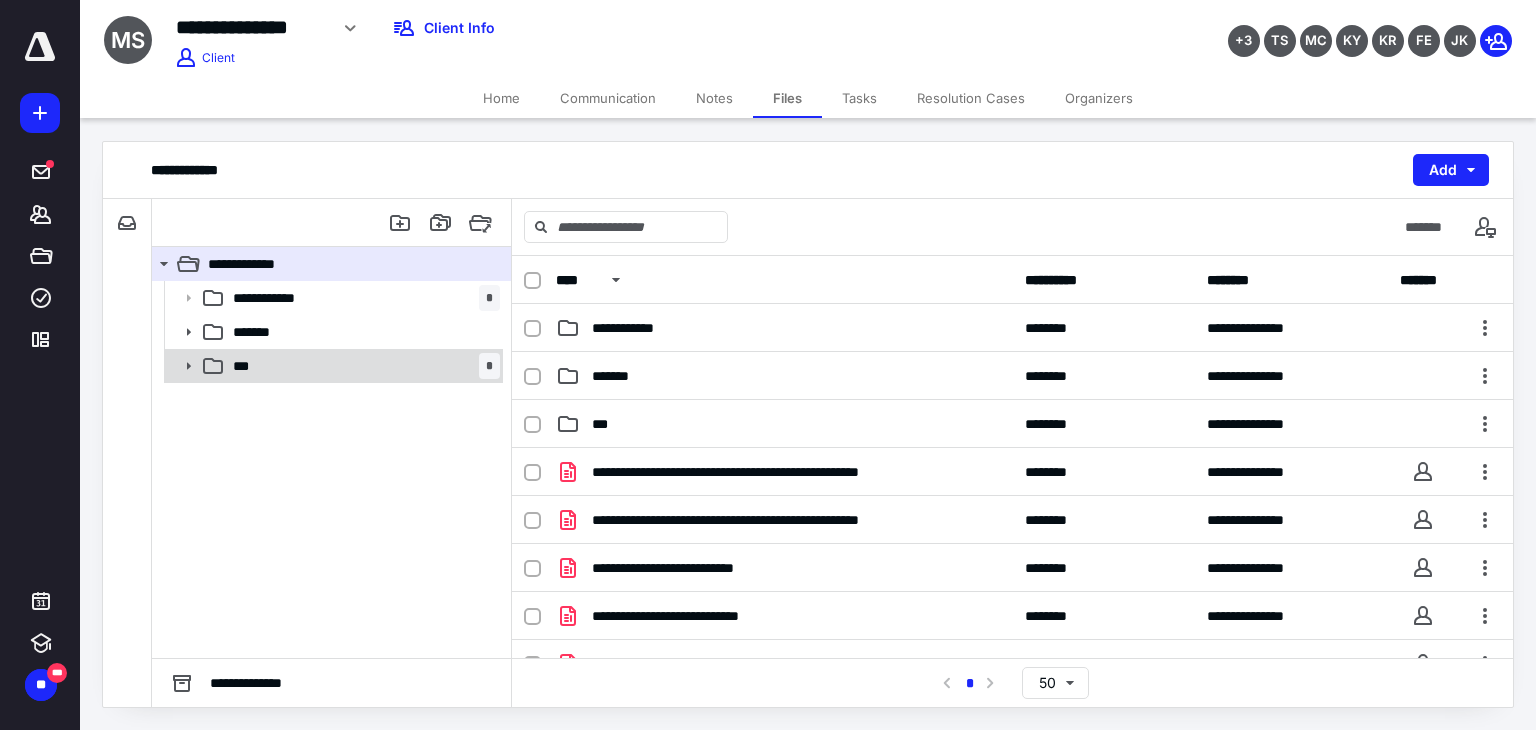 click on "*** *" at bounding box center (362, 366) 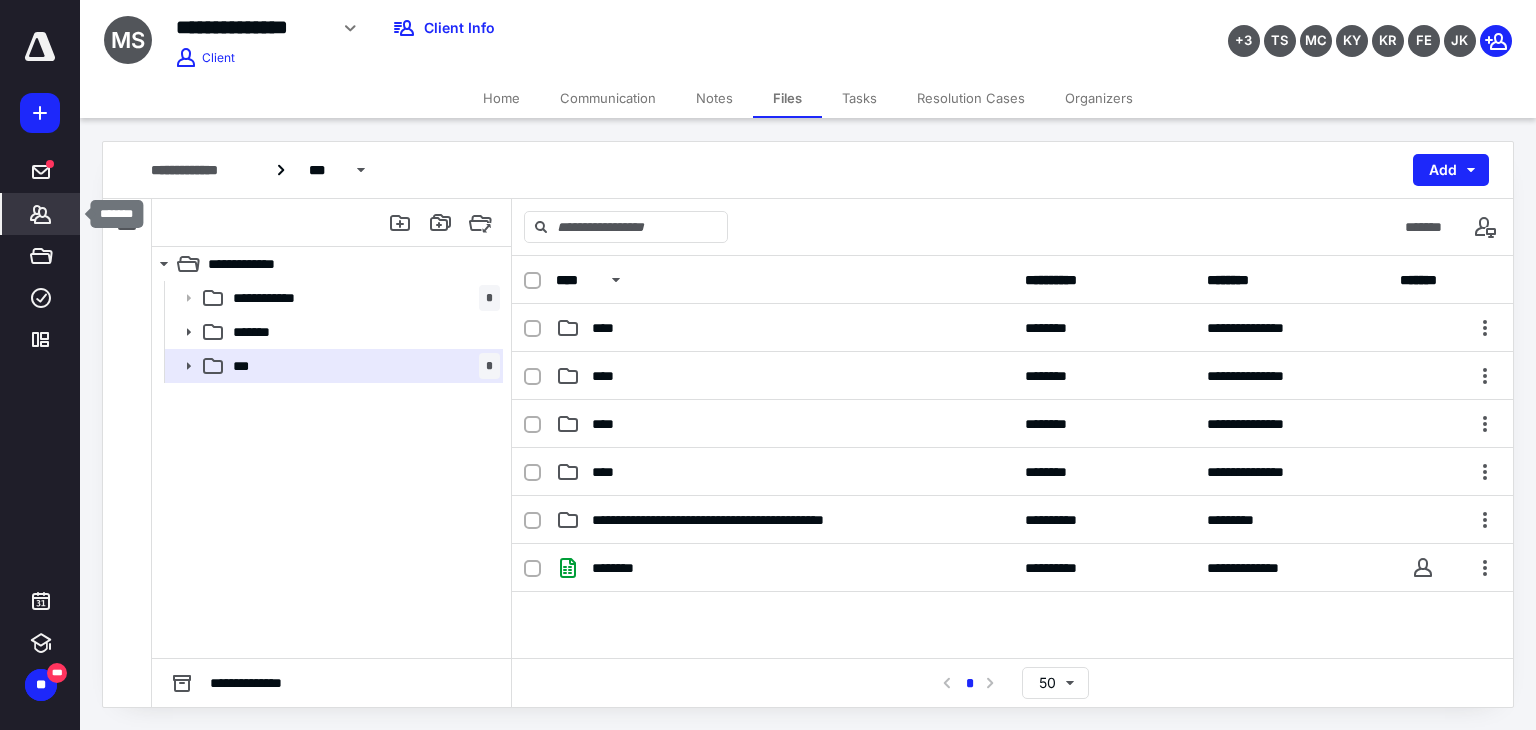 click on "*******" at bounding box center [41, 214] 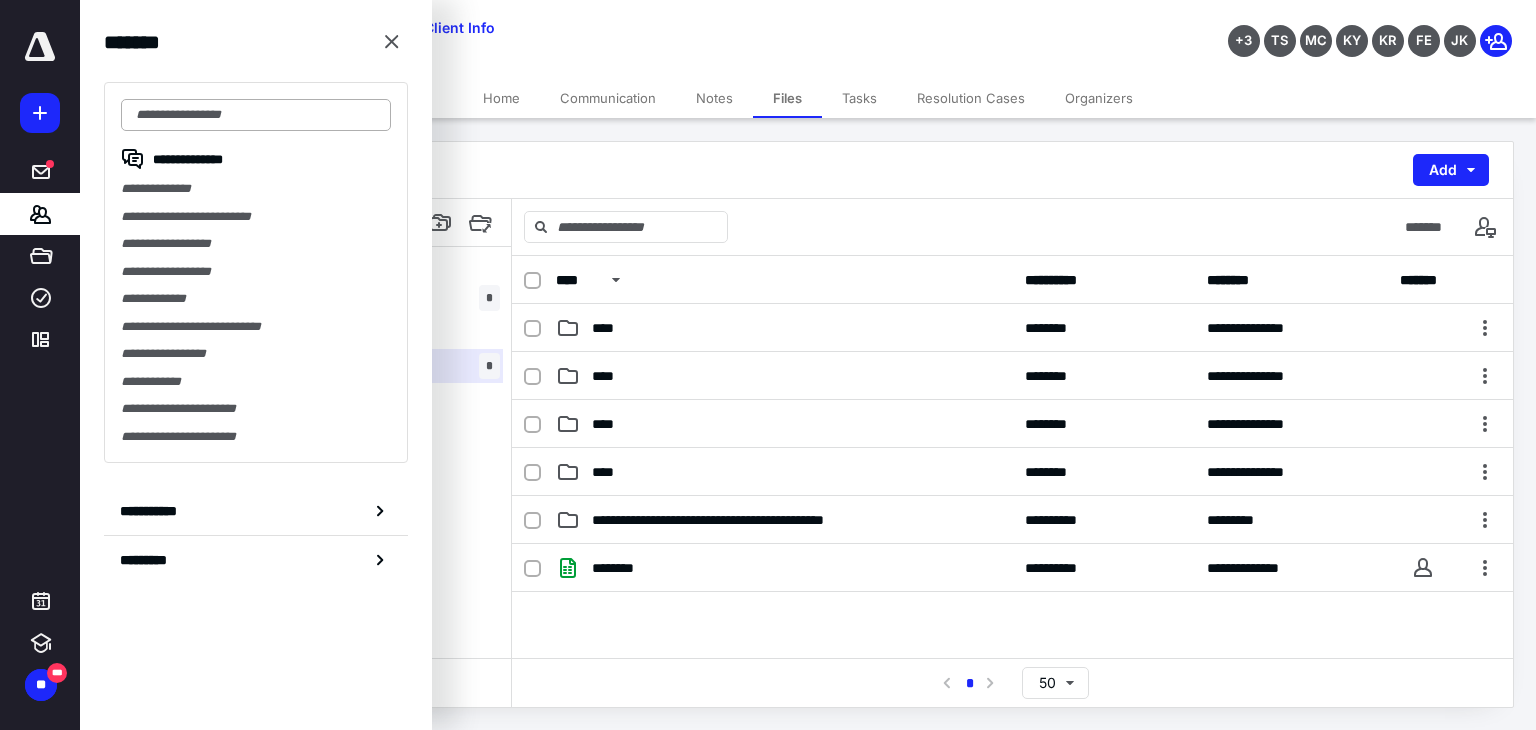 click at bounding box center [256, 115] 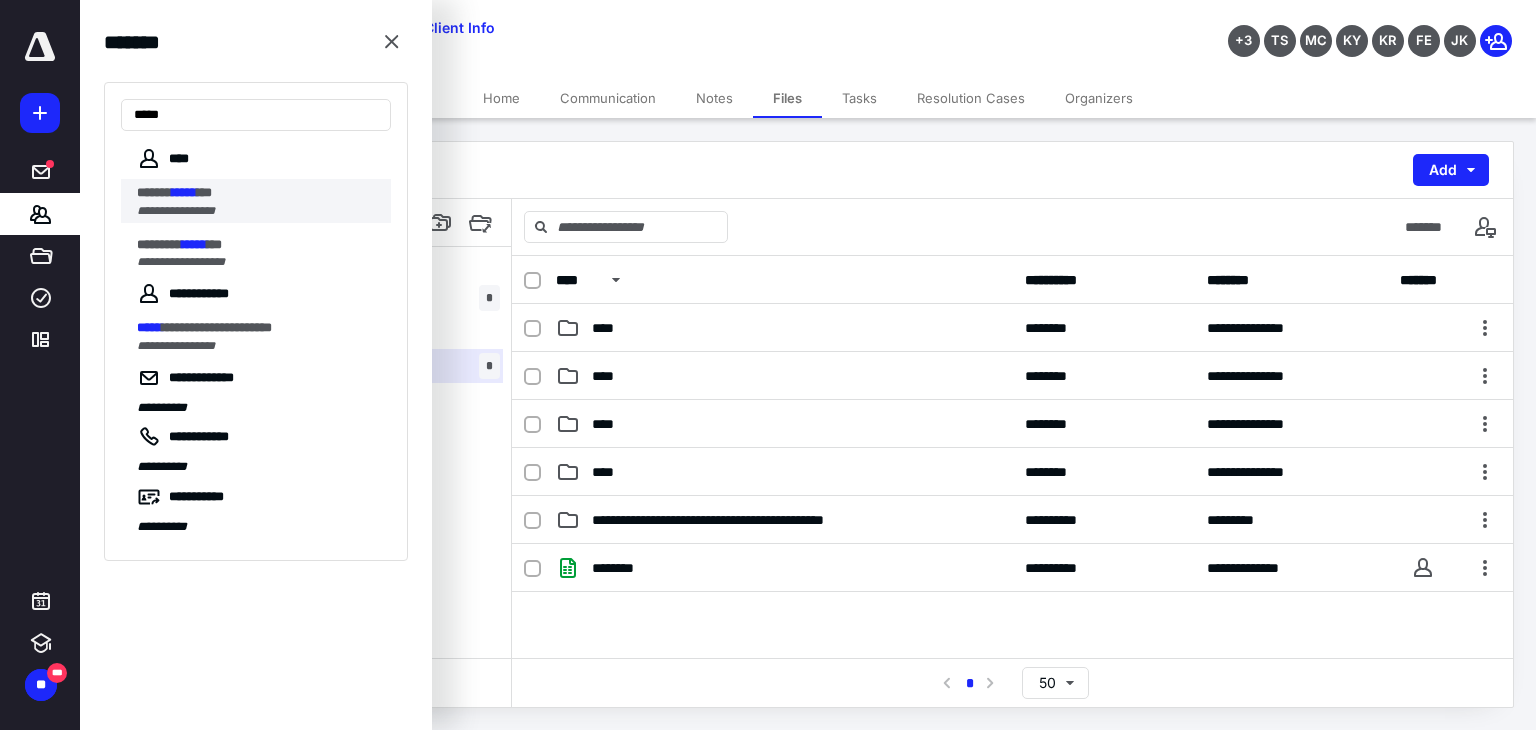type on "*****" 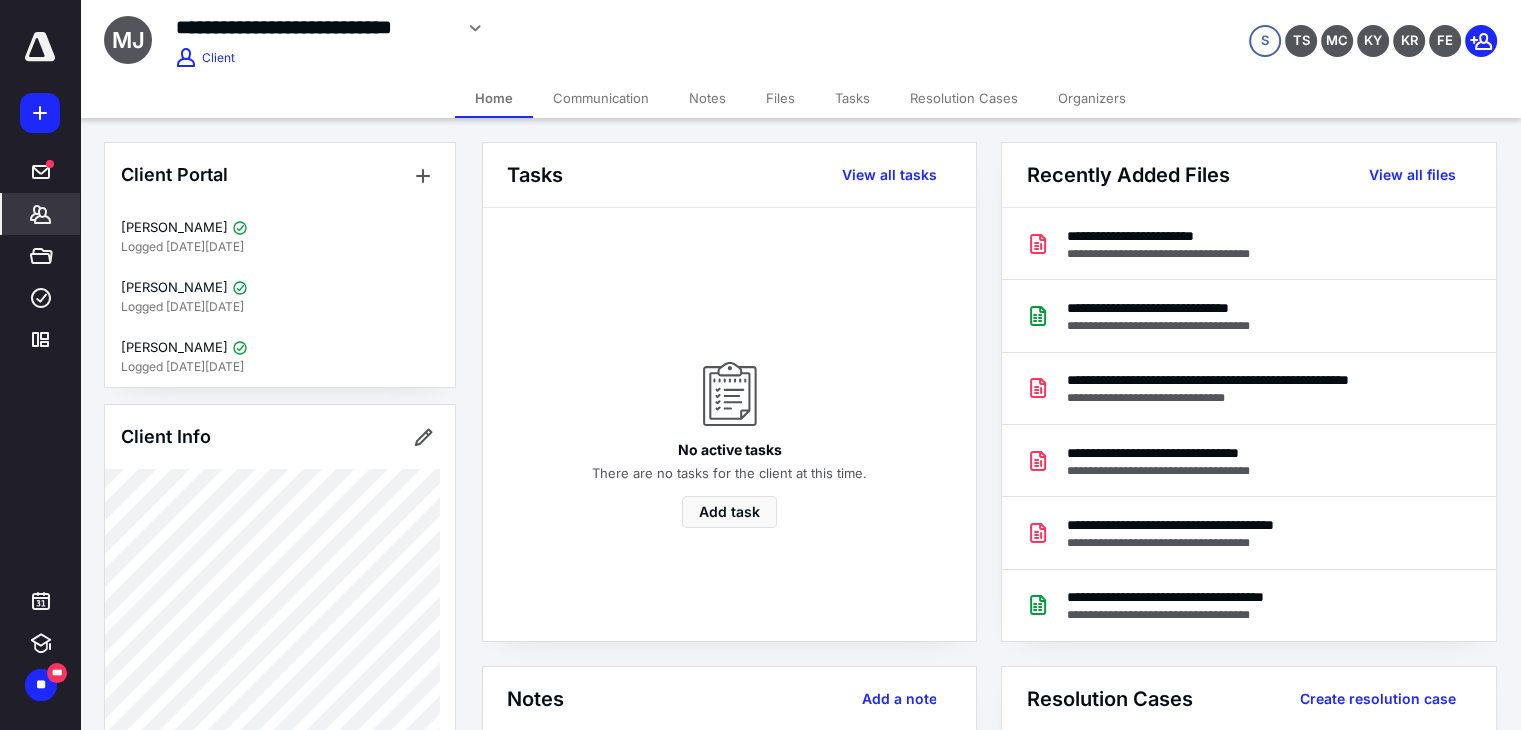 click on "Files" at bounding box center [780, 98] 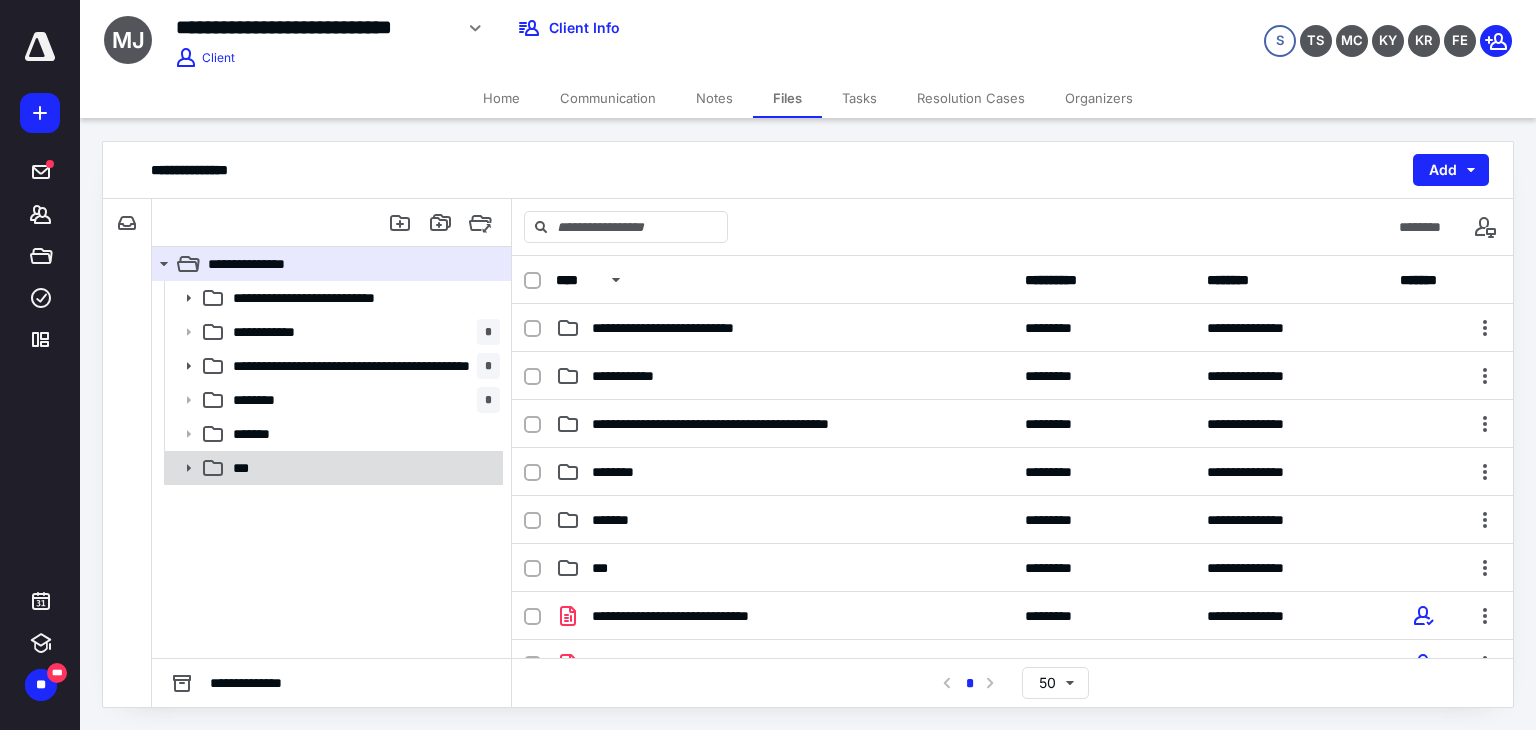 click on "***" at bounding box center (362, 468) 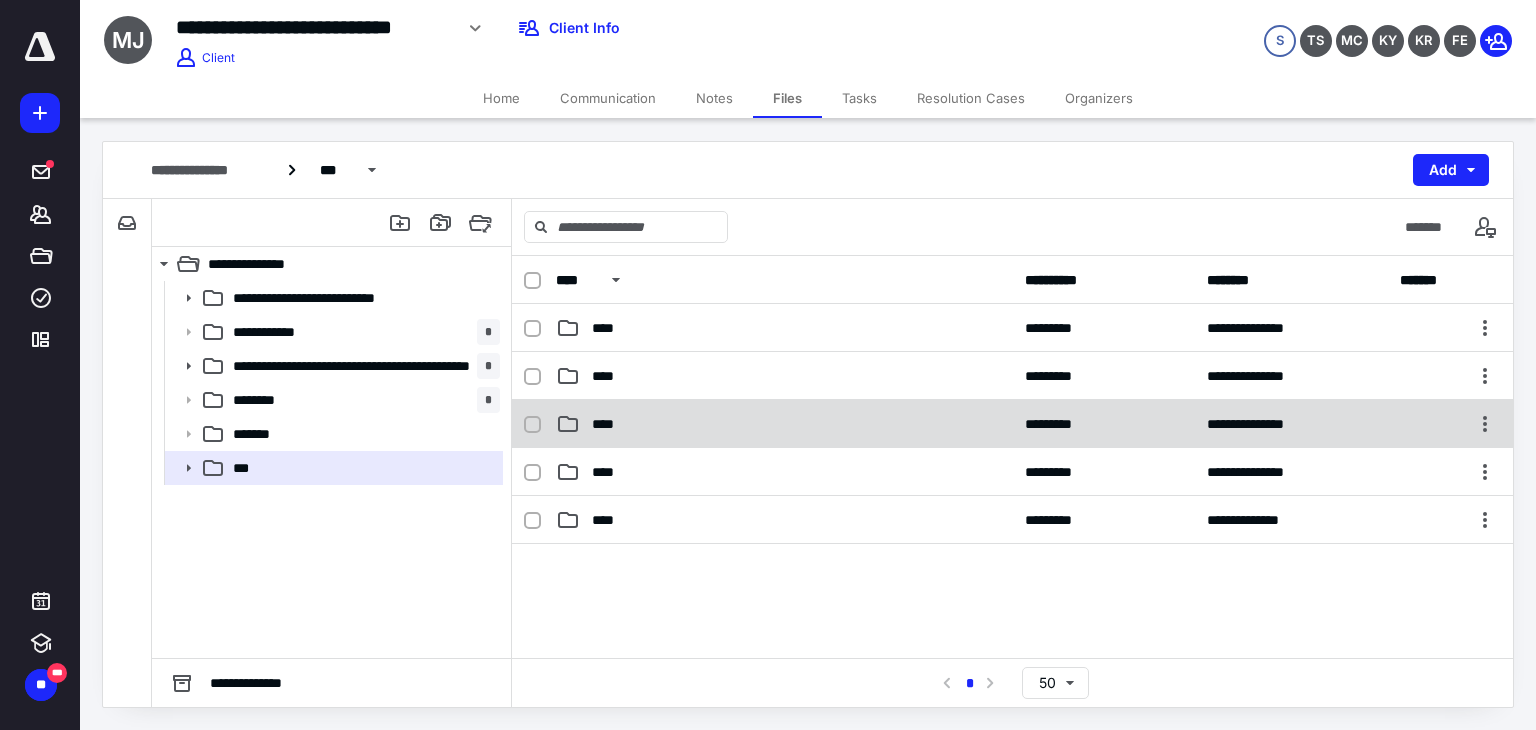 click on "****" at bounding box center (784, 424) 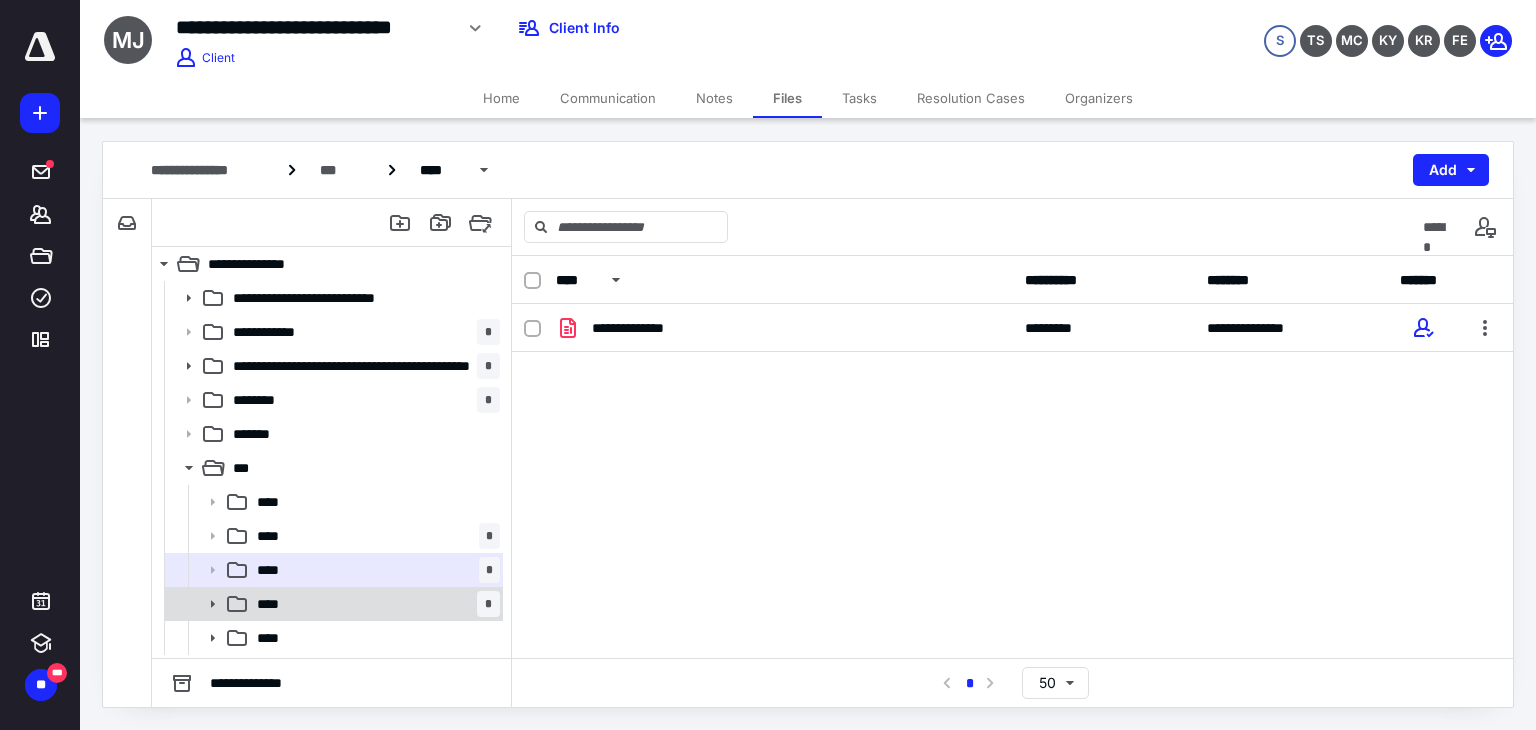 click on "**** *" at bounding box center (374, 604) 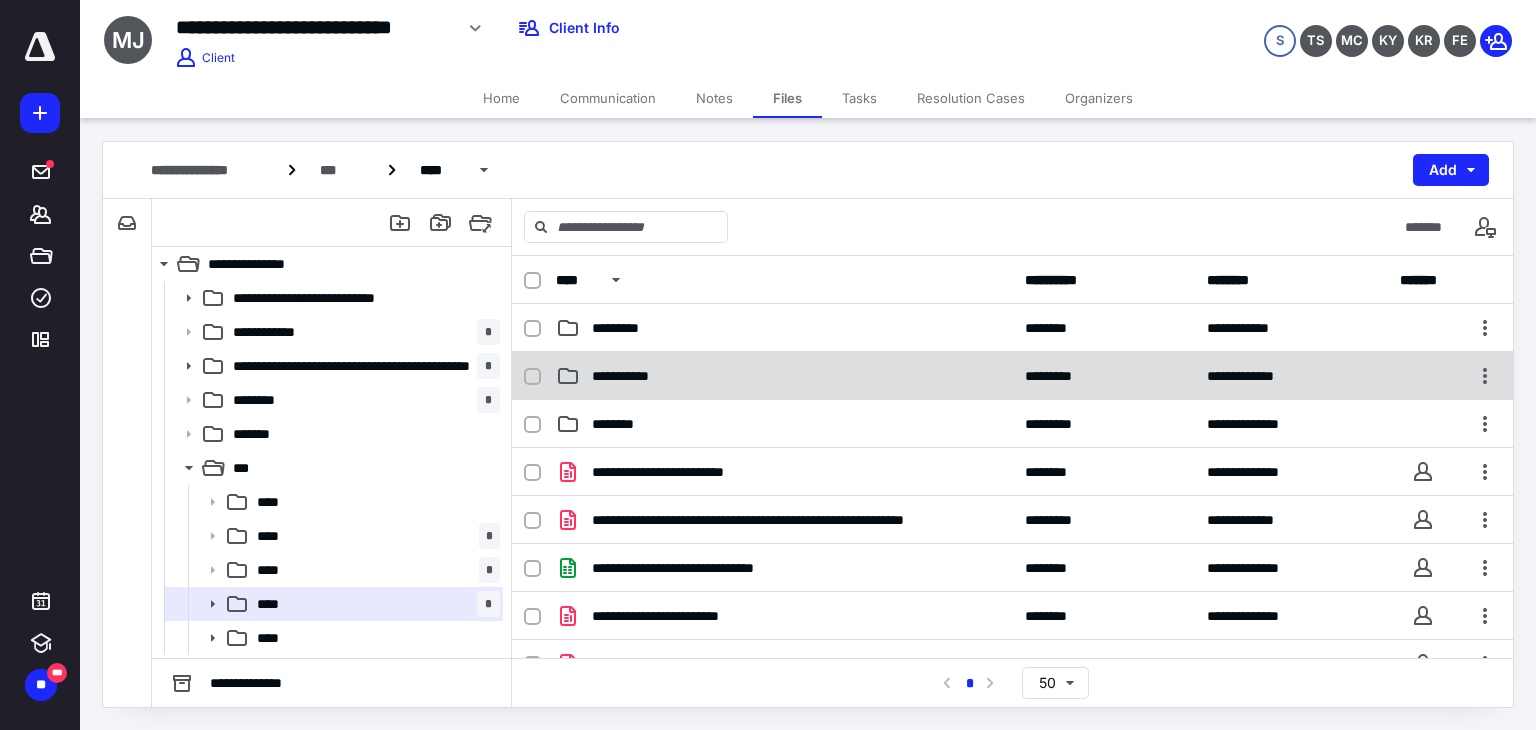 click on "**********" at bounding box center [784, 376] 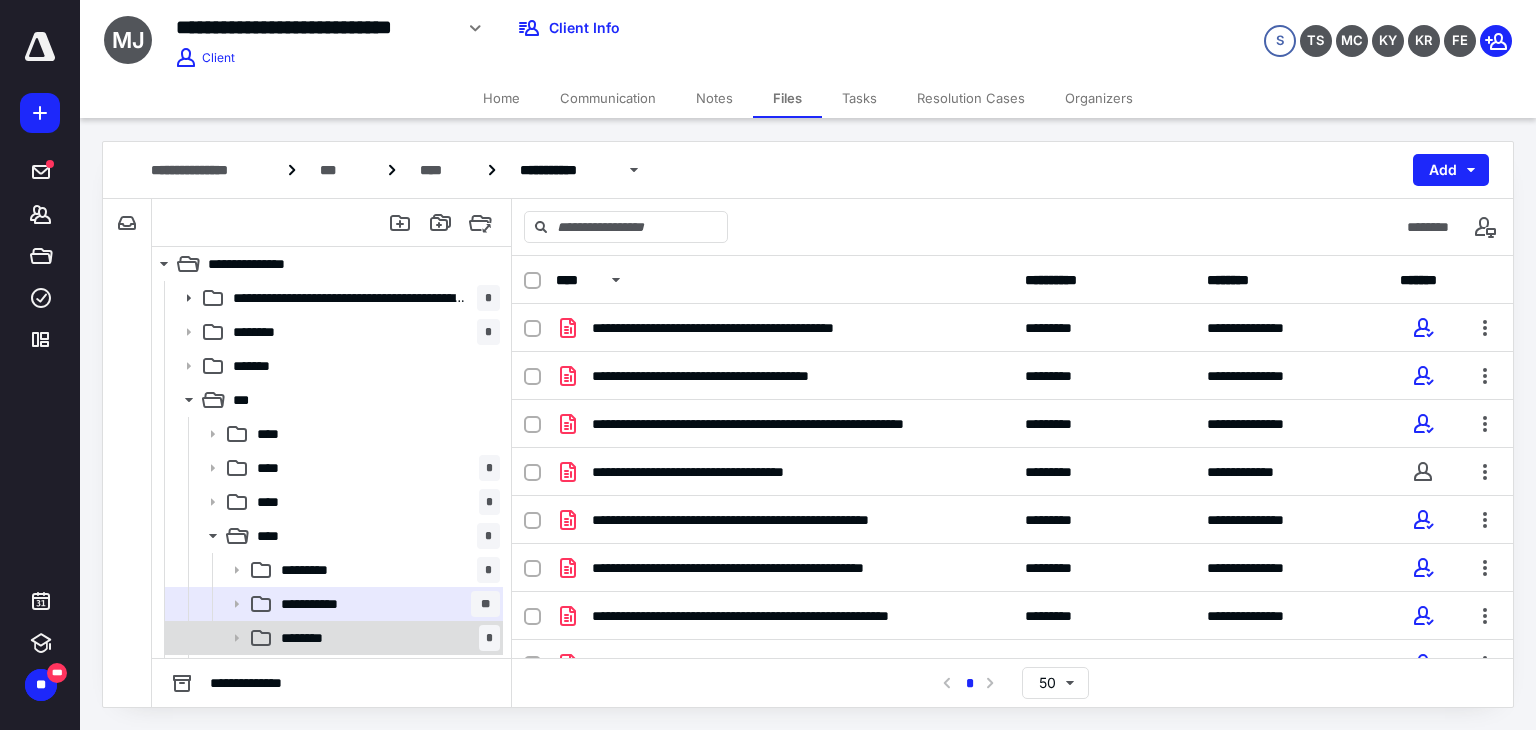 scroll, scrollTop: 98, scrollLeft: 0, axis: vertical 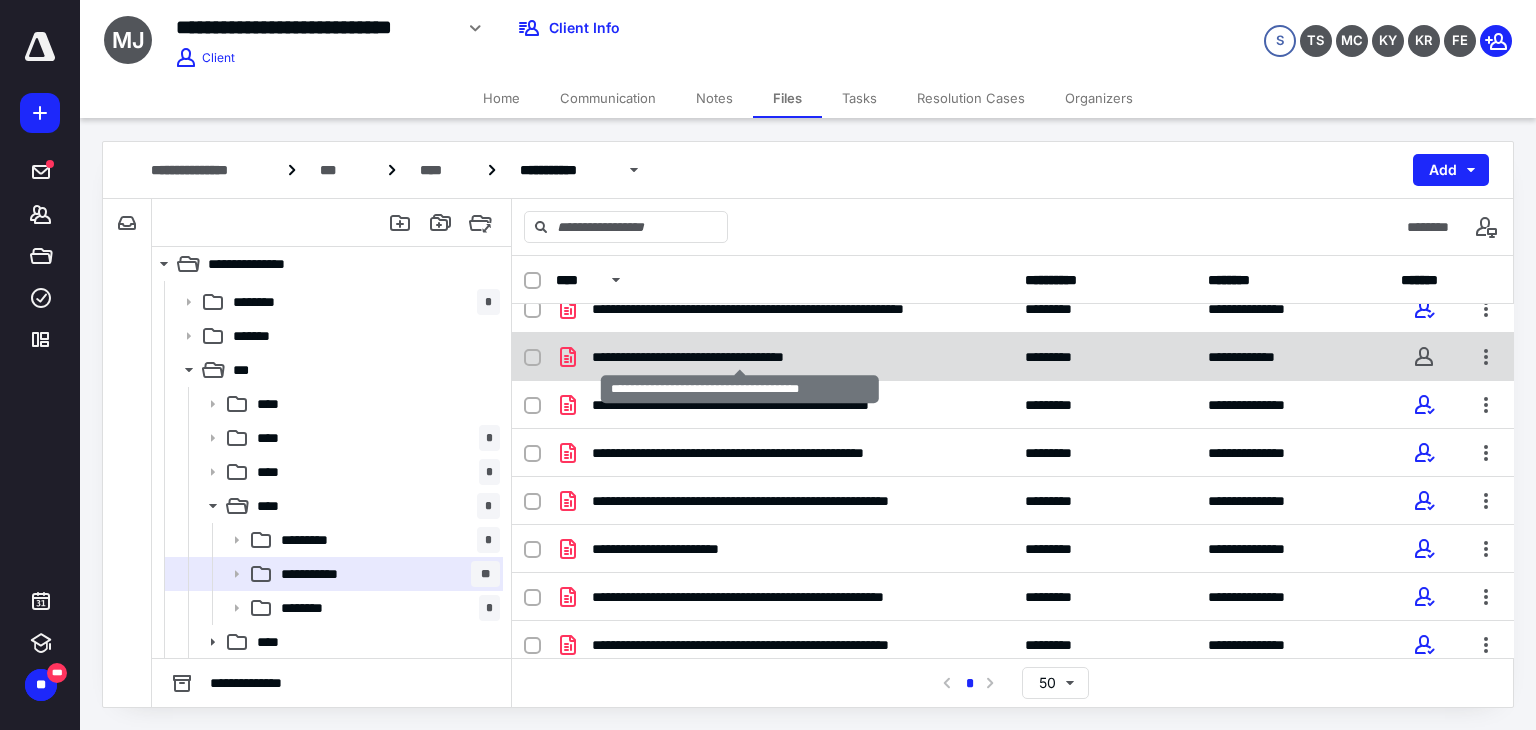 click on "**********" at bounding box center (740, 357) 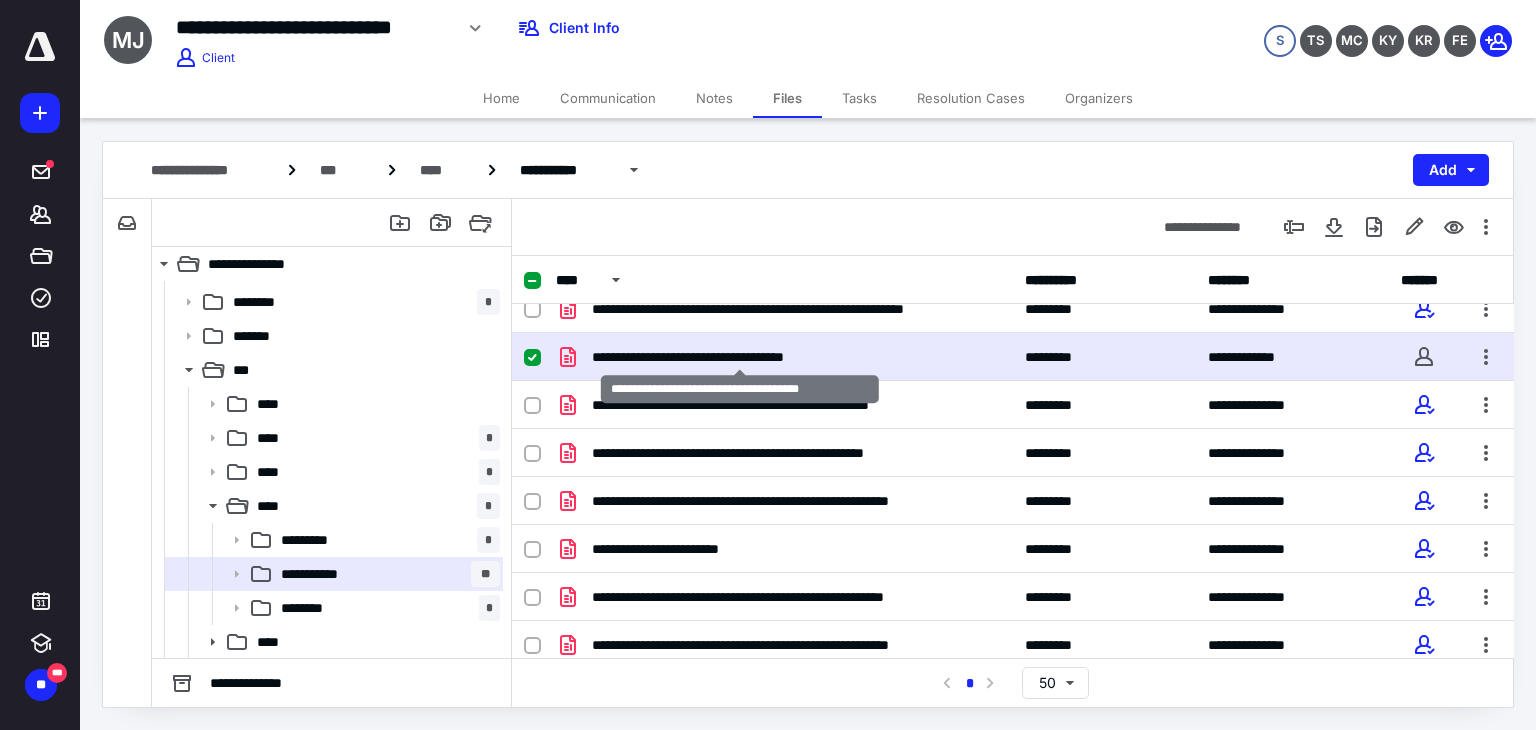 click on "**********" at bounding box center [740, 357] 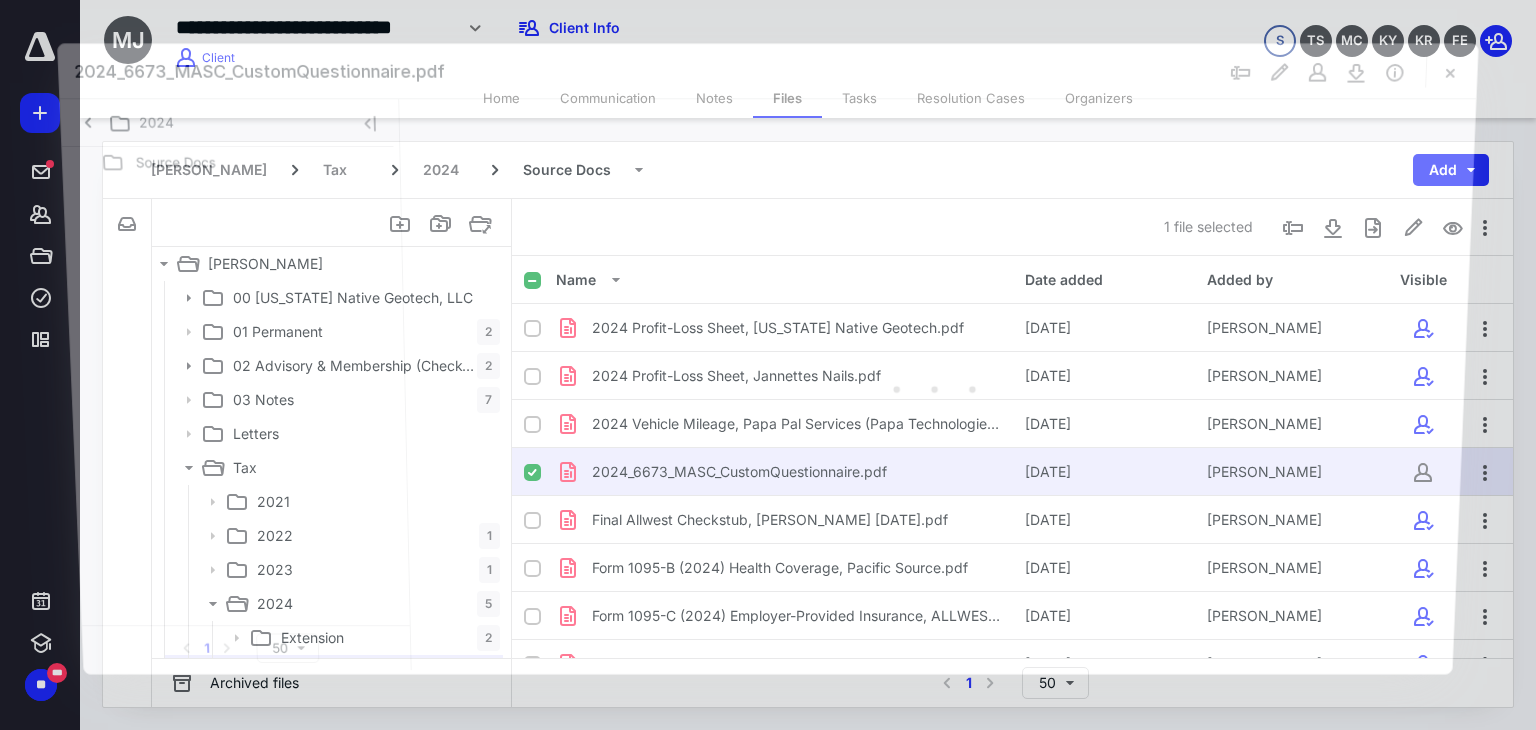 scroll, scrollTop: 98, scrollLeft: 0, axis: vertical 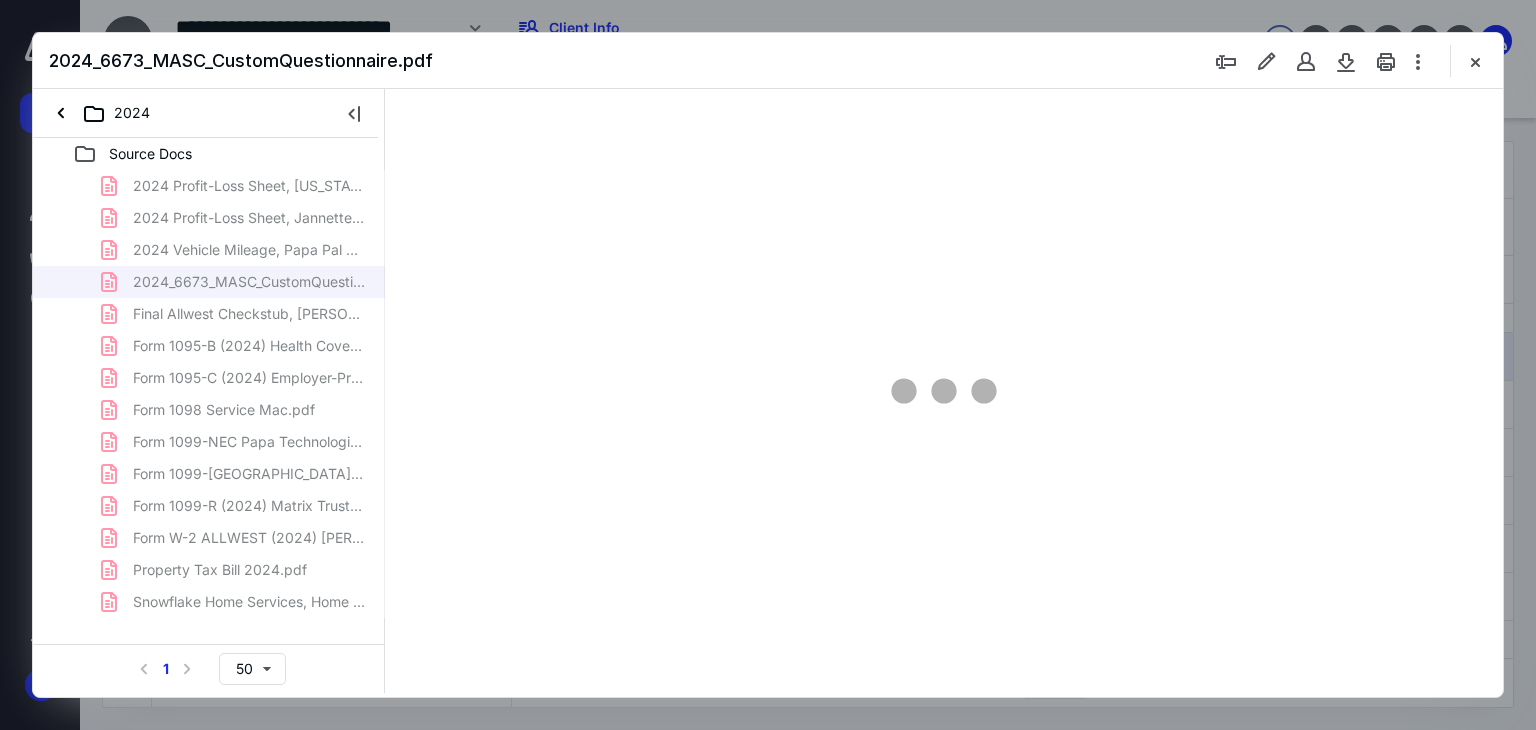 type on "178" 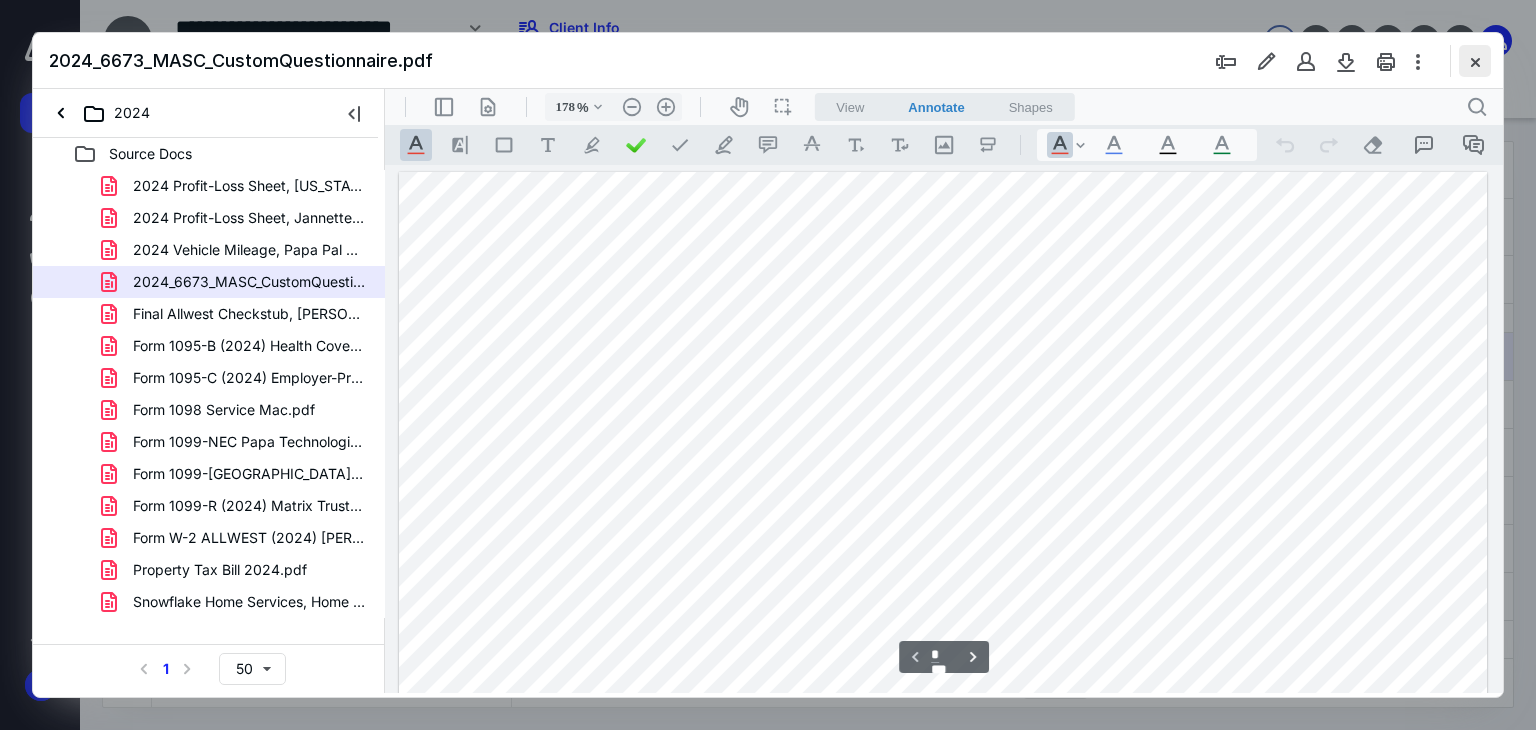 click at bounding box center (1475, 61) 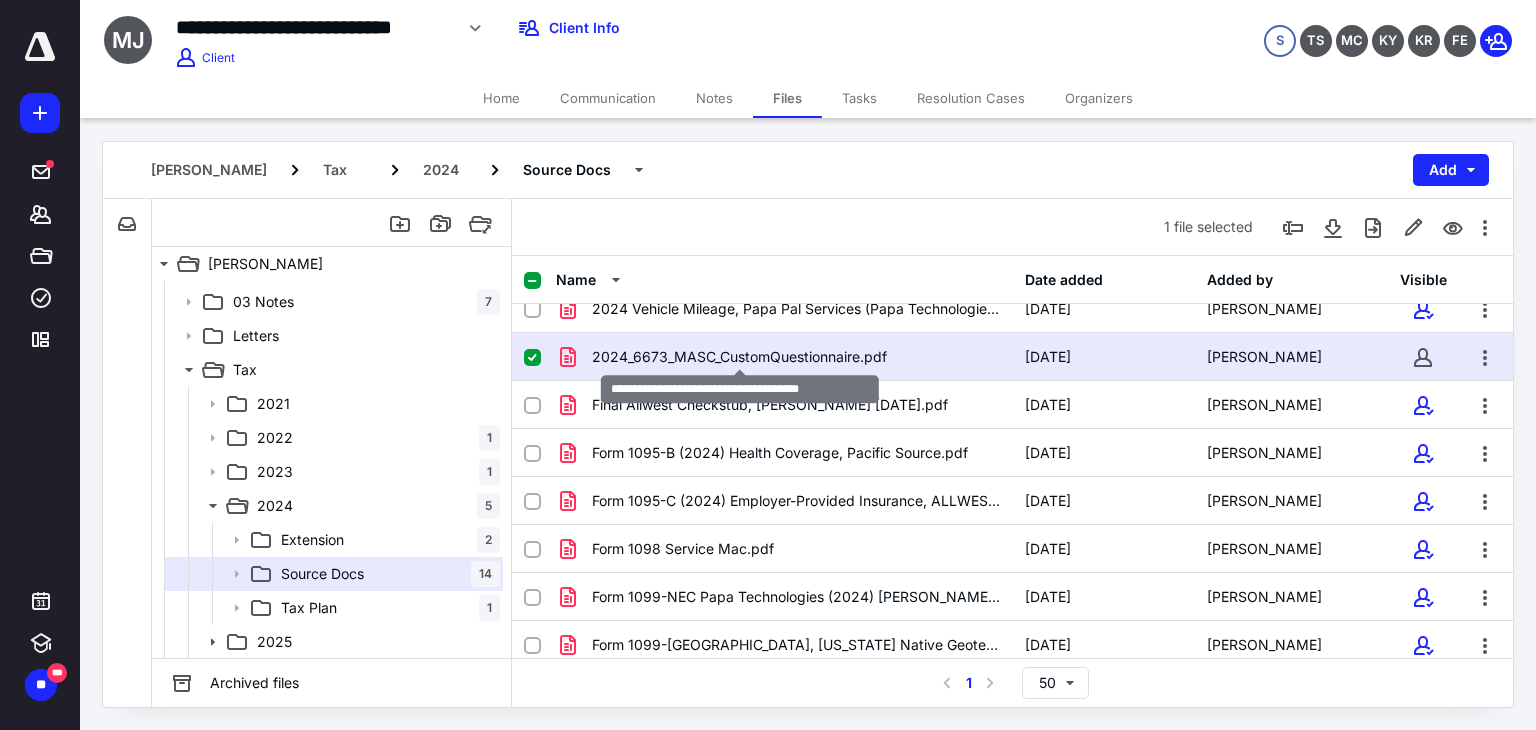click on "2024_6673_MASC_CustomQuestionnaire.pdf" at bounding box center [739, 357] 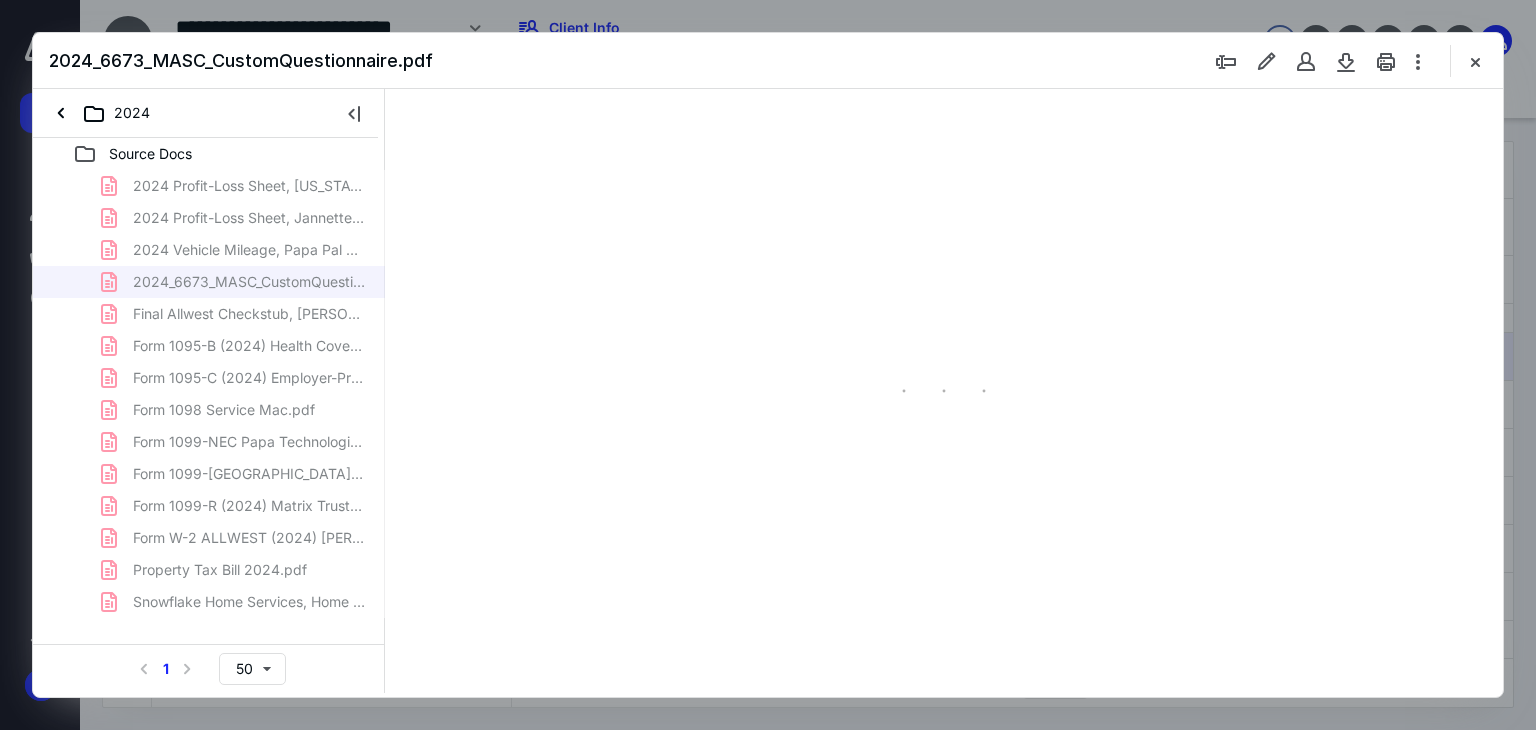 scroll, scrollTop: 0, scrollLeft: 0, axis: both 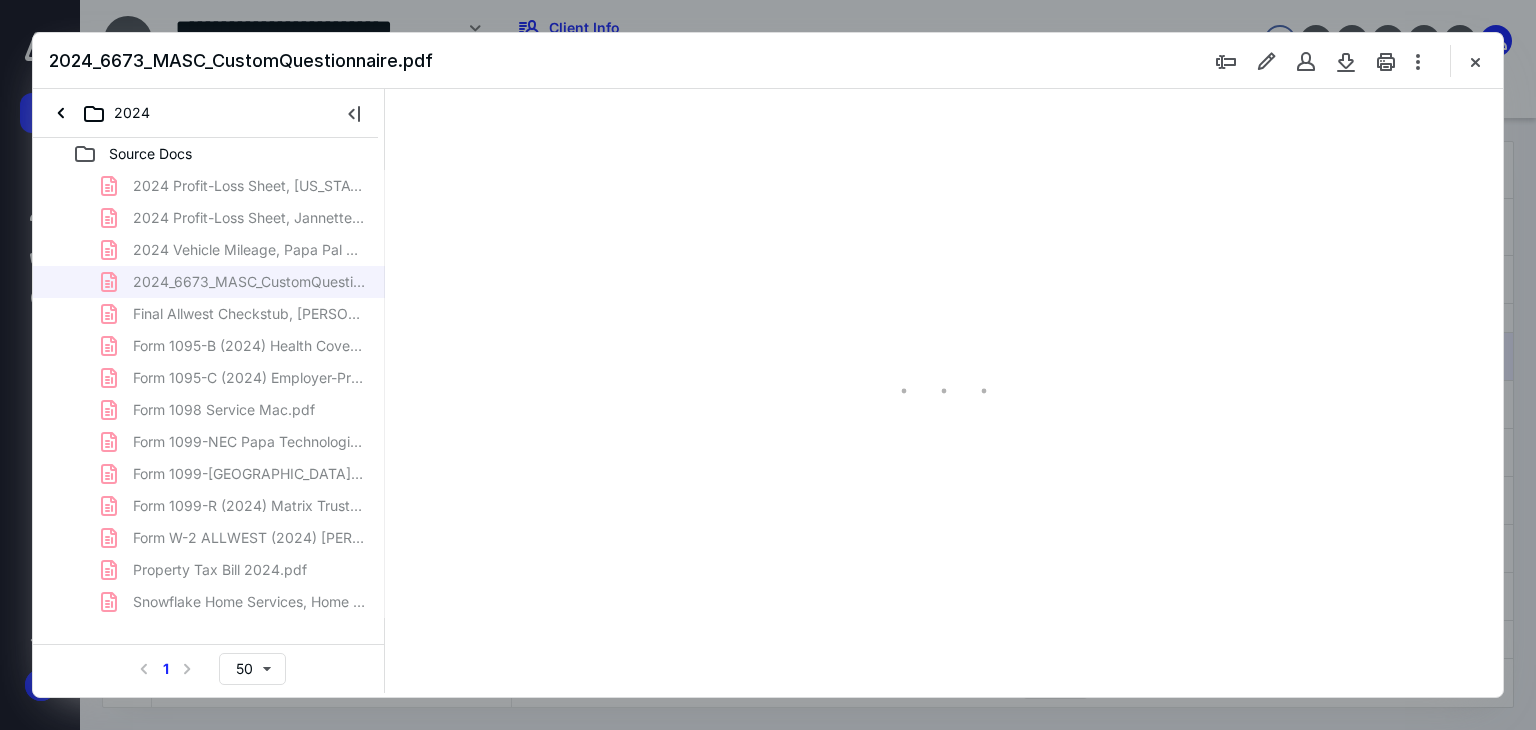 type on "178" 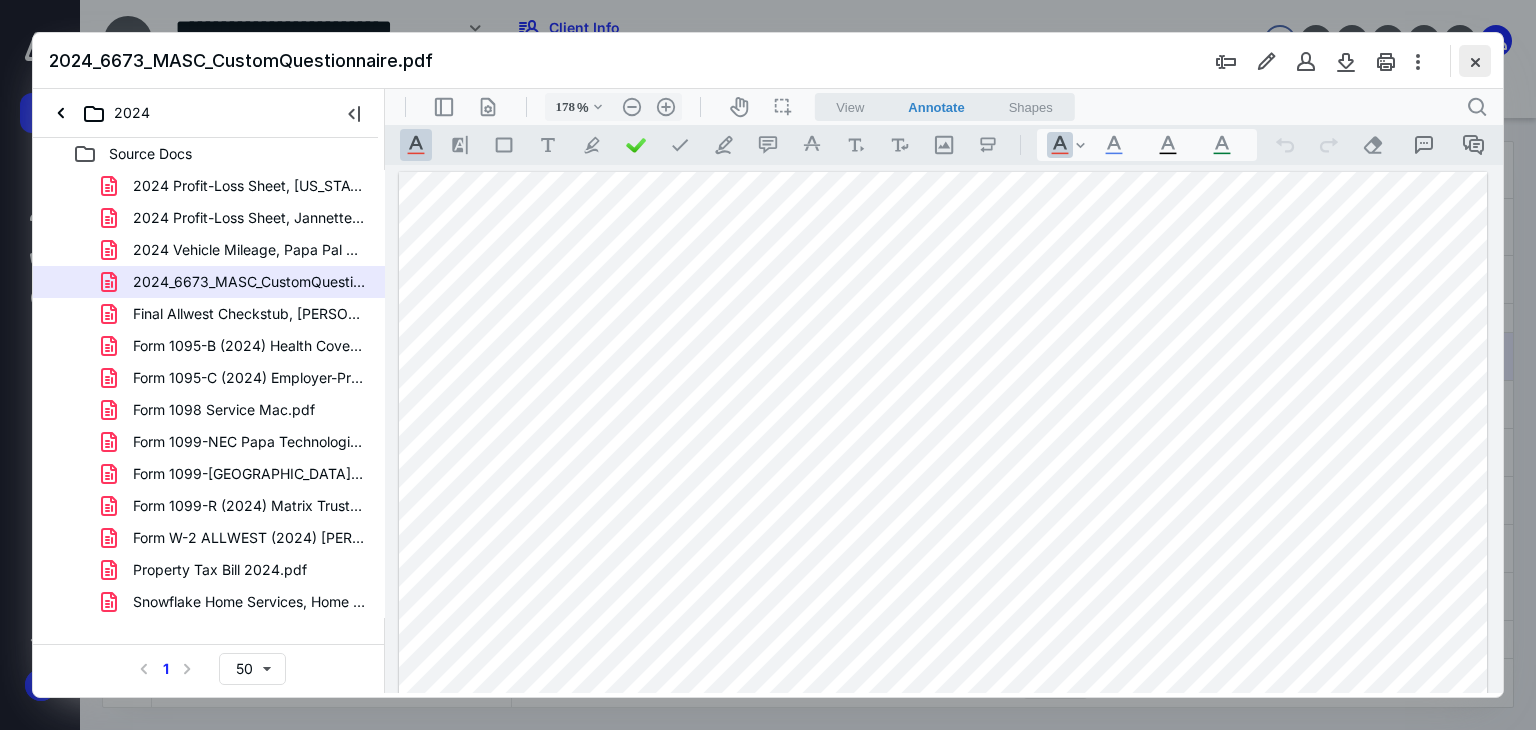 click at bounding box center [1475, 61] 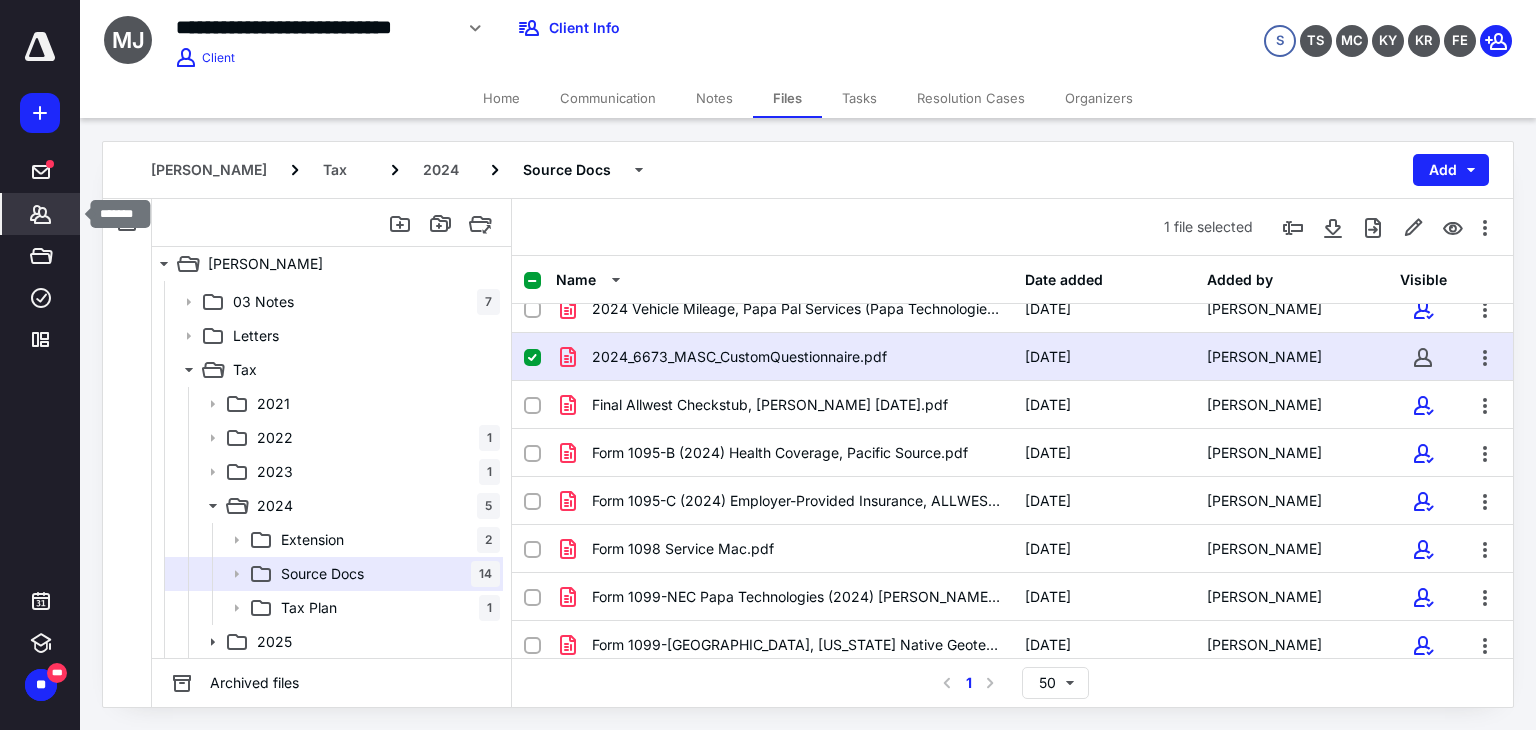 click on "*******" at bounding box center [41, 214] 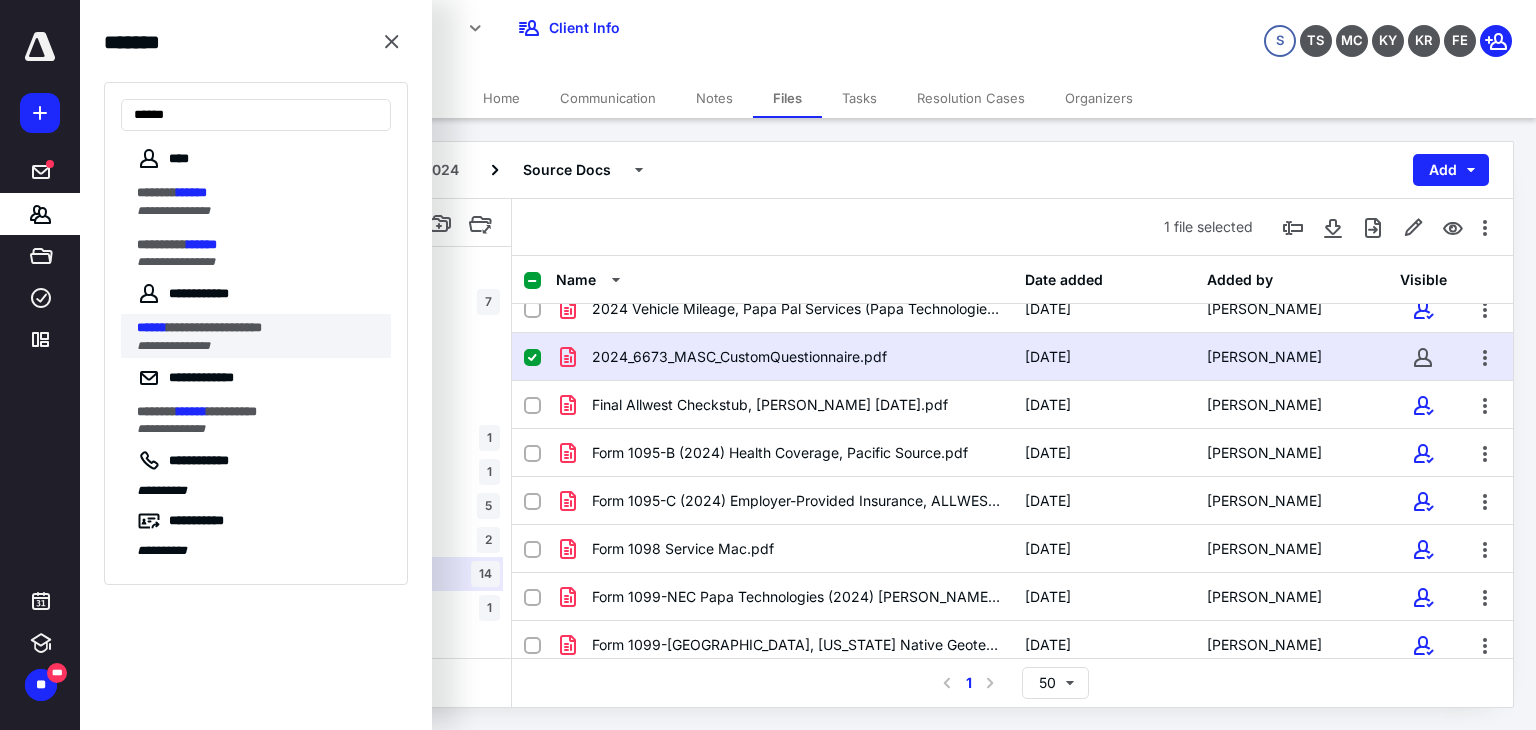 type on "******" 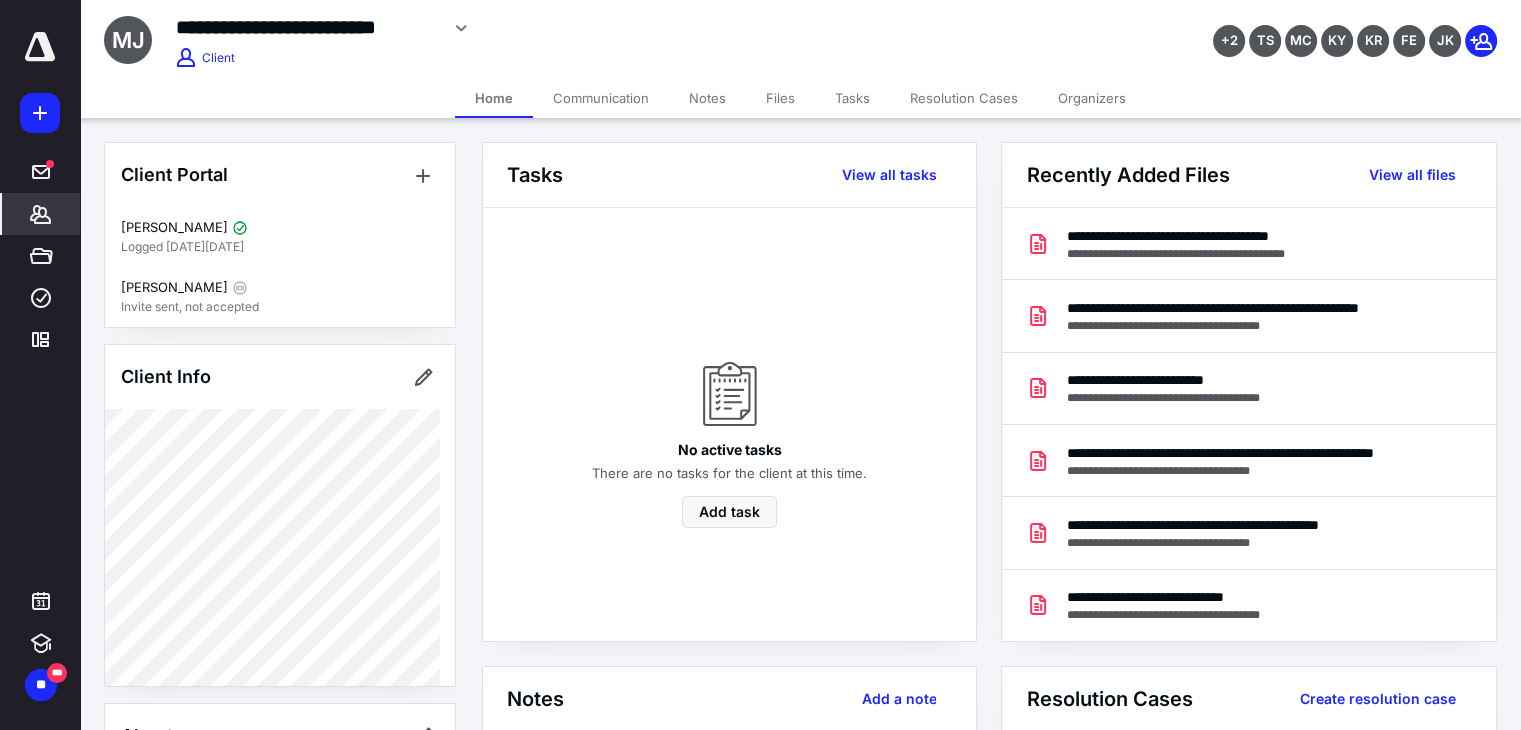 click on "Files" at bounding box center (780, 98) 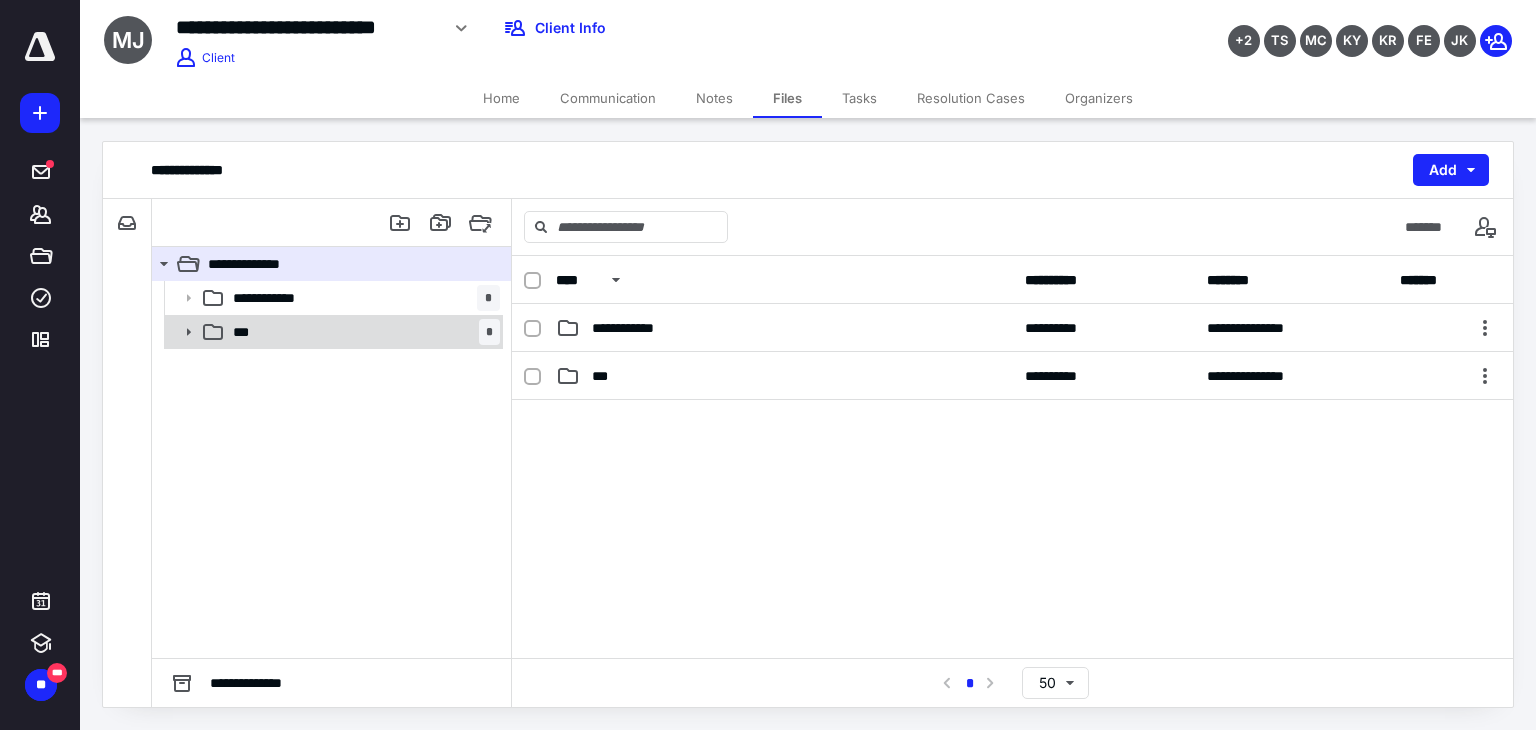 click on "*** *" at bounding box center (332, 332) 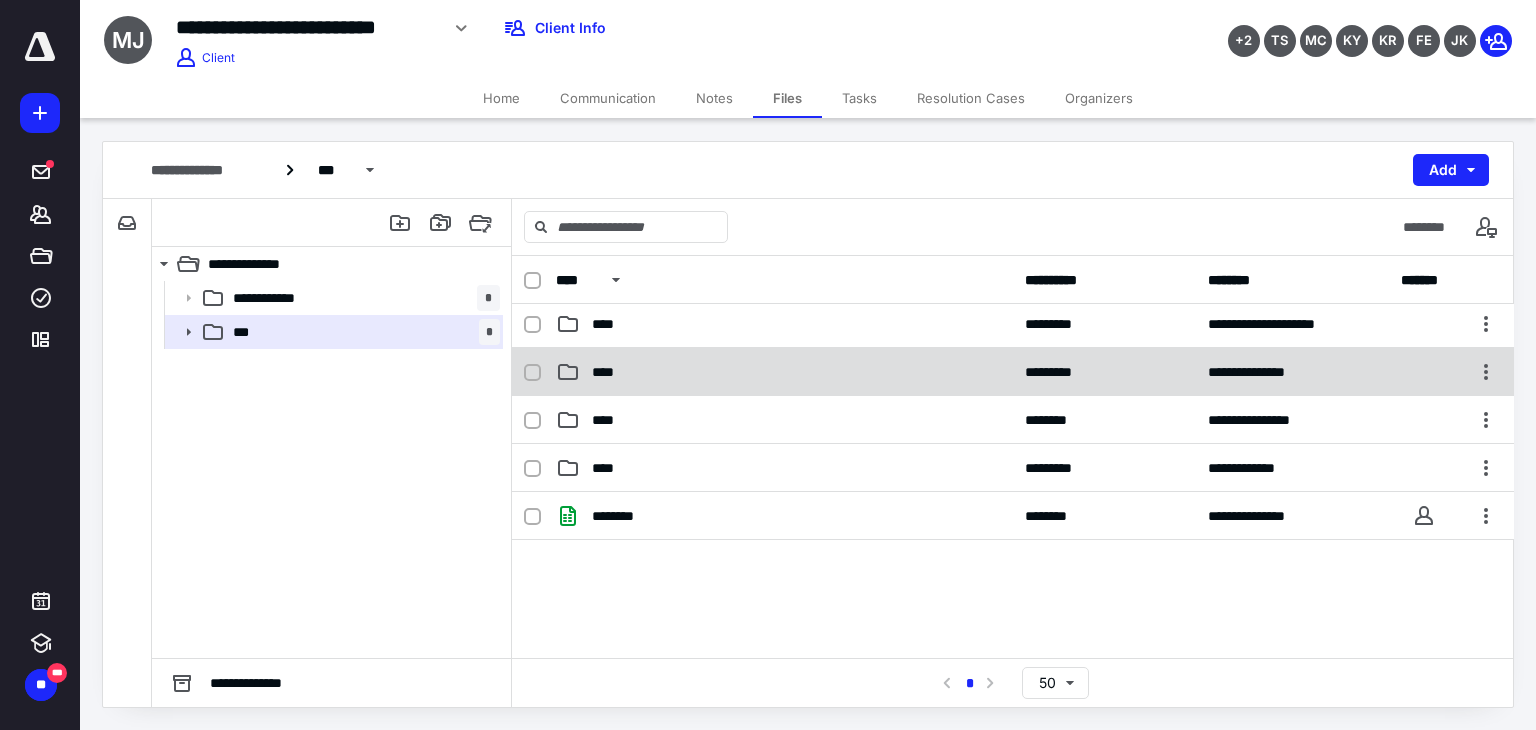 scroll, scrollTop: 300, scrollLeft: 0, axis: vertical 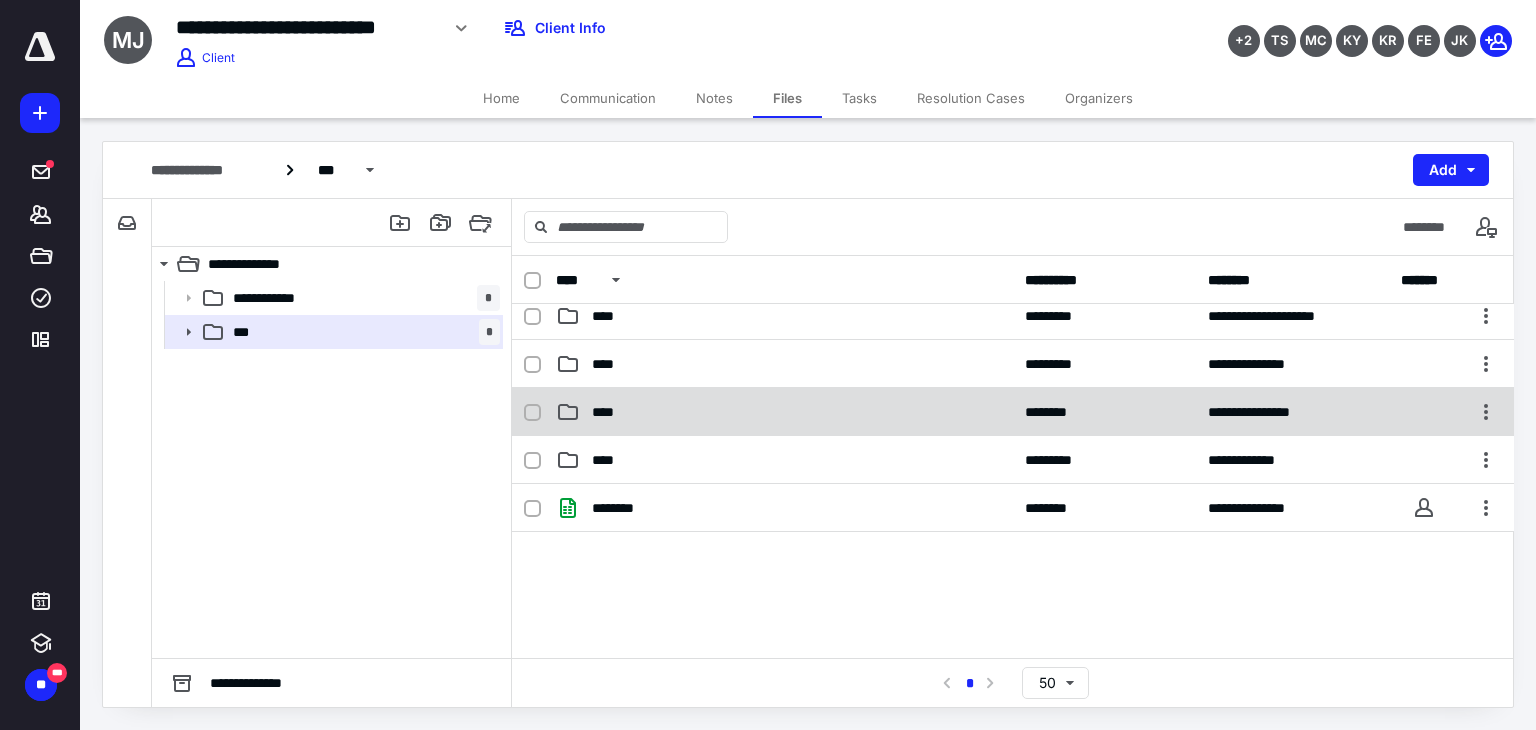 click on "****" at bounding box center [784, 412] 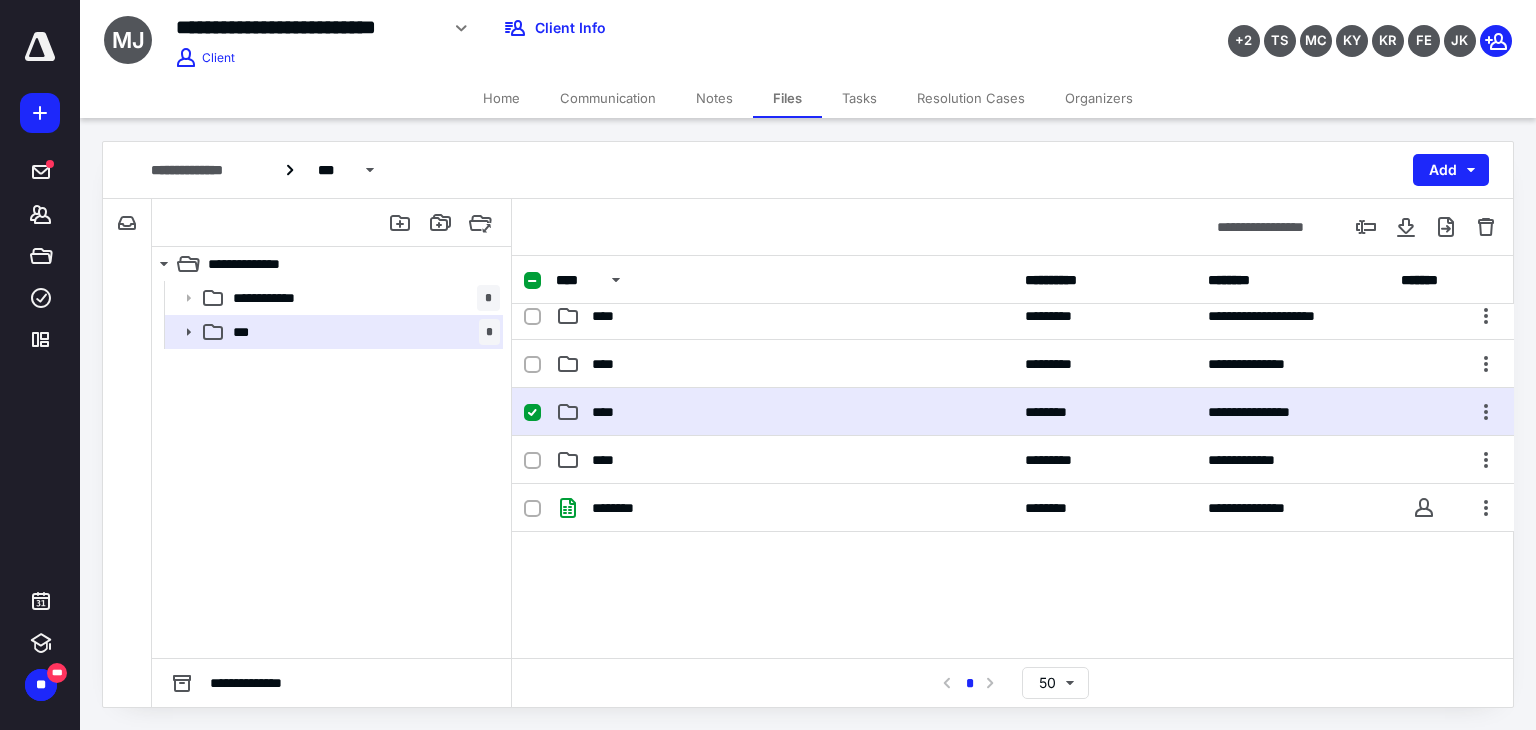 click on "****" at bounding box center (784, 412) 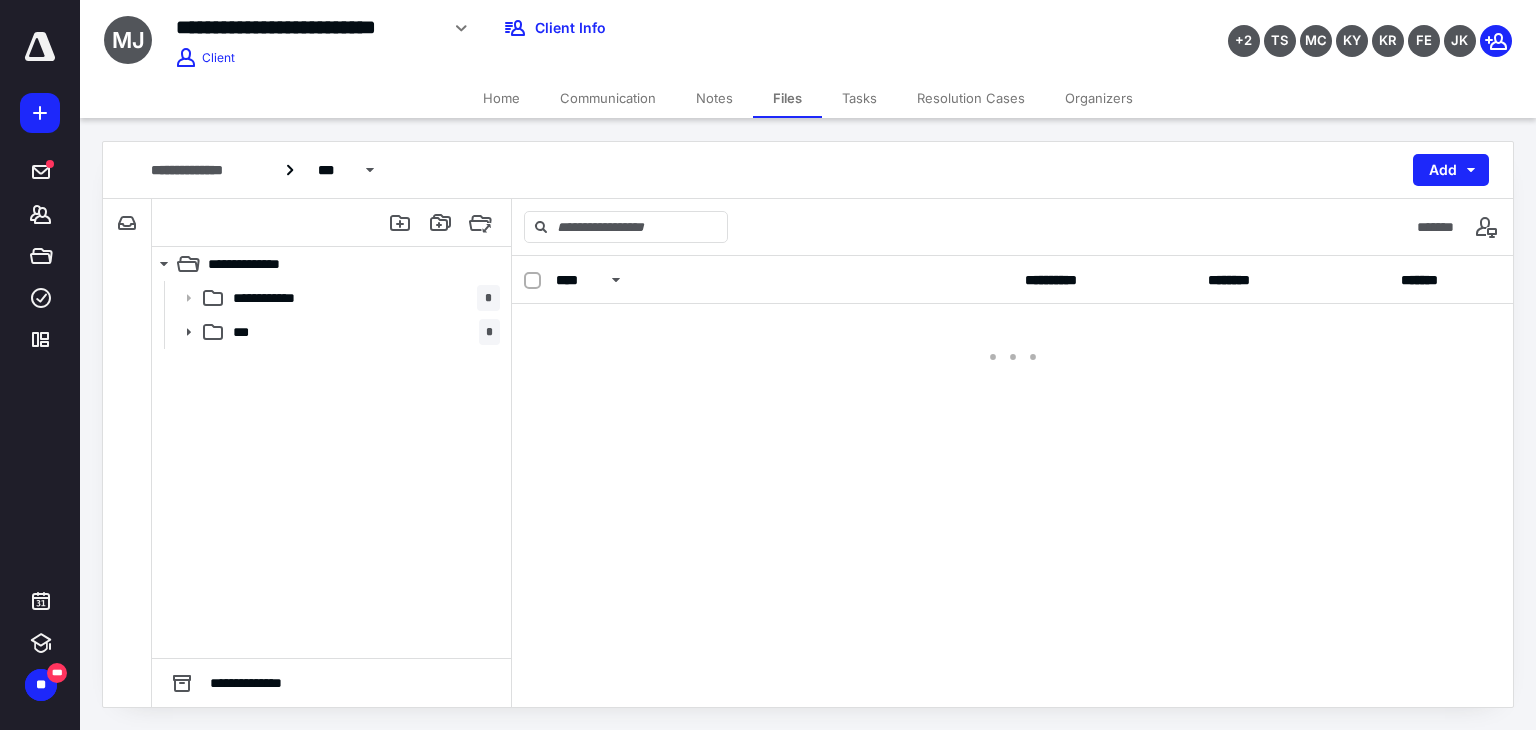 scroll, scrollTop: 0, scrollLeft: 0, axis: both 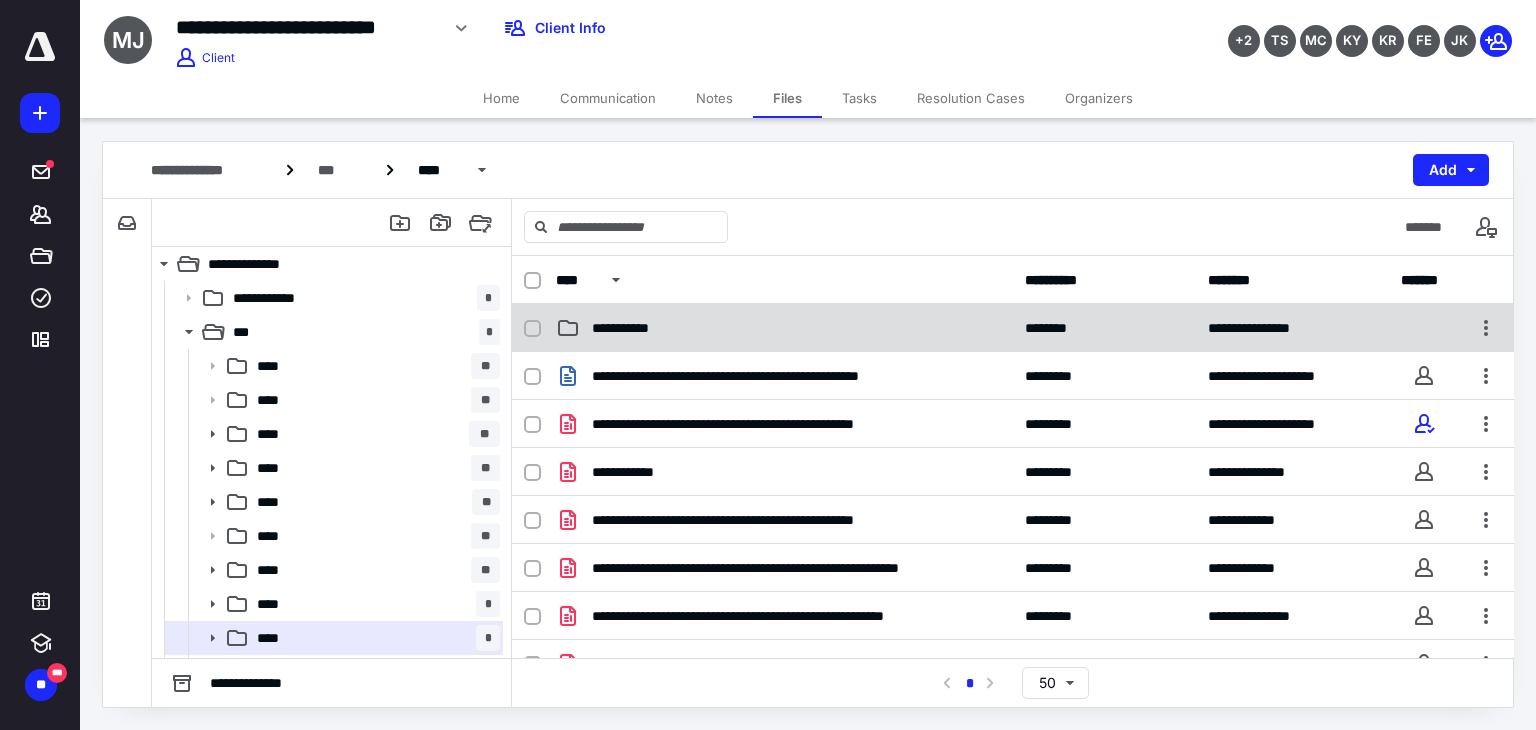 click on "**********" at bounding box center [784, 328] 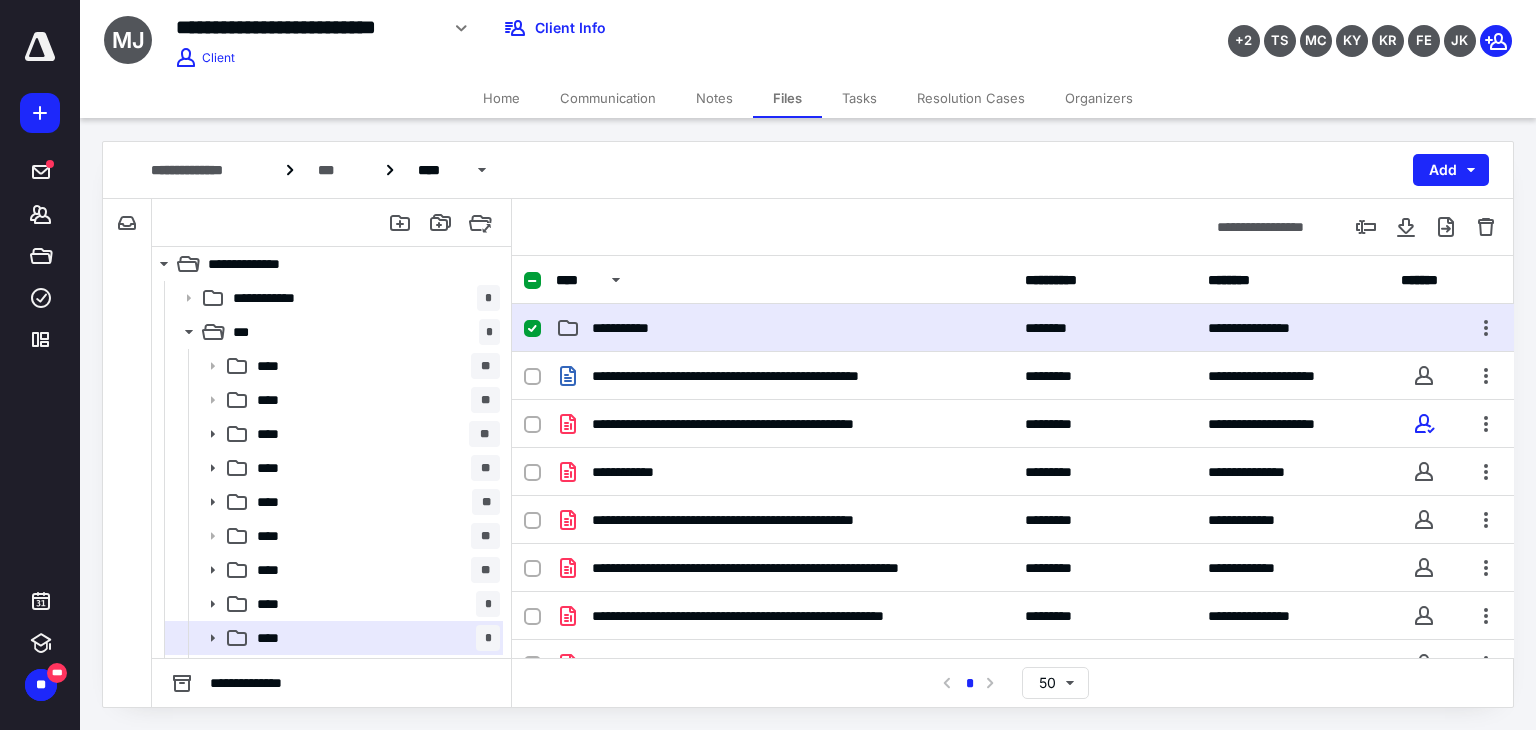 click on "**********" at bounding box center [784, 328] 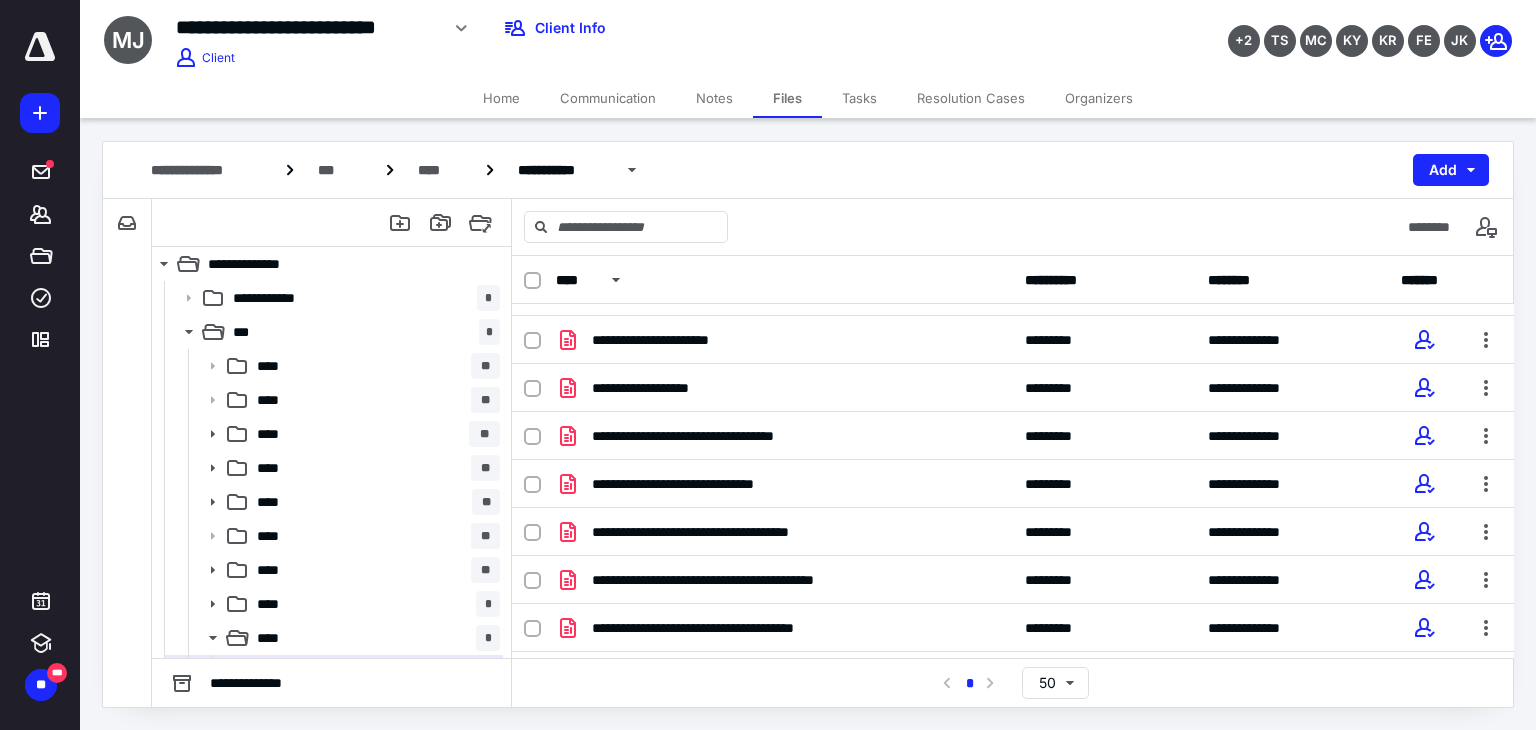 scroll, scrollTop: 1127, scrollLeft: 0, axis: vertical 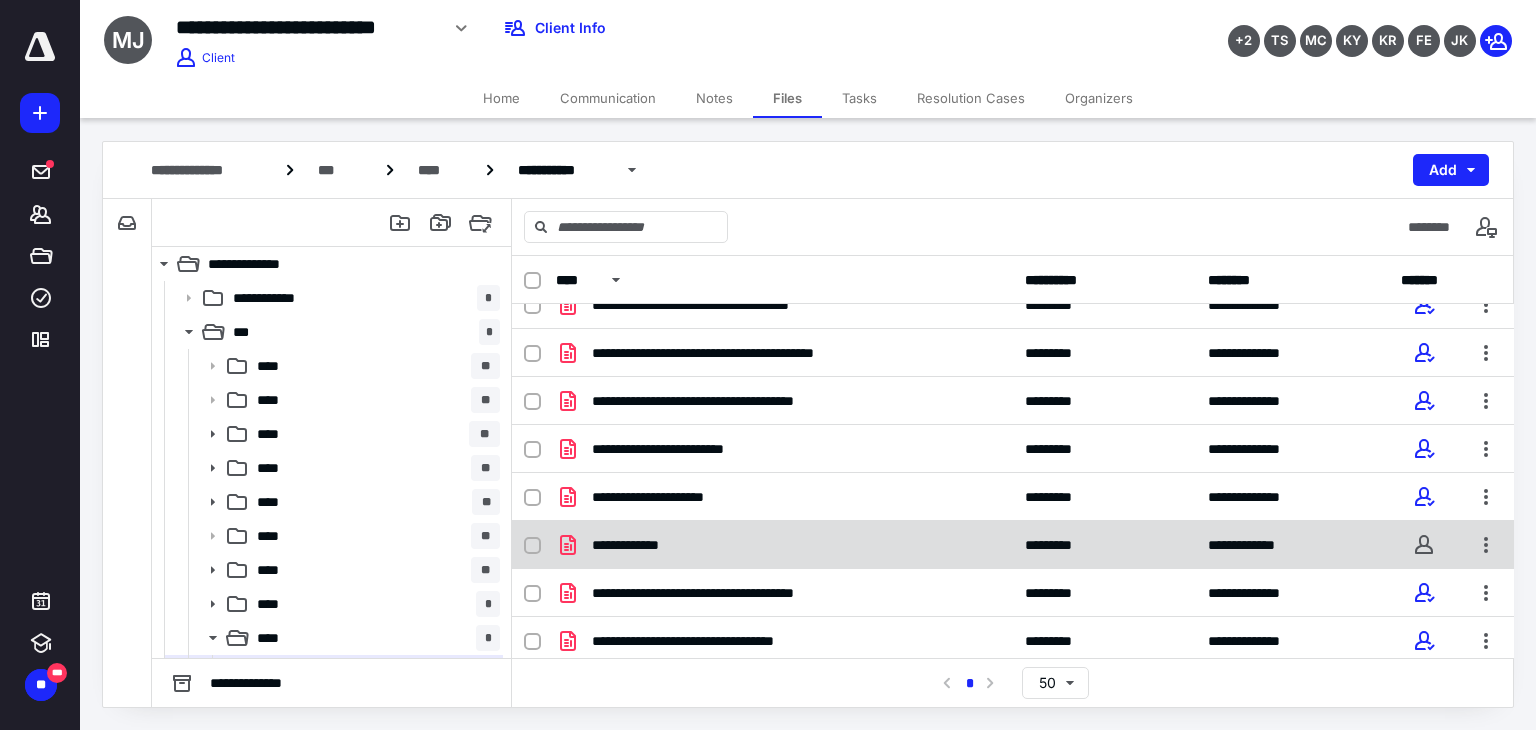 click on "**********" at bounding box center [784, 545] 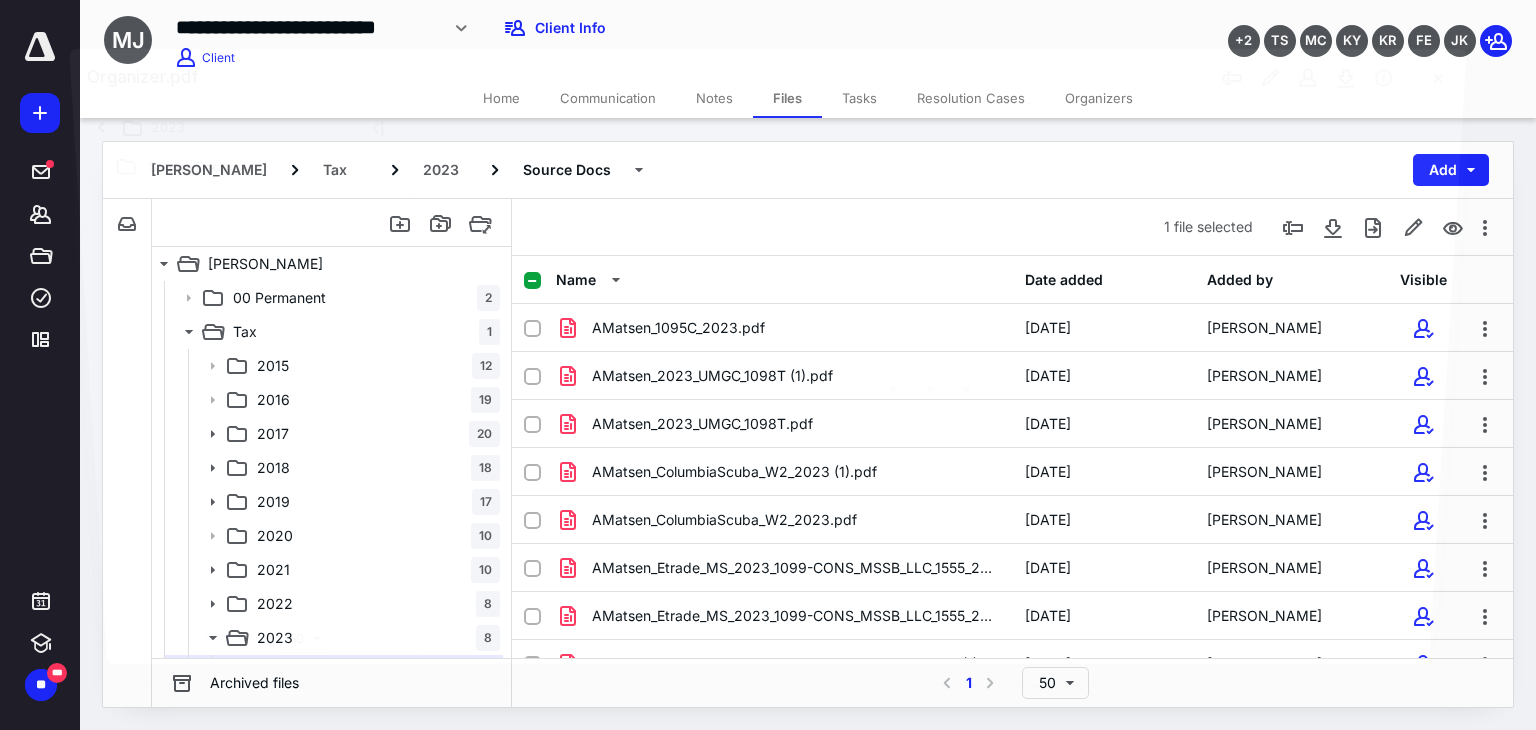 scroll, scrollTop: 1127, scrollLeft: 0, axis: vertical 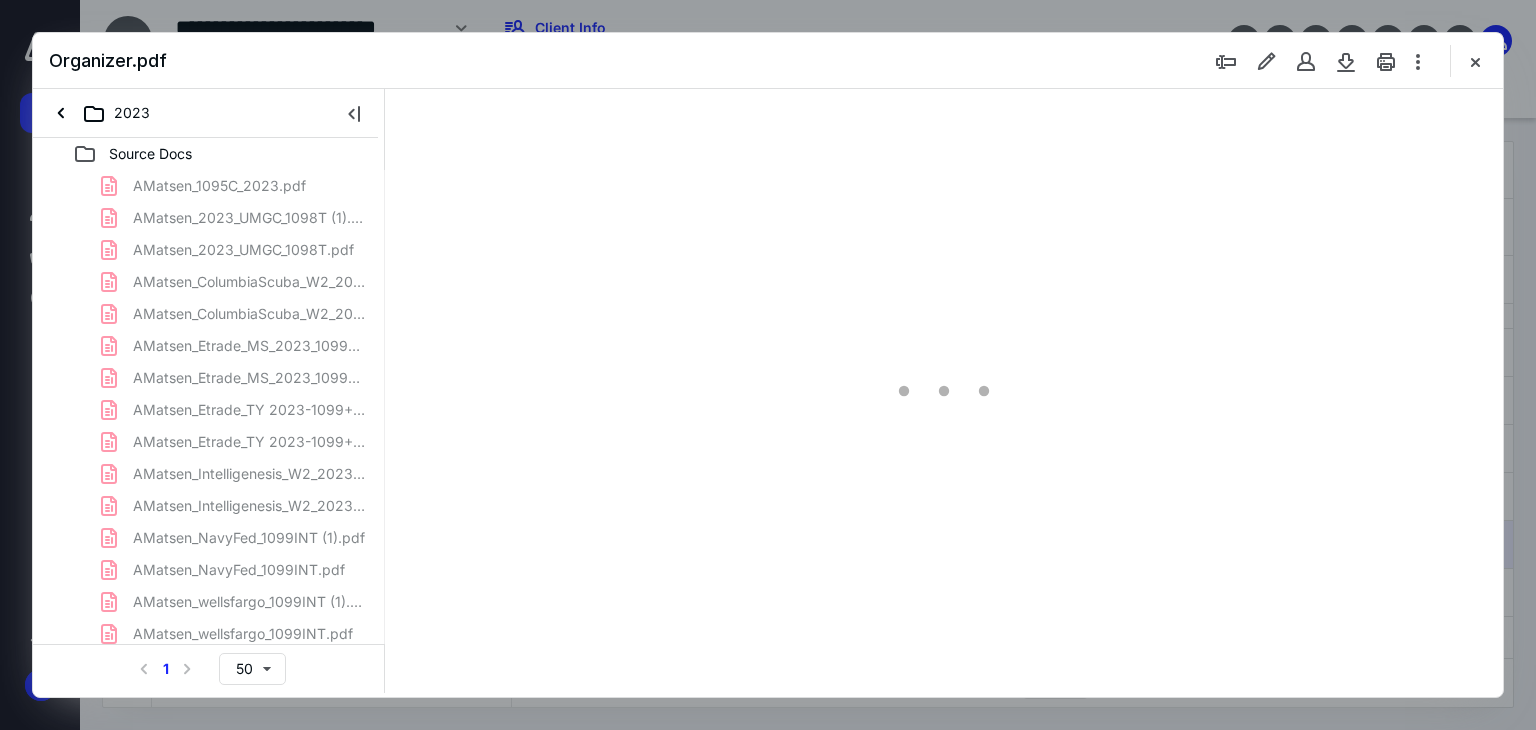 type on "179" 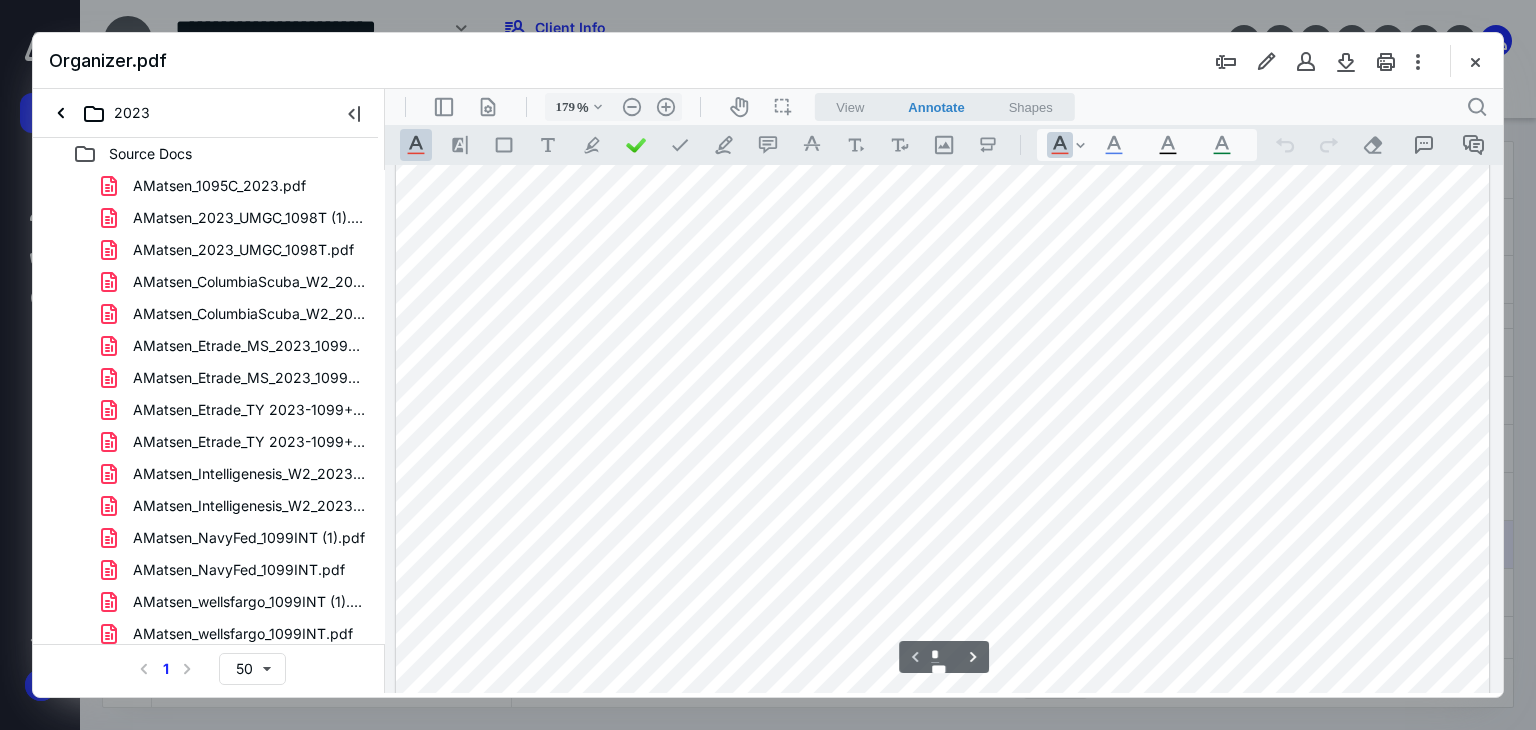 scroll, scrollTop: 0, scrollLeft: 0, axis: both 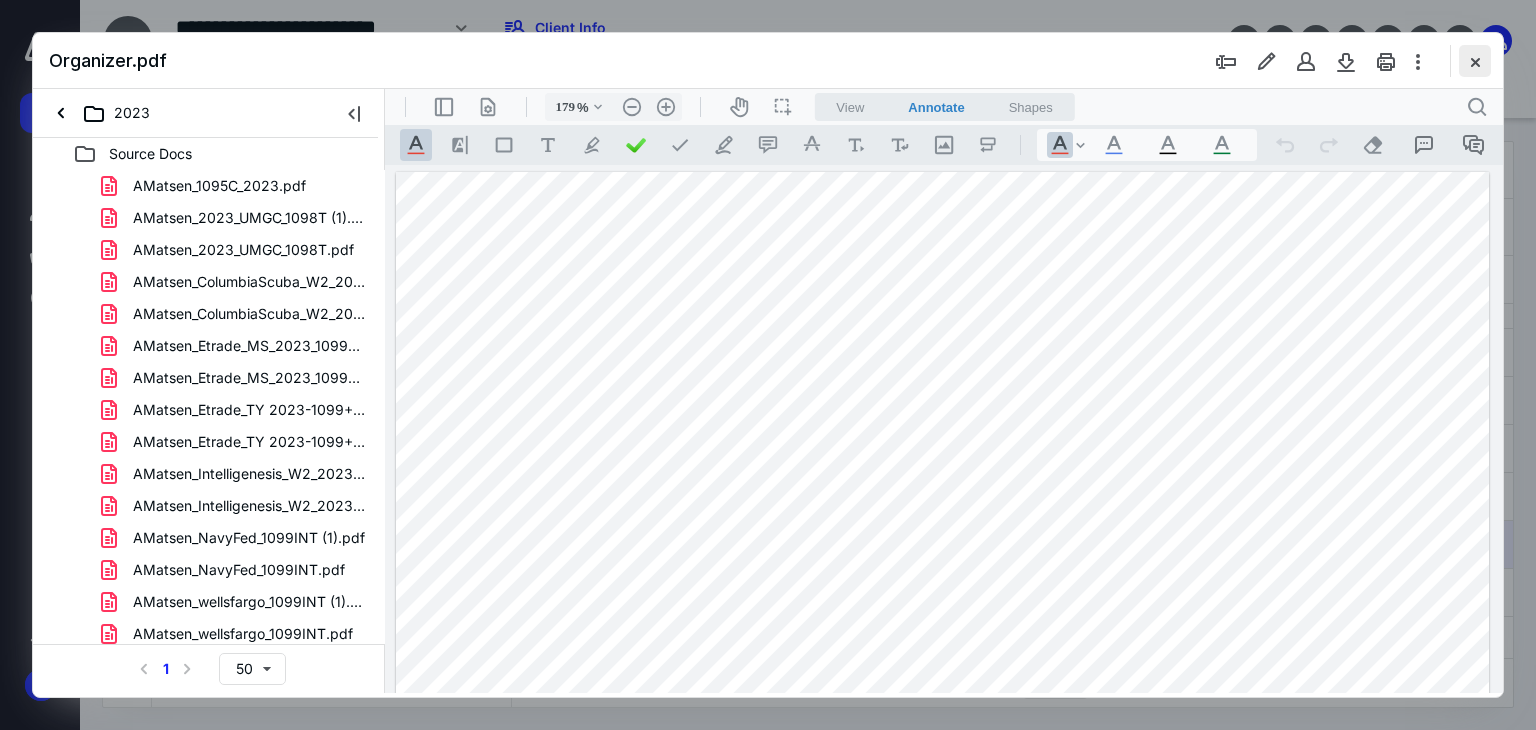 click at bounding box center (1475, 61) 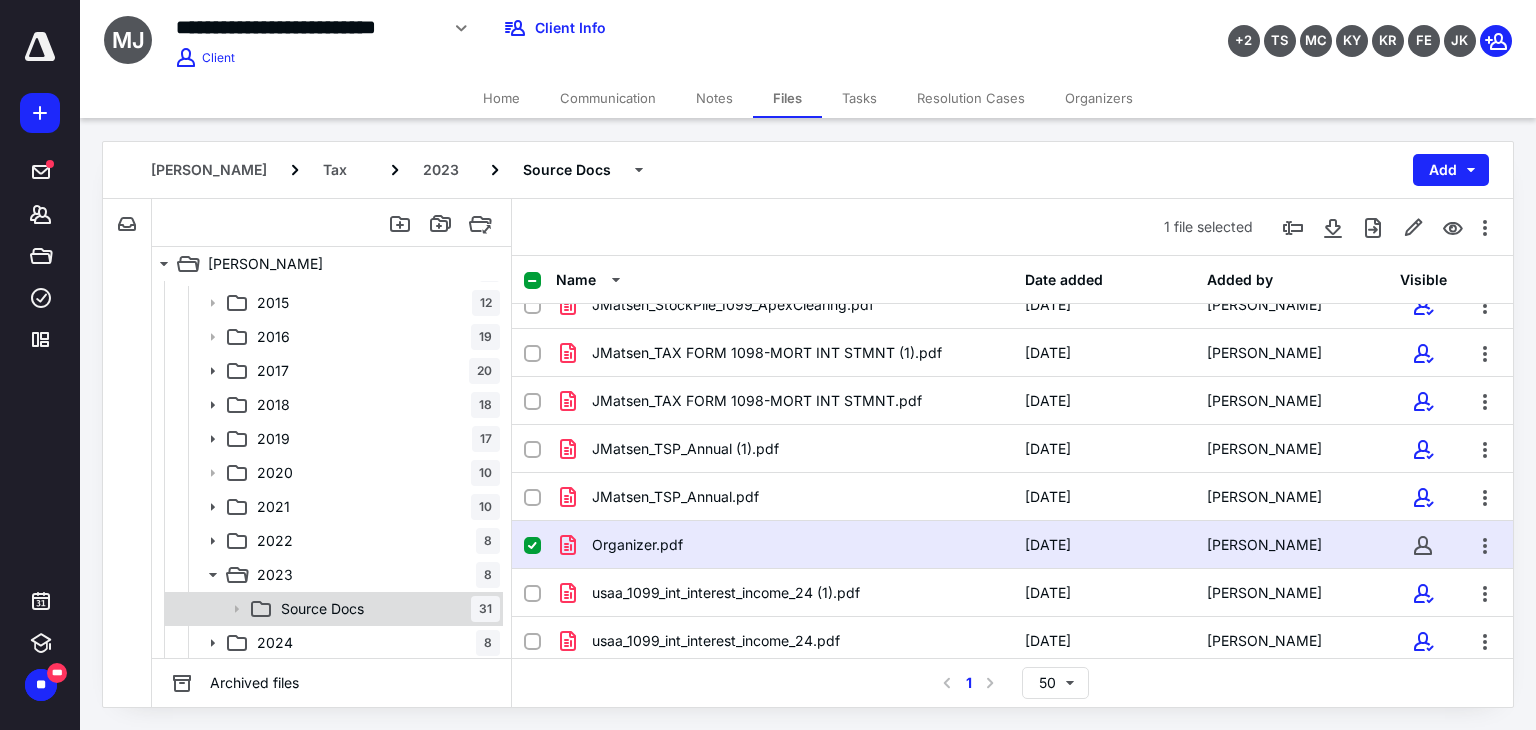 scroll, scrollTop: 64, scrollLeft: 0, axis: vertical 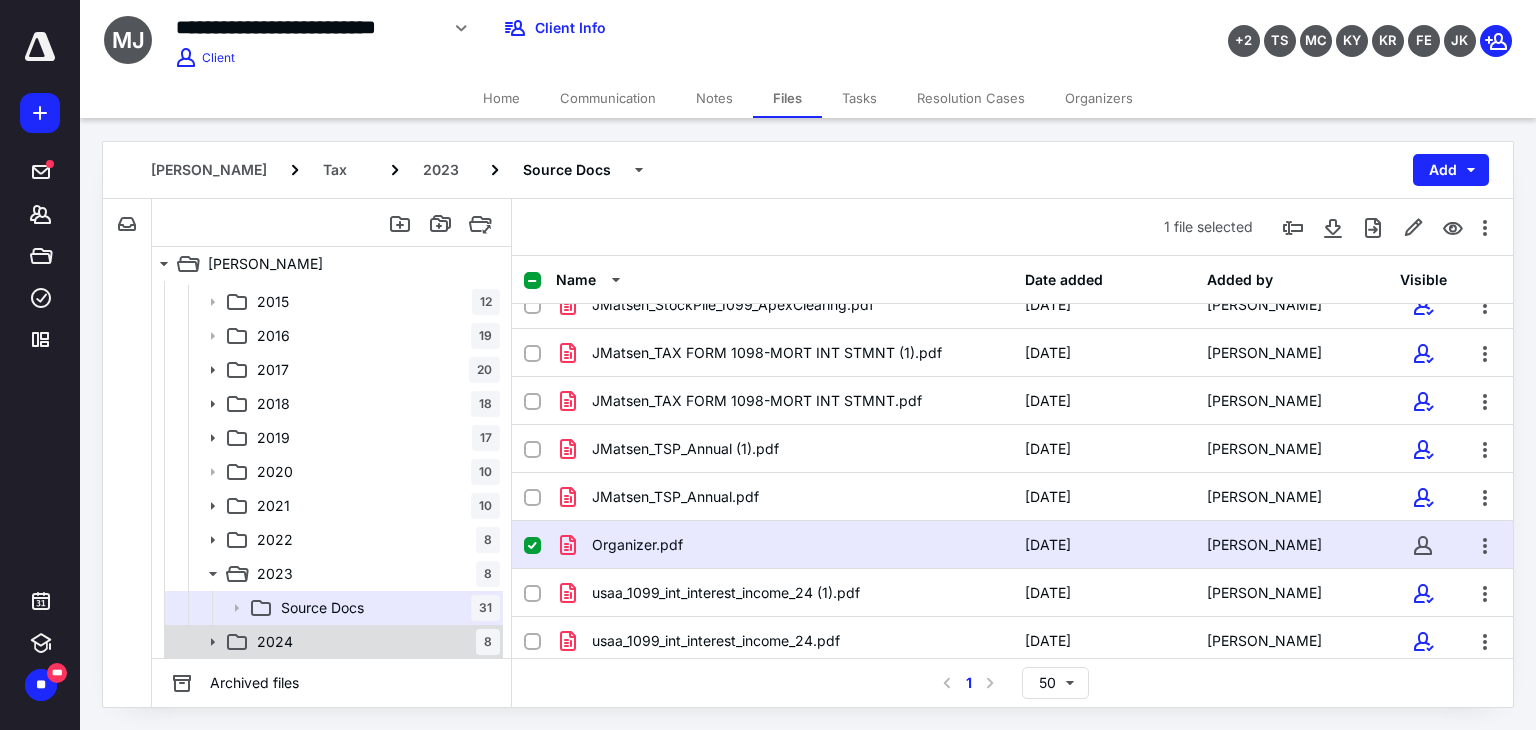 drag, startPoint x: 321, startPoint y: 647, endPoint x: 388, endPoint y: 625, distance: 70.5195 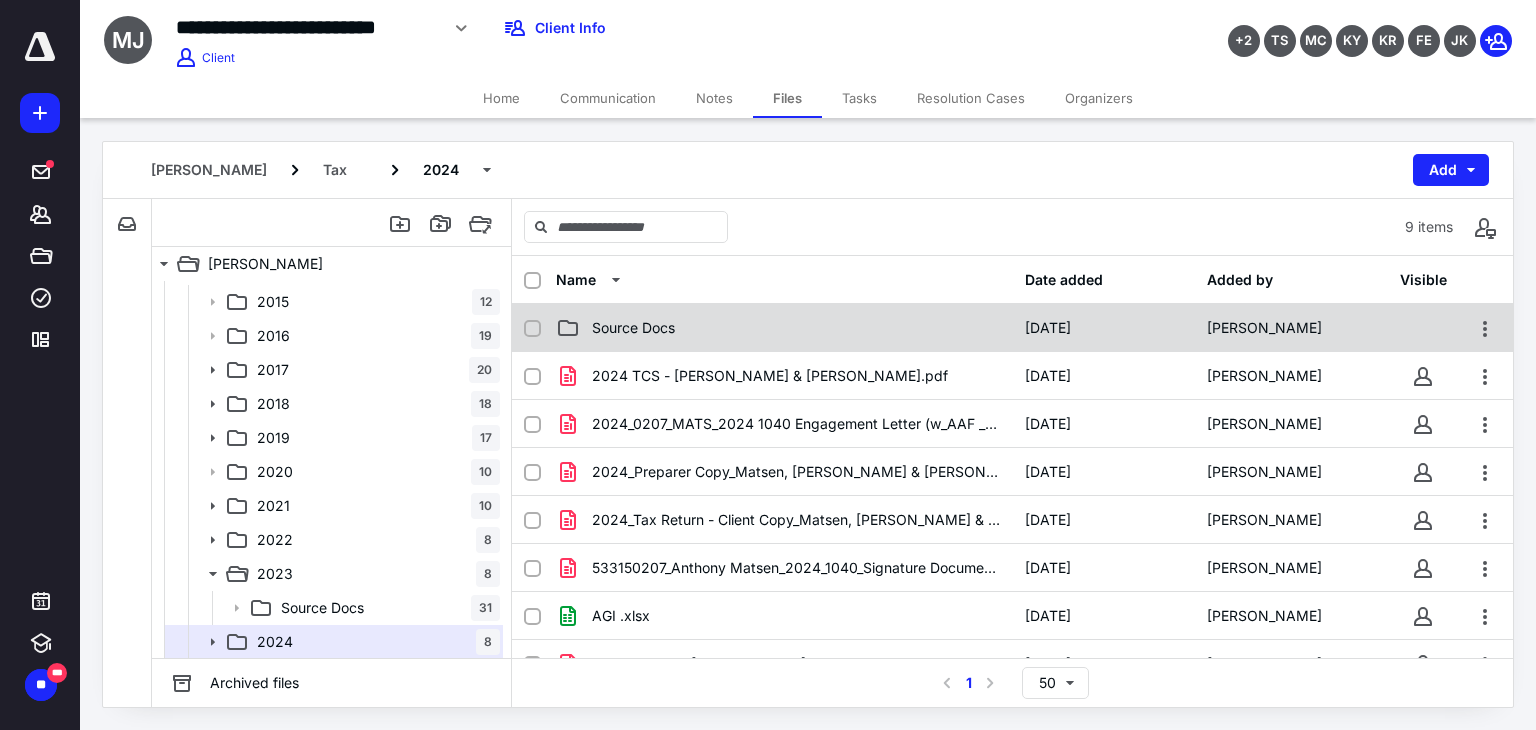 click on "Source Docs [DATE] [PERSON_NAME]" at bounding box center [1012, 328] 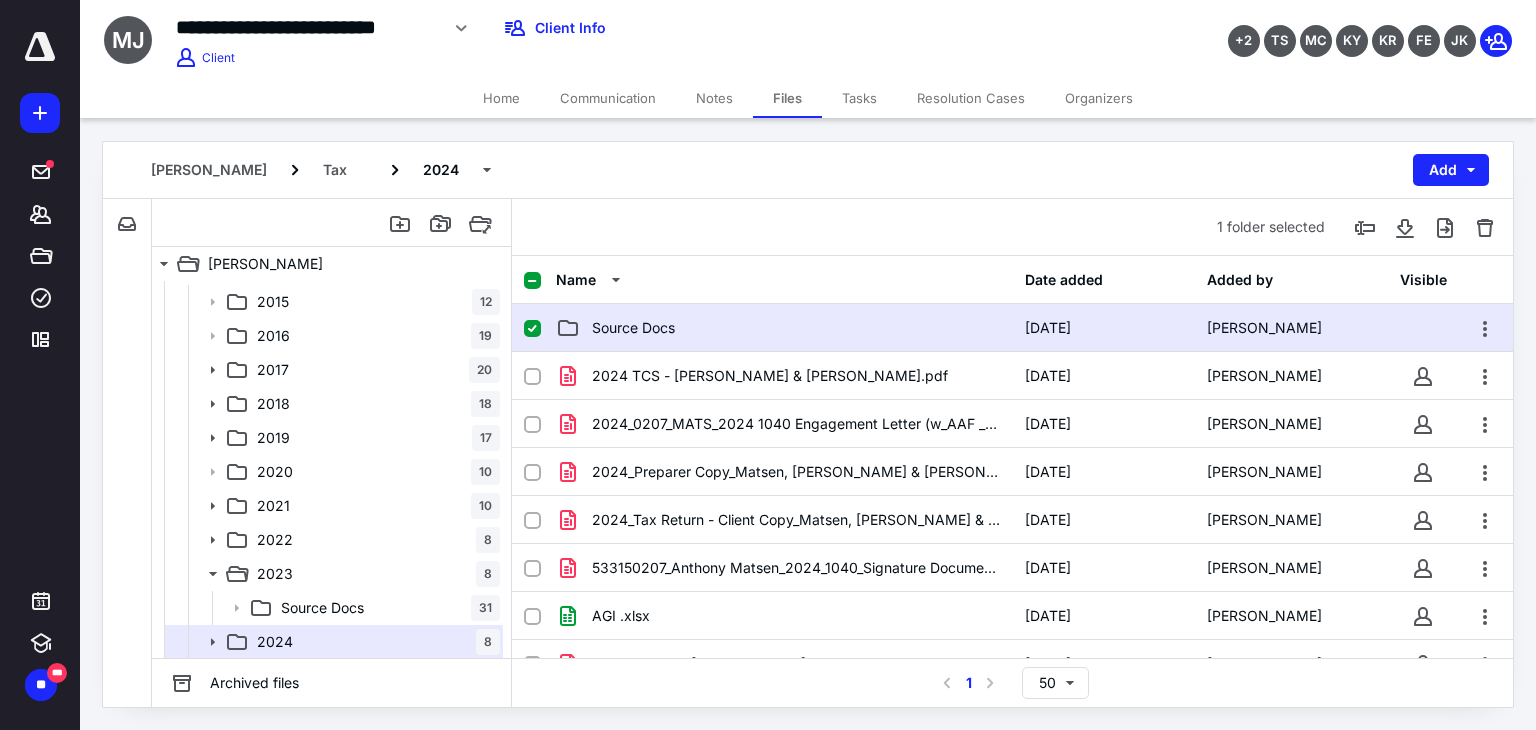 click on "Source Docs [DATE] [PERSON_NAME]" at bounding box center (1012, 328) 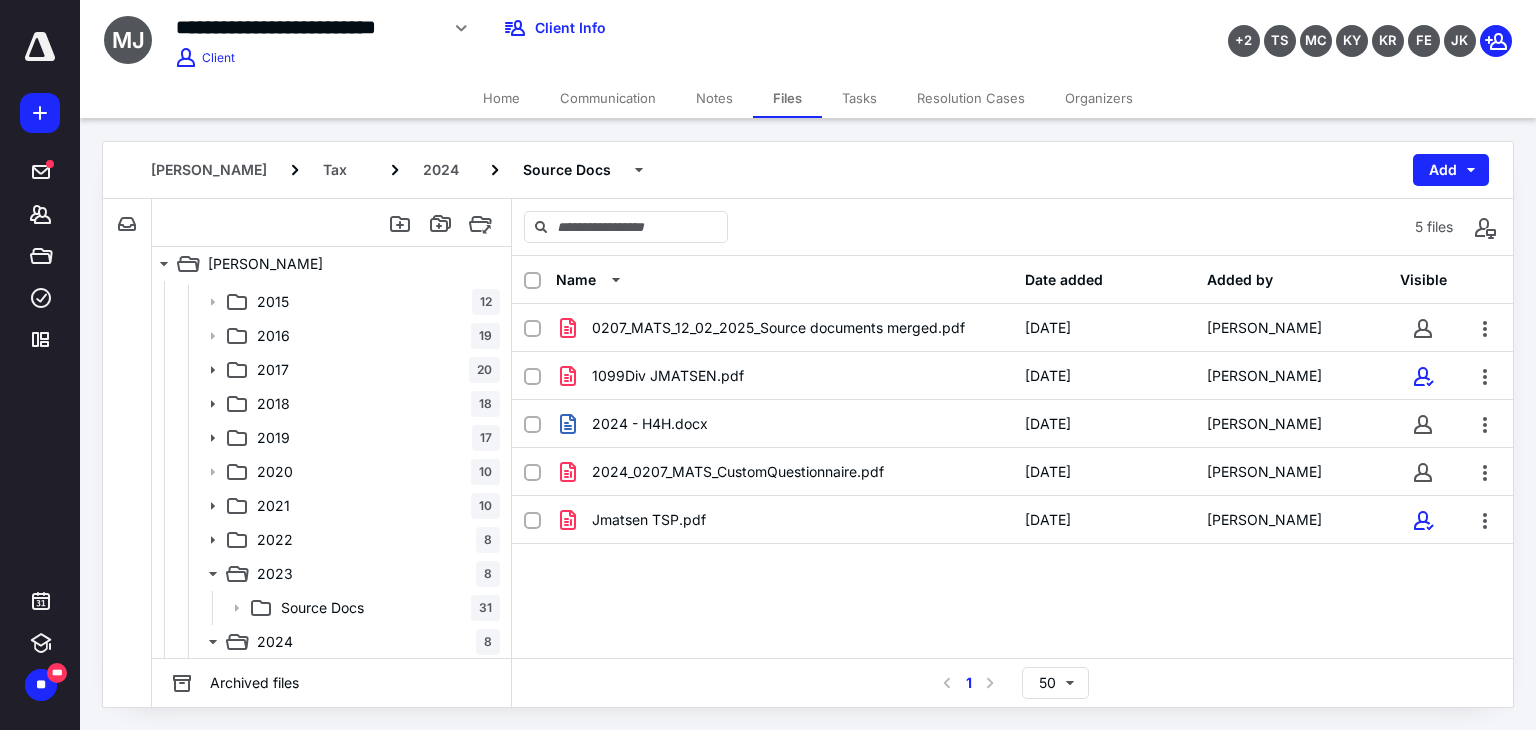 click on "0207_MATS_12_02_2025_Source documents merged.pdf [DATE] [PERSON_NAME]" at bounding box center [1012, 328] 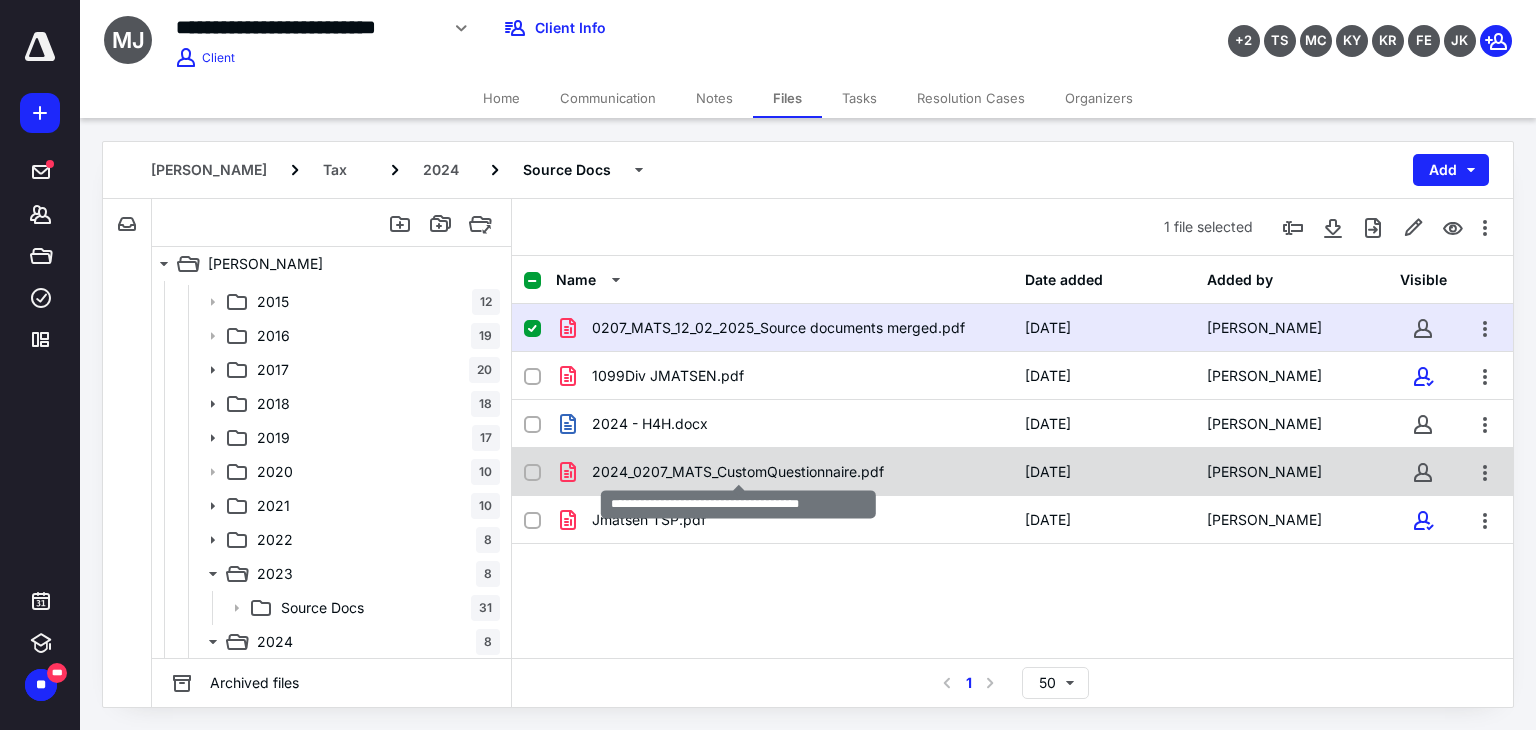 click on "2024_0207_MATS_CustomQuestionnaire.pdf" at bounding box center [738, 472] 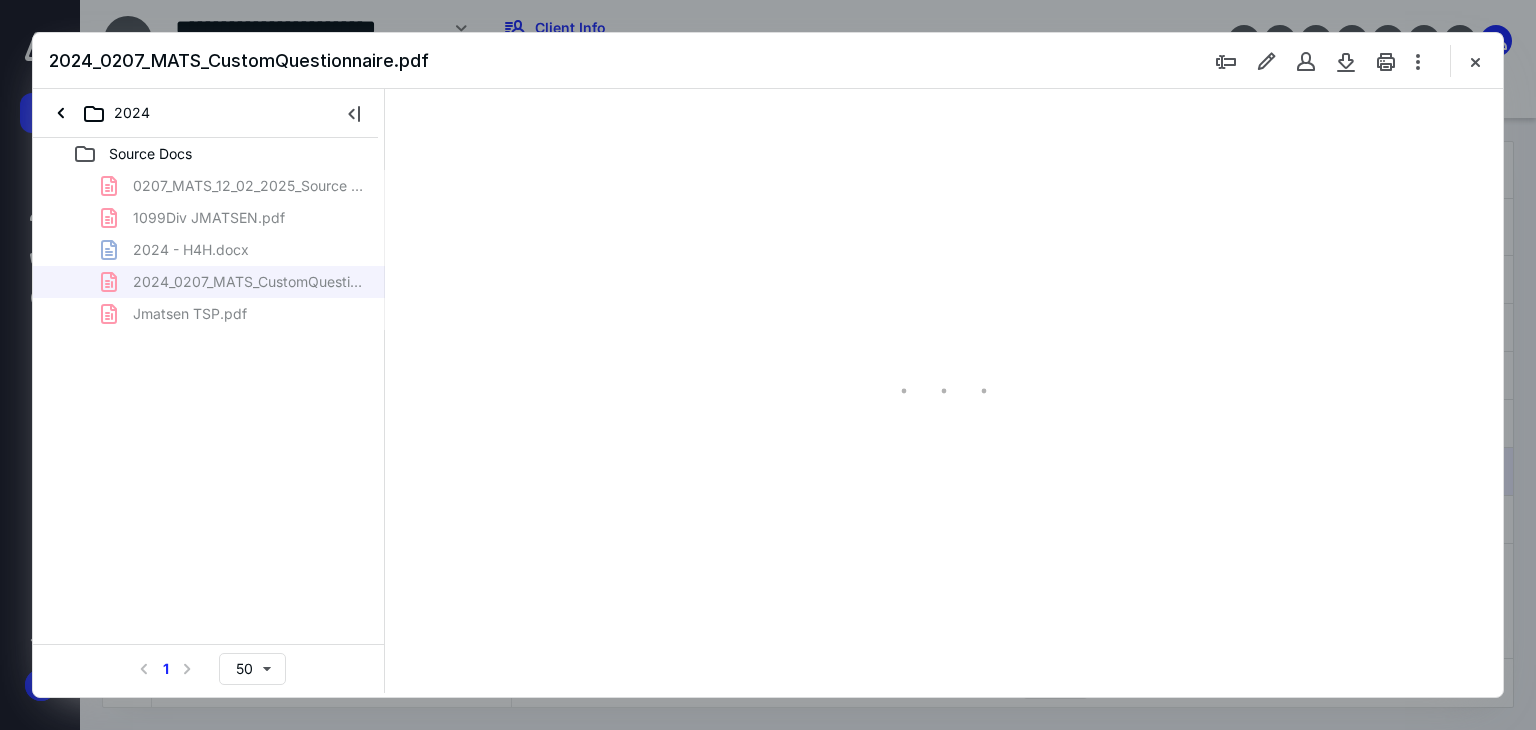 scroll, scrollTop: 0, scrollLeft: 0, axis: both 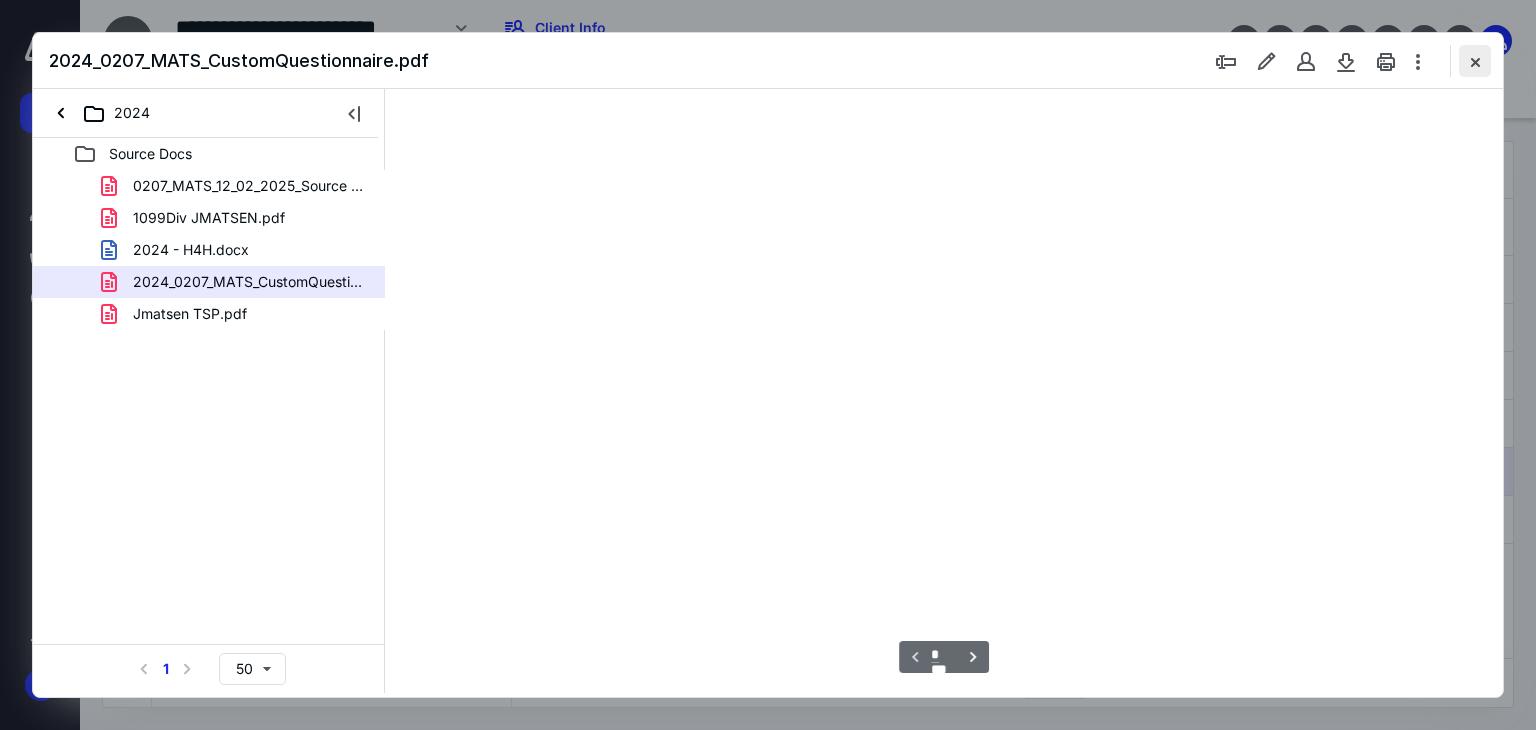 type on "178" 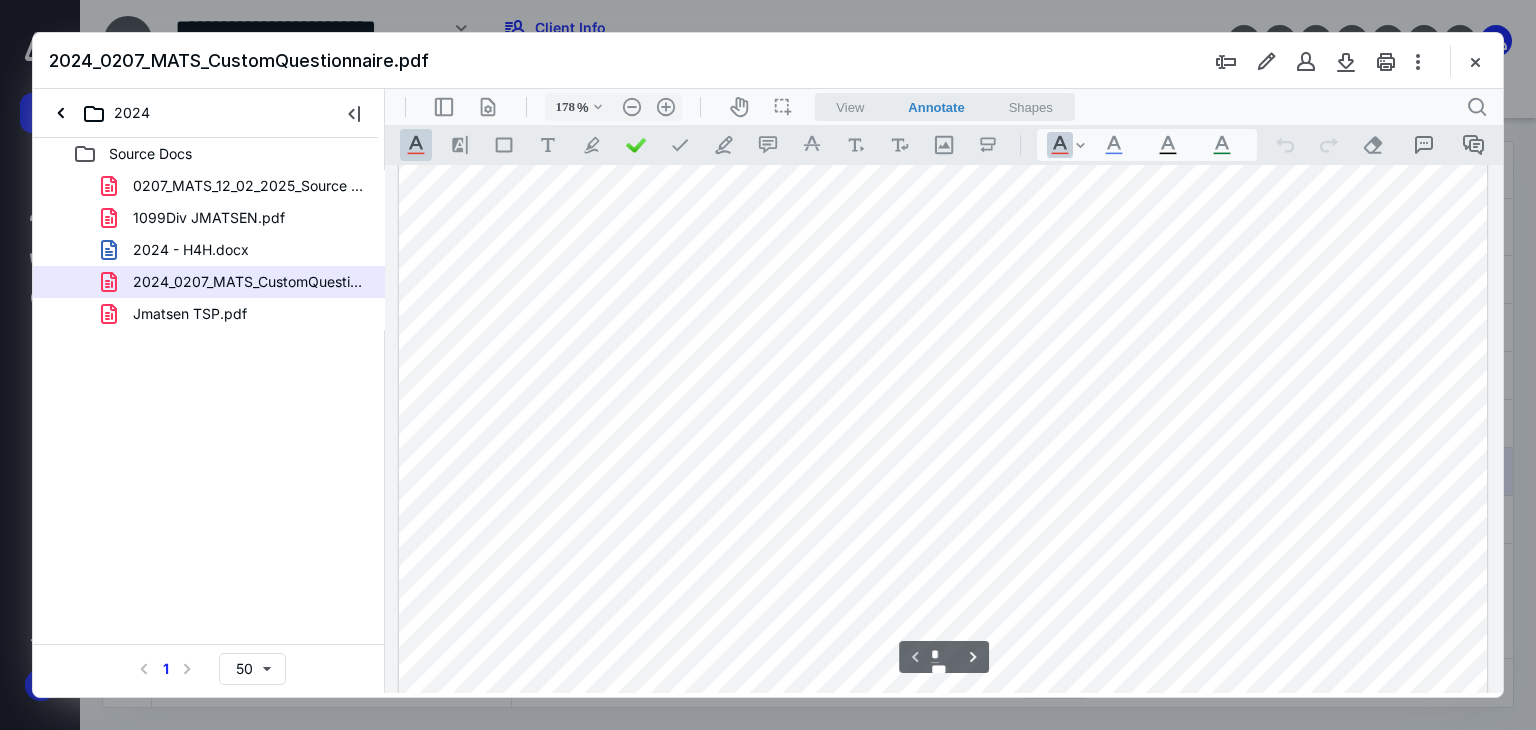scroll, scrollTop: 0, scrollLeft: 0, axis: both 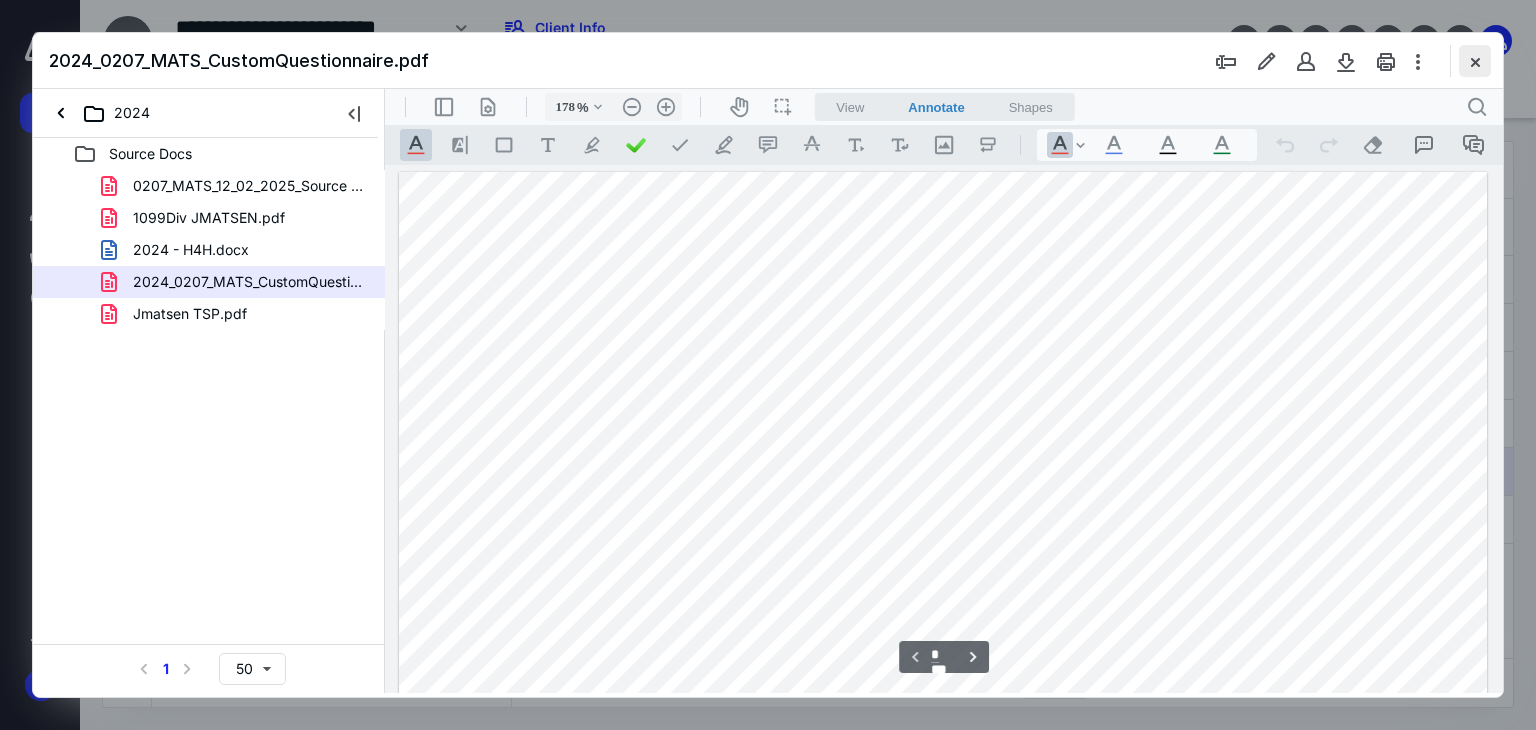 click at bounding box center (1475, 61) 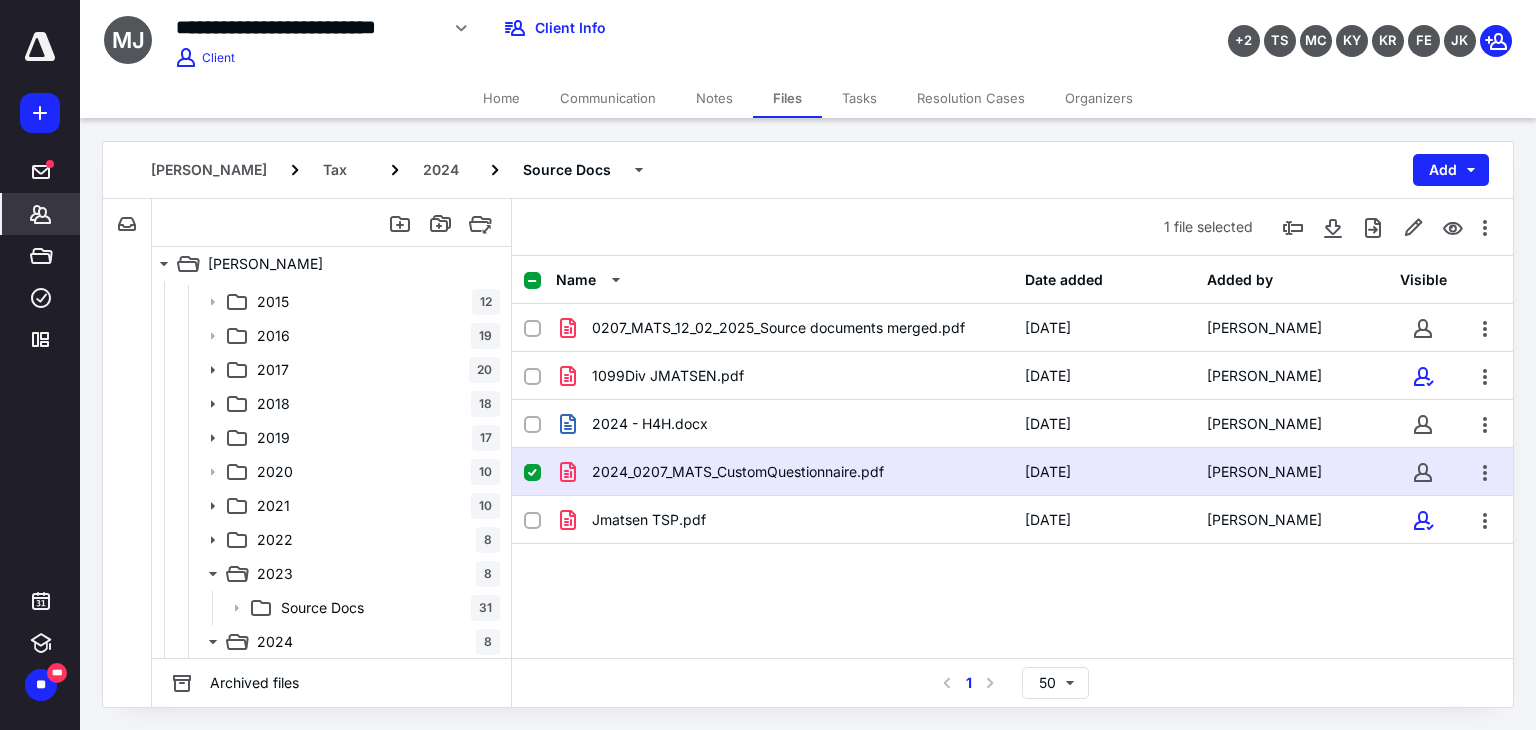 click on "*******" at bounding box center [41, 214] 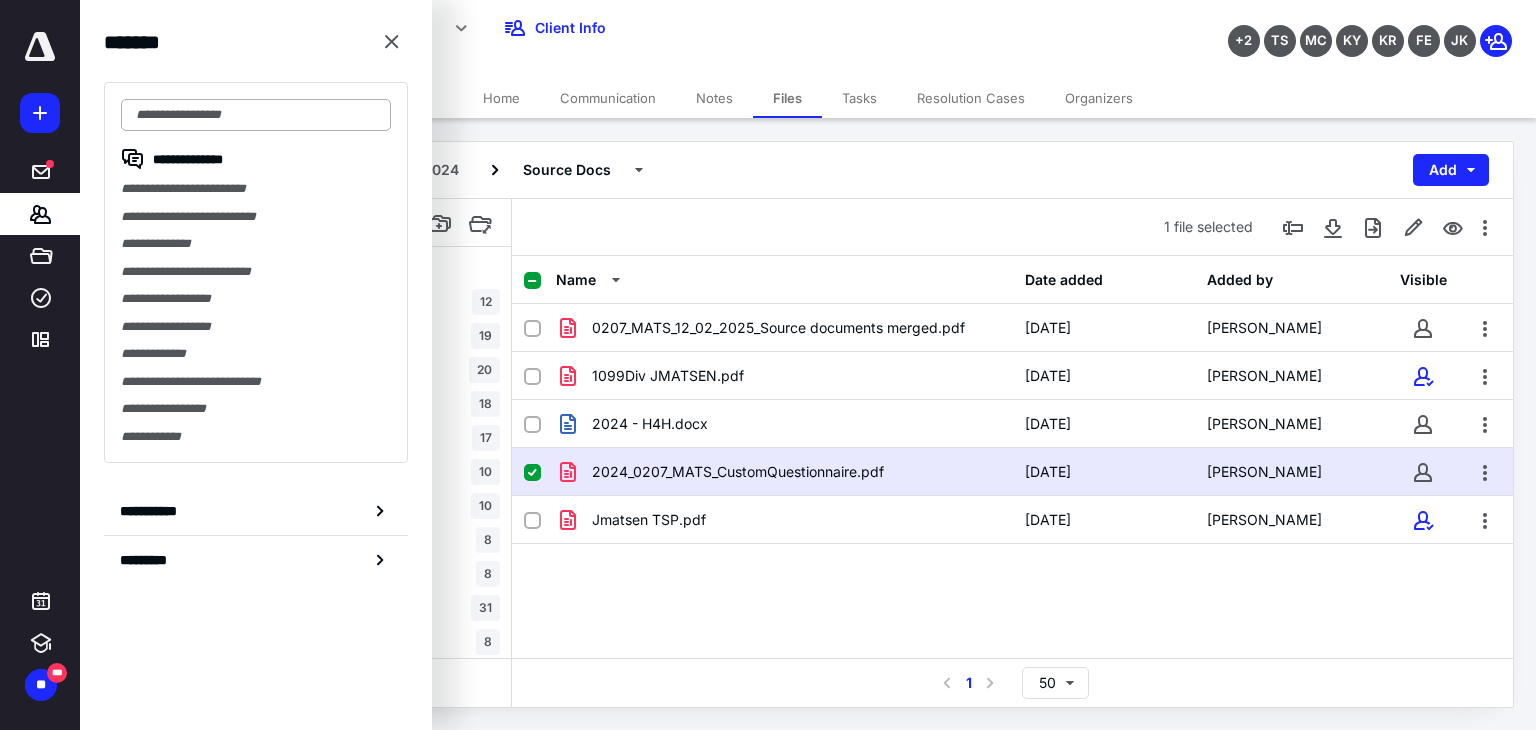 click at bounding box center [256, 115] 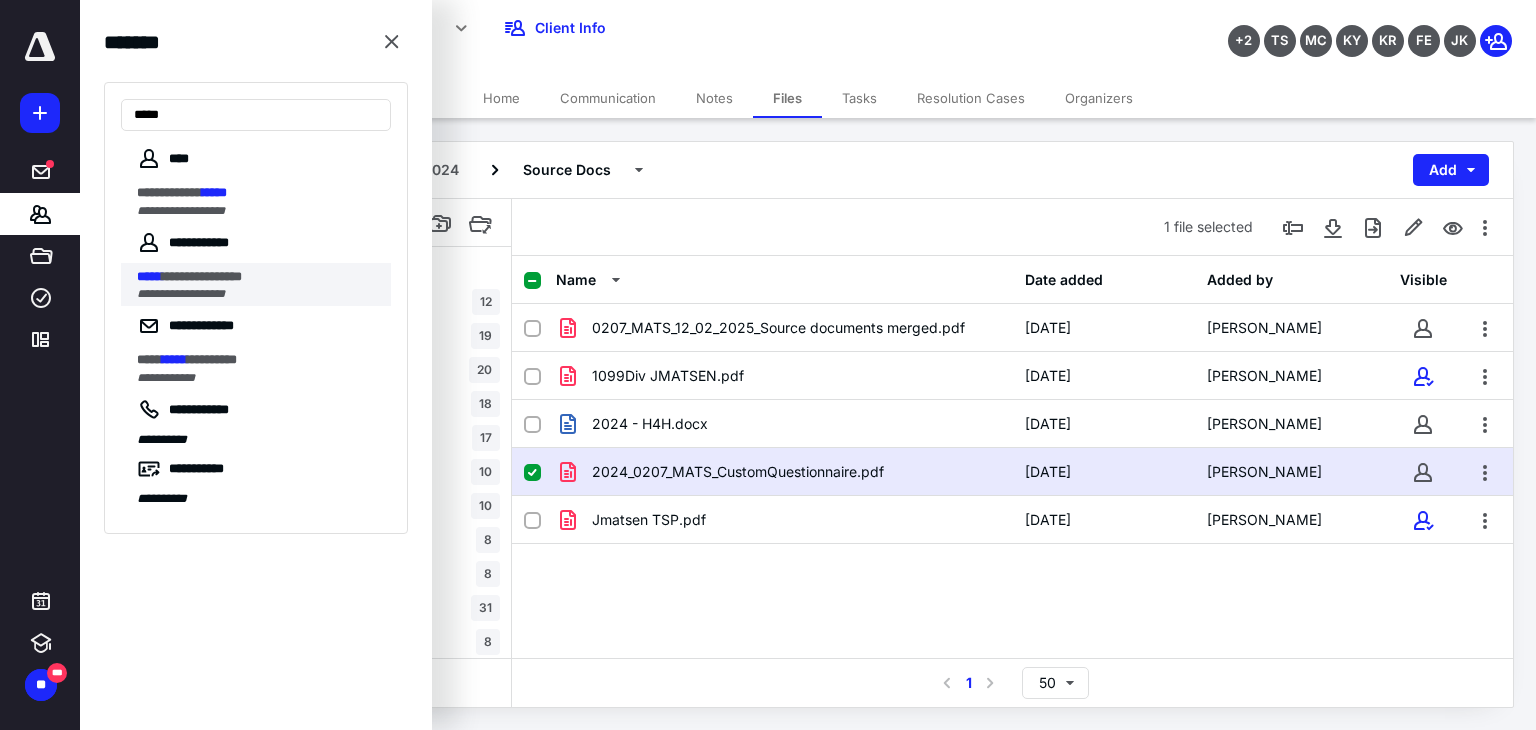 type on "*****" 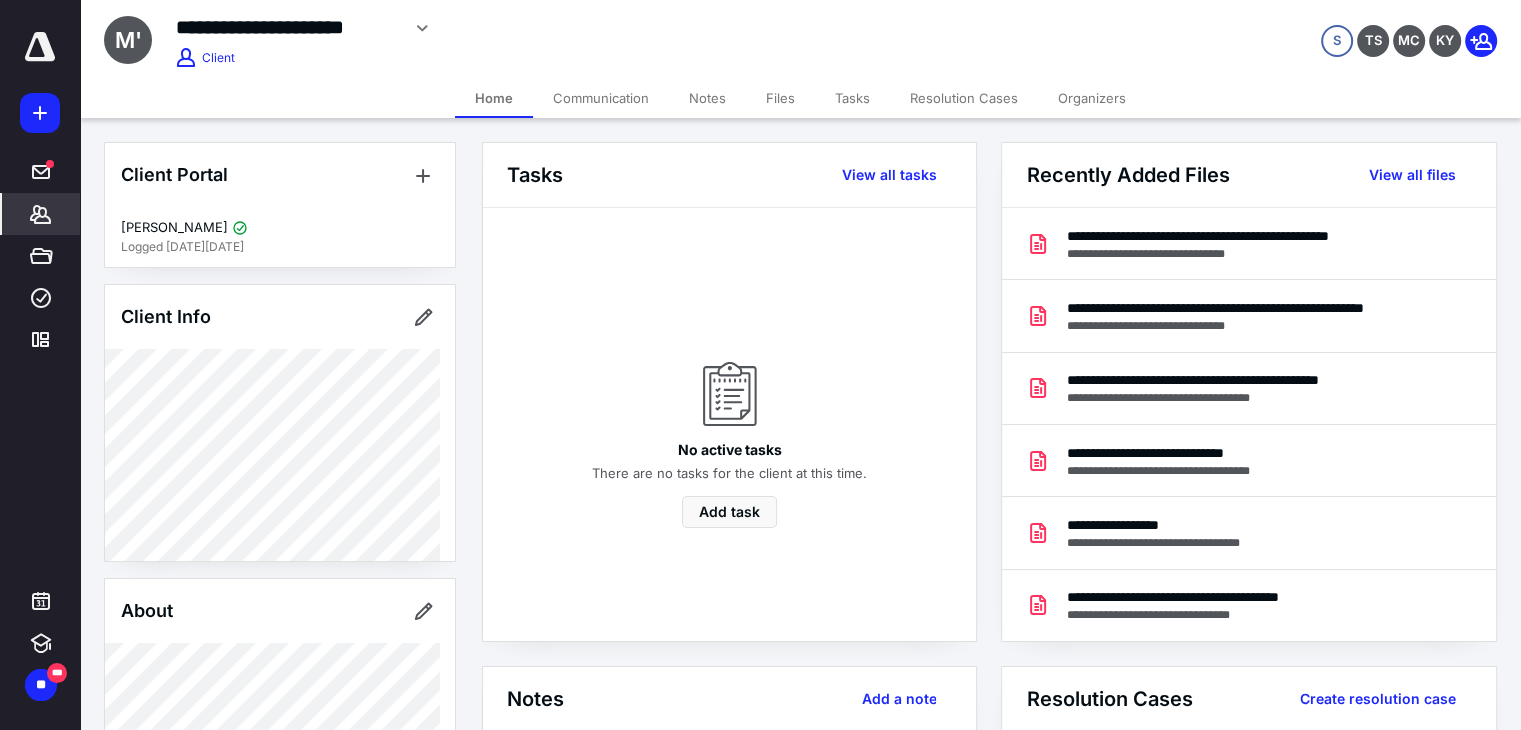 click on "Files" at bounding box center [780, 98] 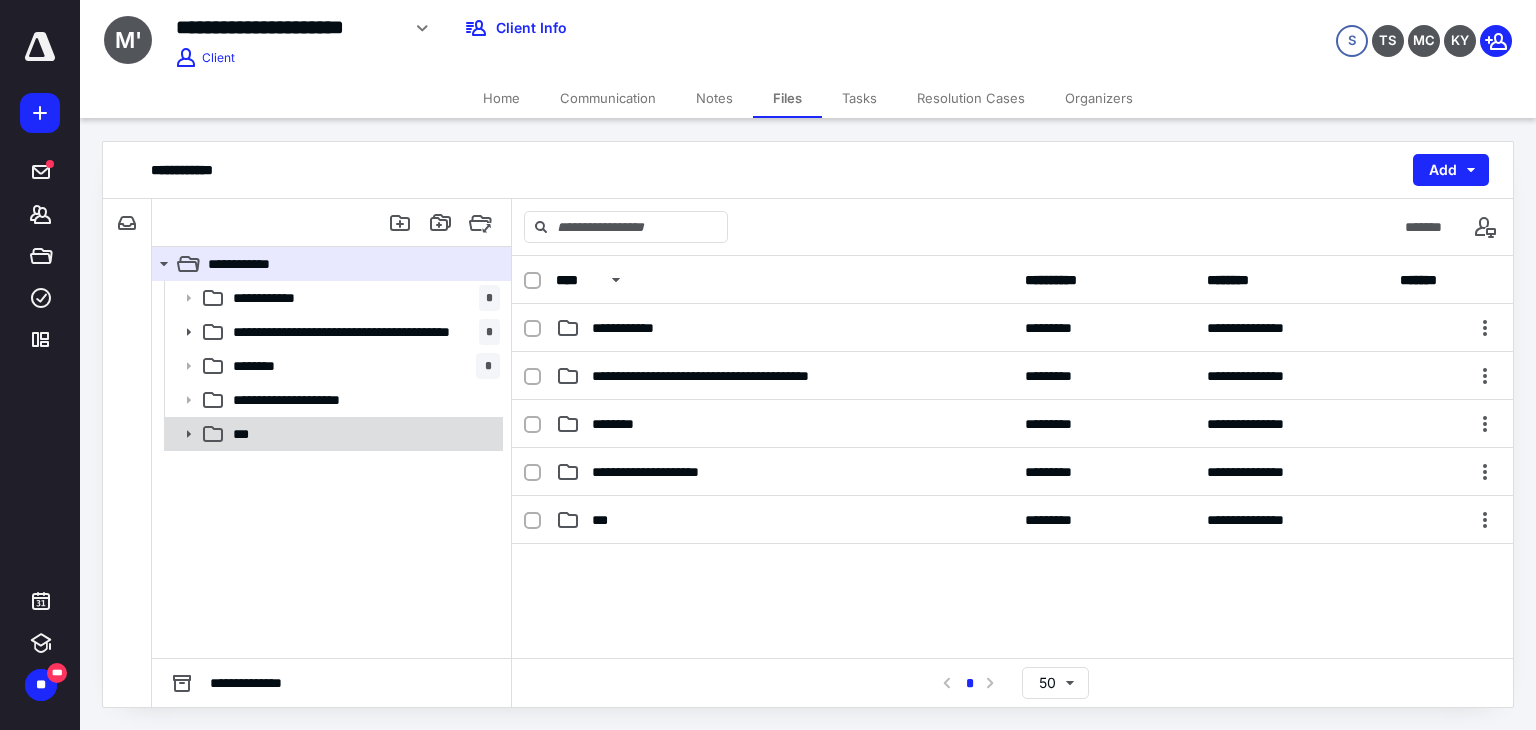 click on "***" at bounding box center (362, 434) 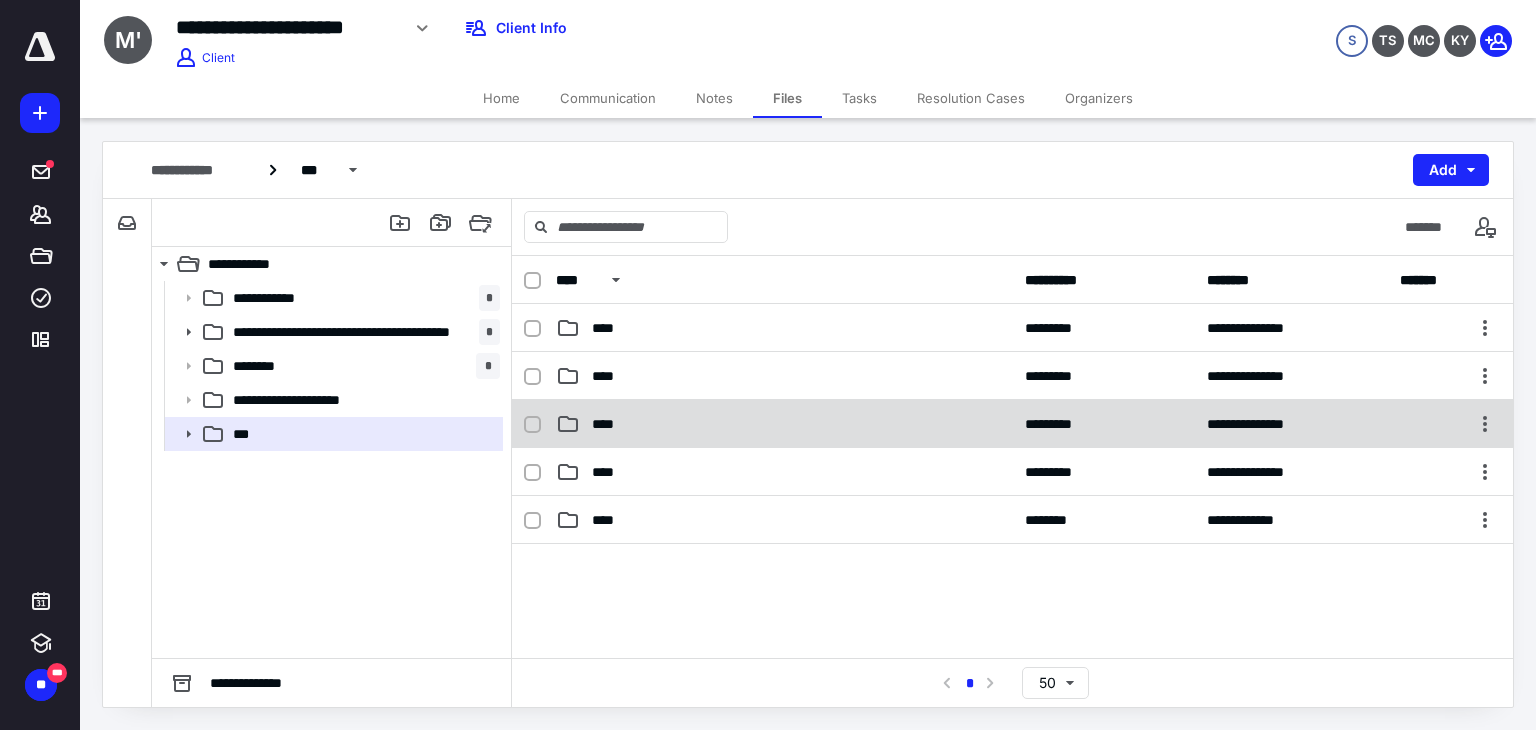 click on "****" at bounding box center [784, 424] 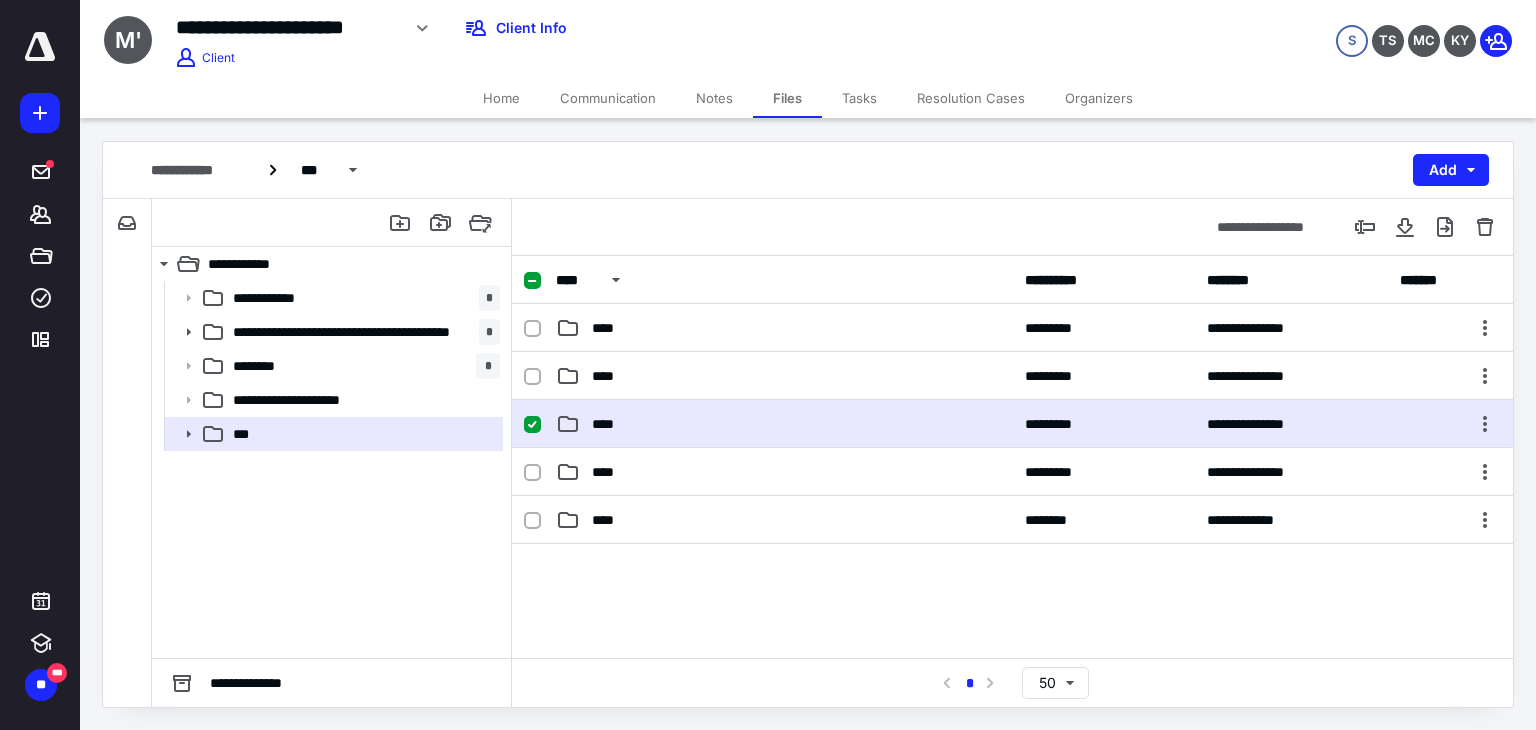 click on "****" at bounding box center [784, 424] 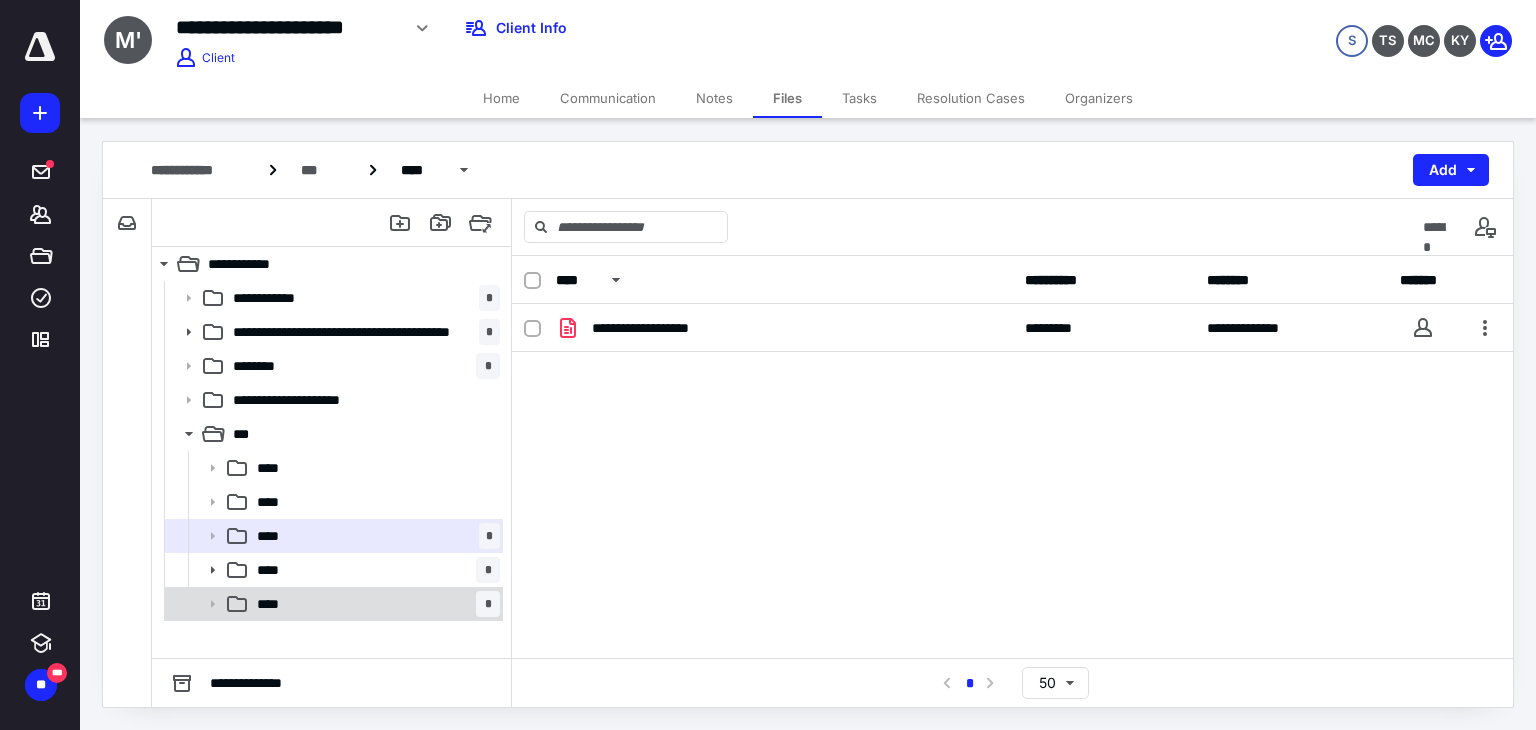 click on "**** *" at bounding box center (332, 604) 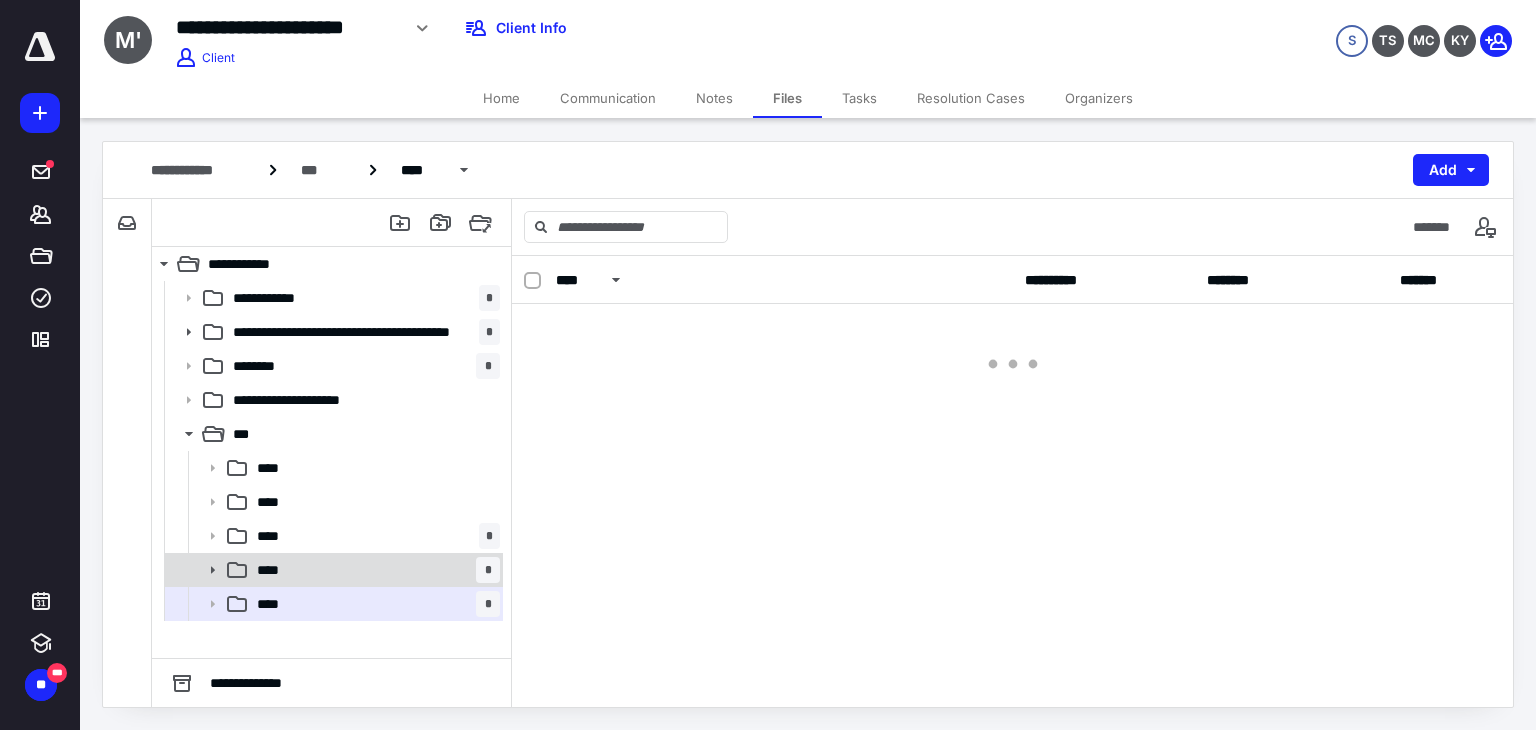 click on "**** *" at bounding box center (374, 570) 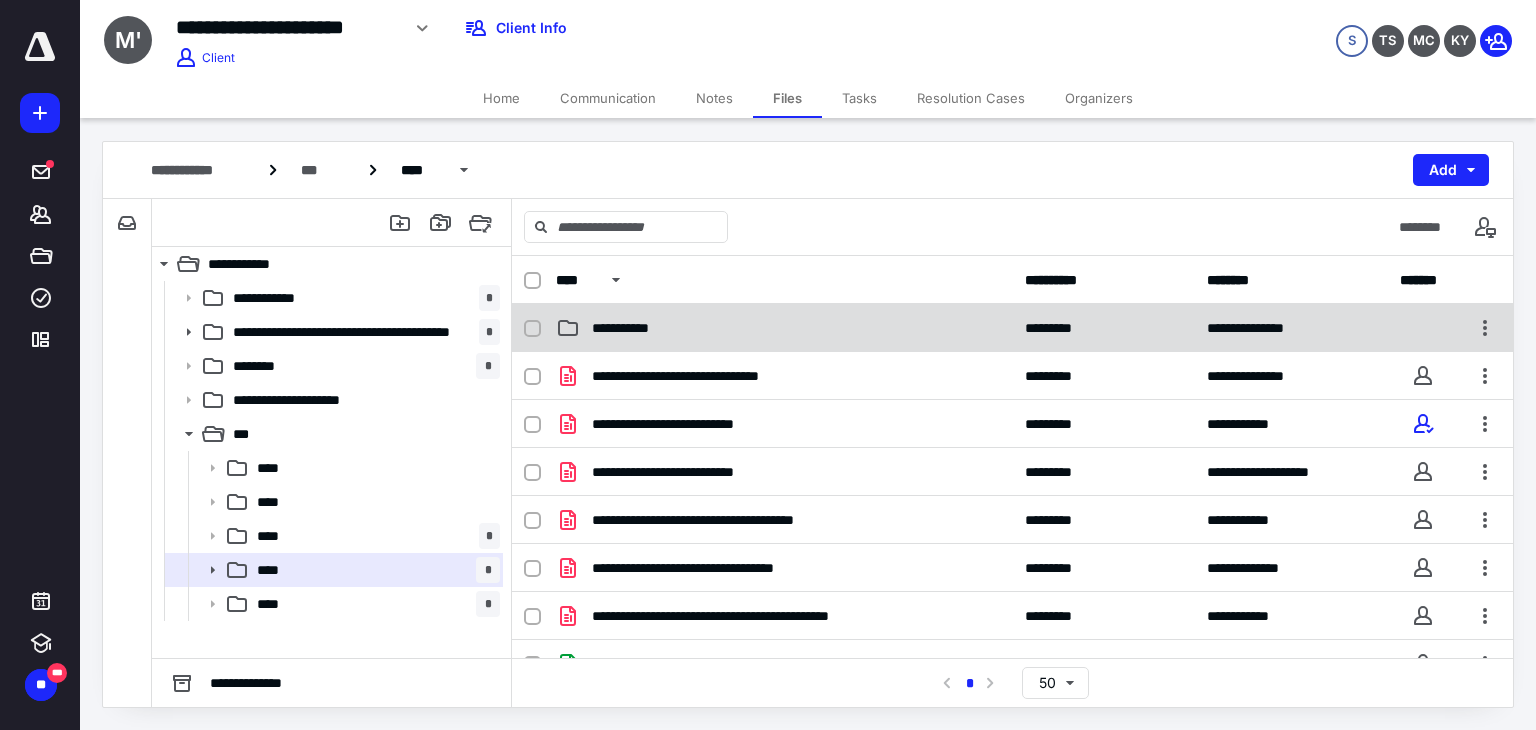 click on "**********" at bounding box center (634, 328) 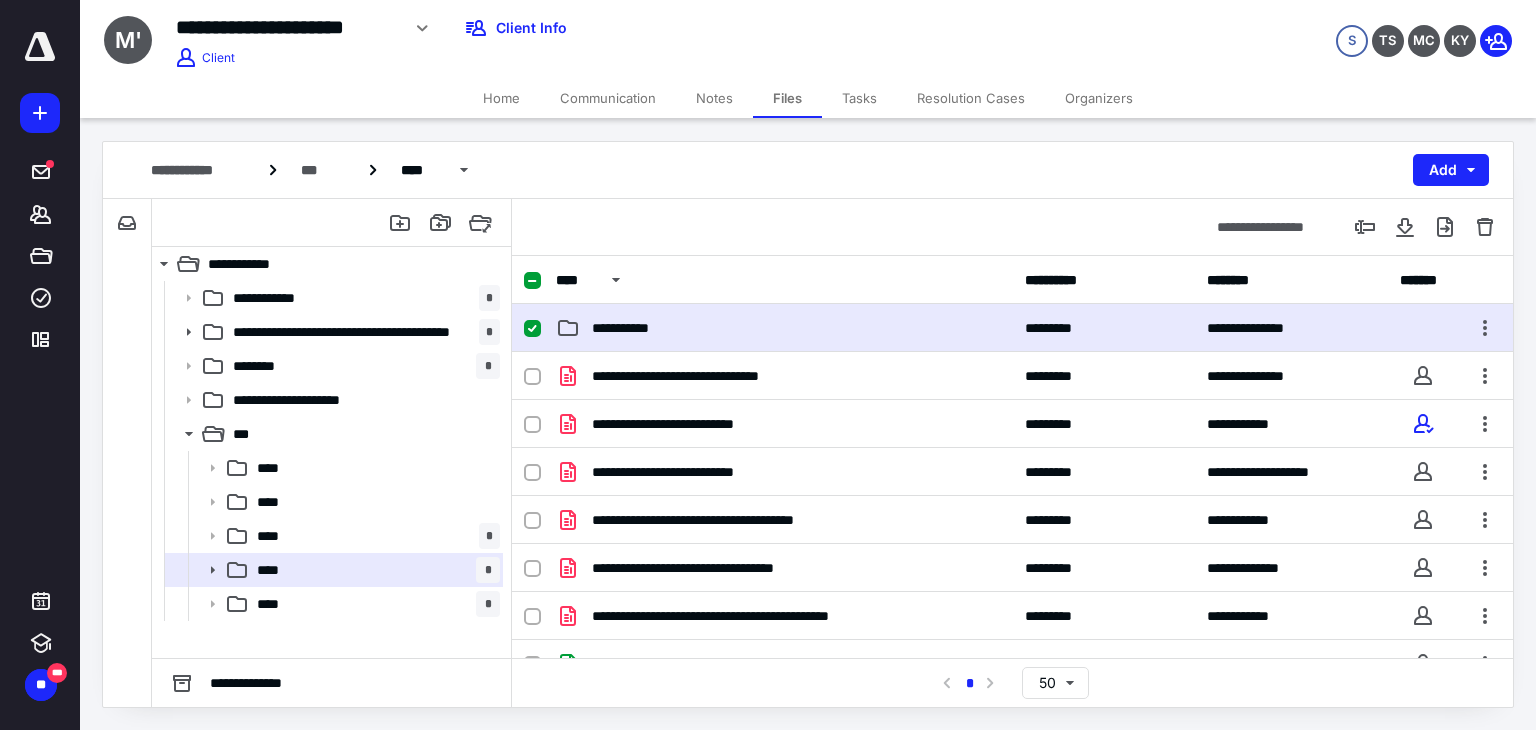 click on "**********" at bounding box center (634, 328) 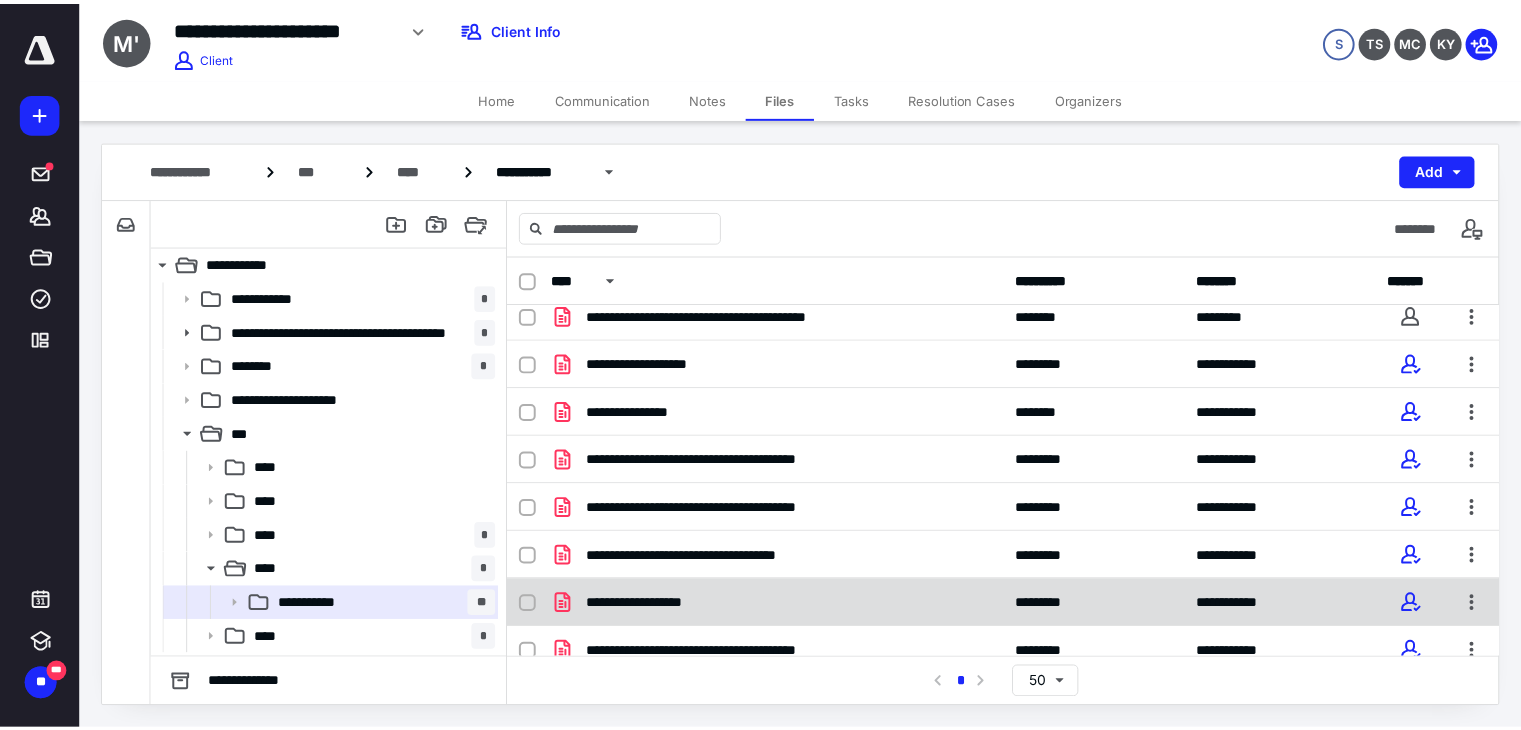 scroll, scrollTop: 0, scrollLeft: 0, axis: both 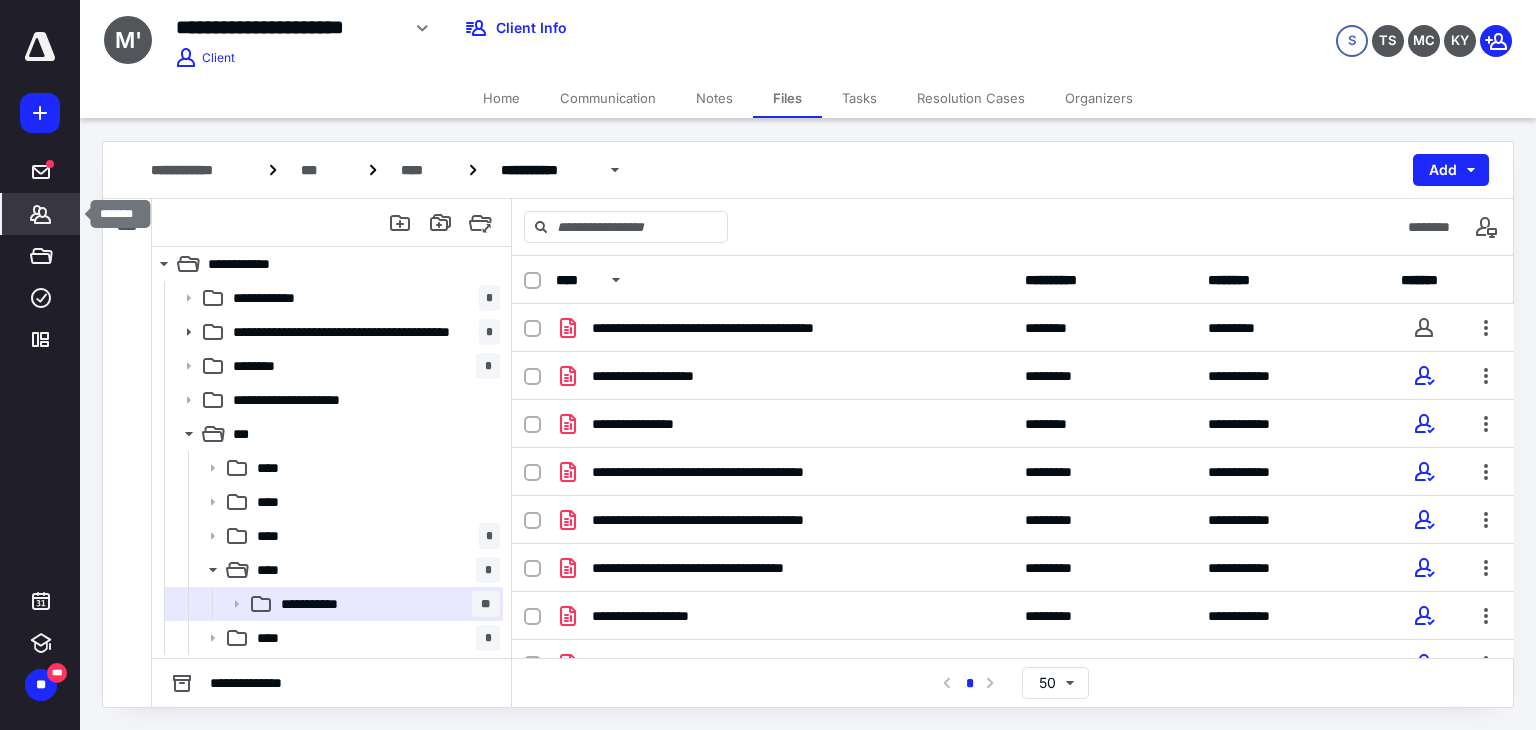 click 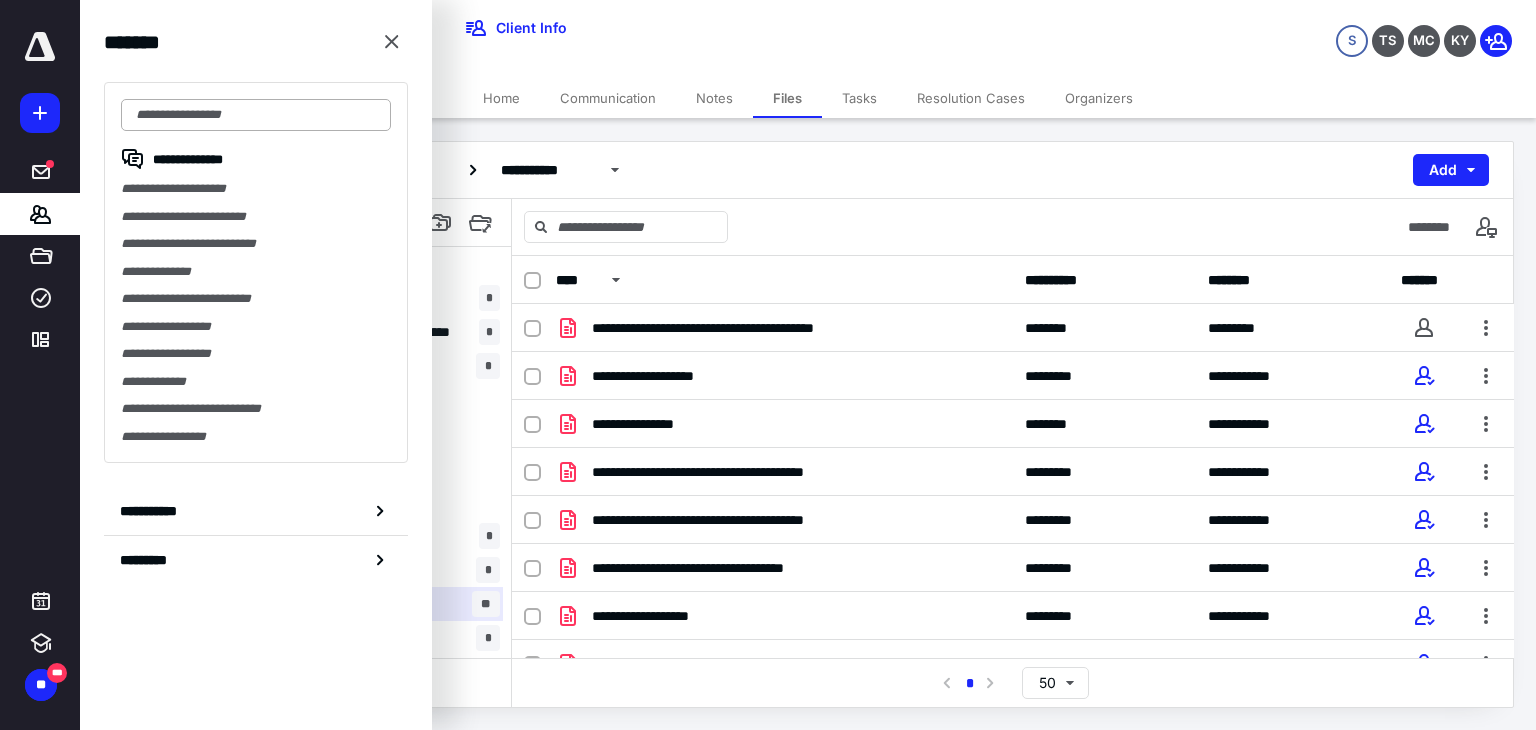 click at bounding box center (256, 115) 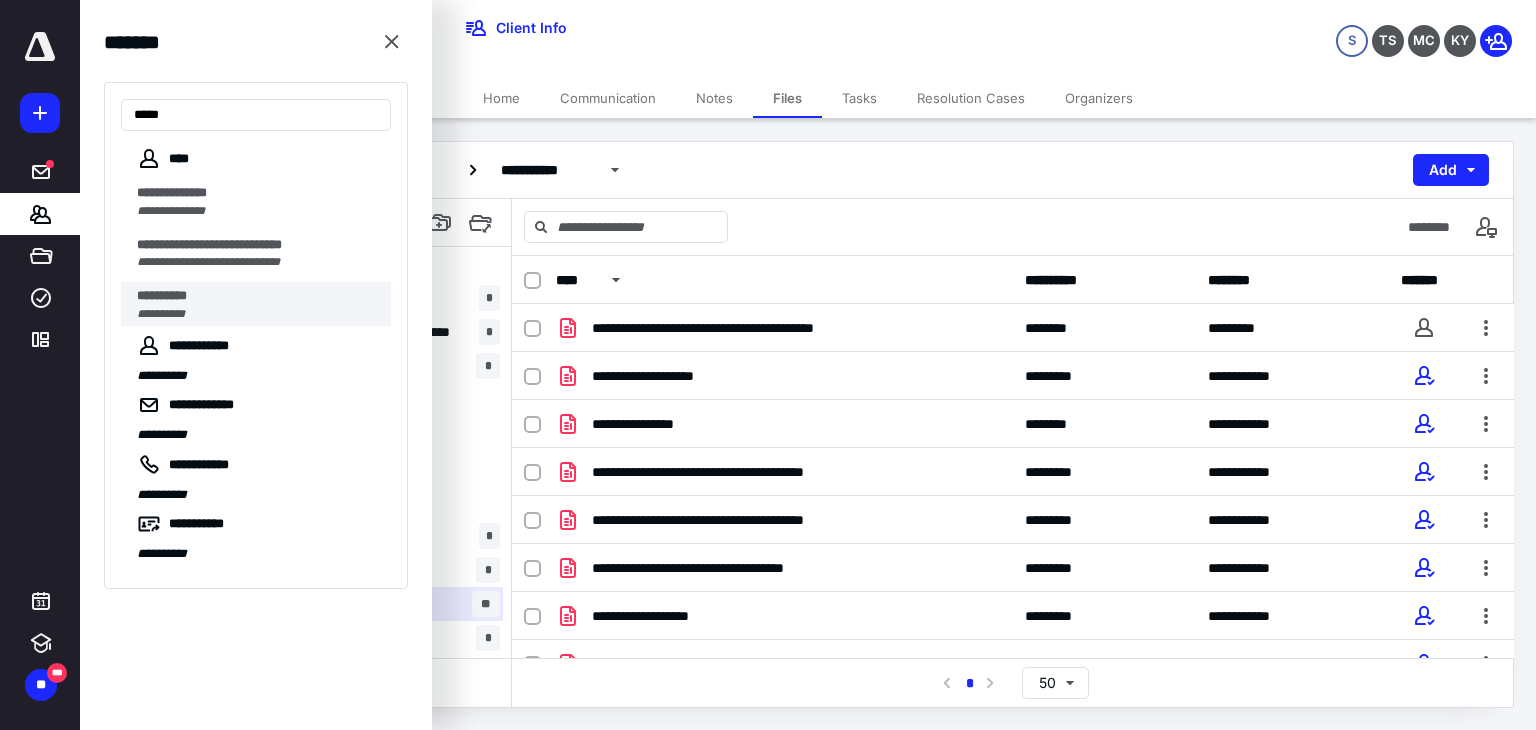 type on "*****" 